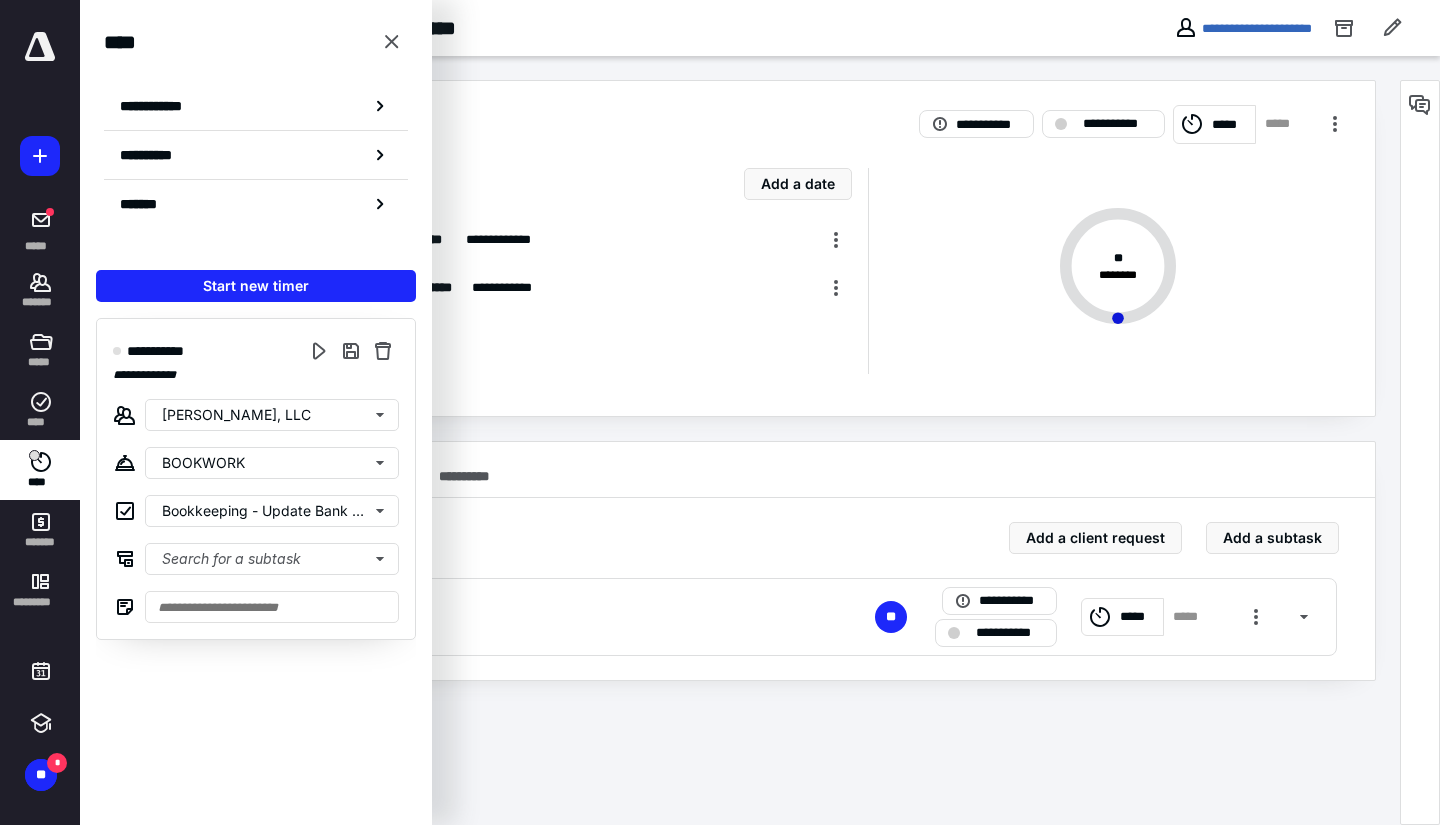 scroll, scrollTop: 0, scrollLeft: 0, axis: both 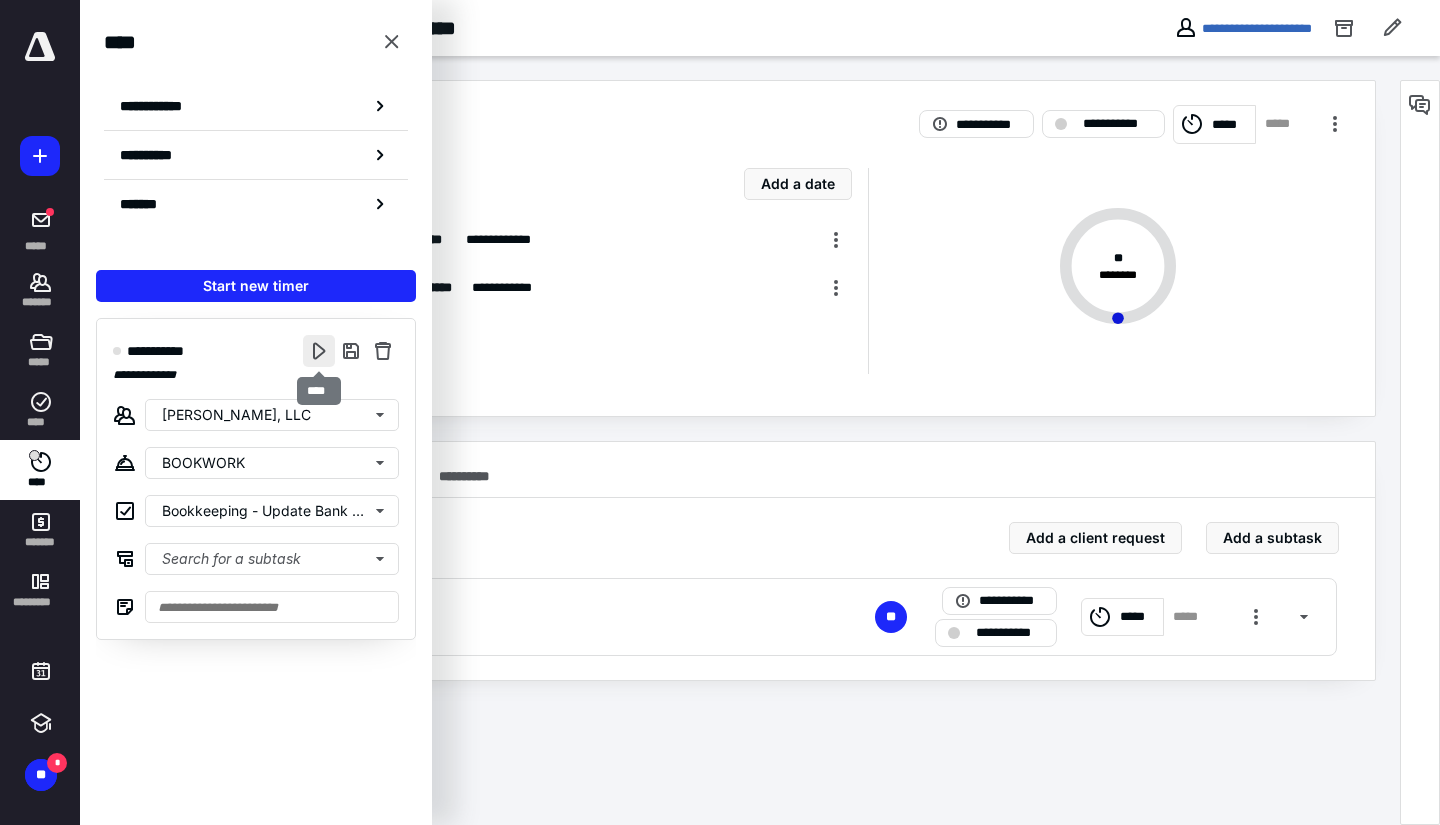 click at bounding box center [319, 351] 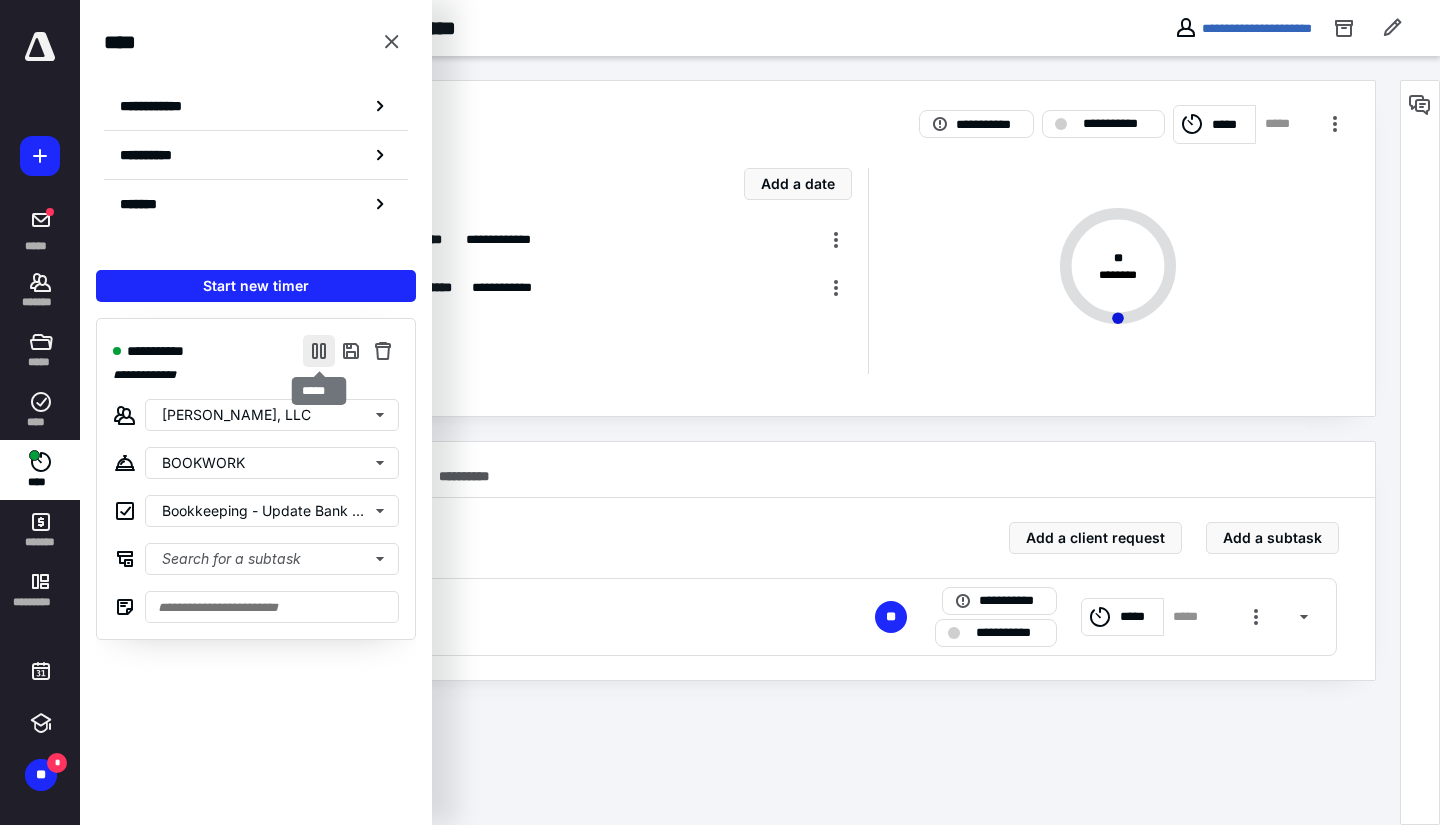 click at bounding box center [319, 351] 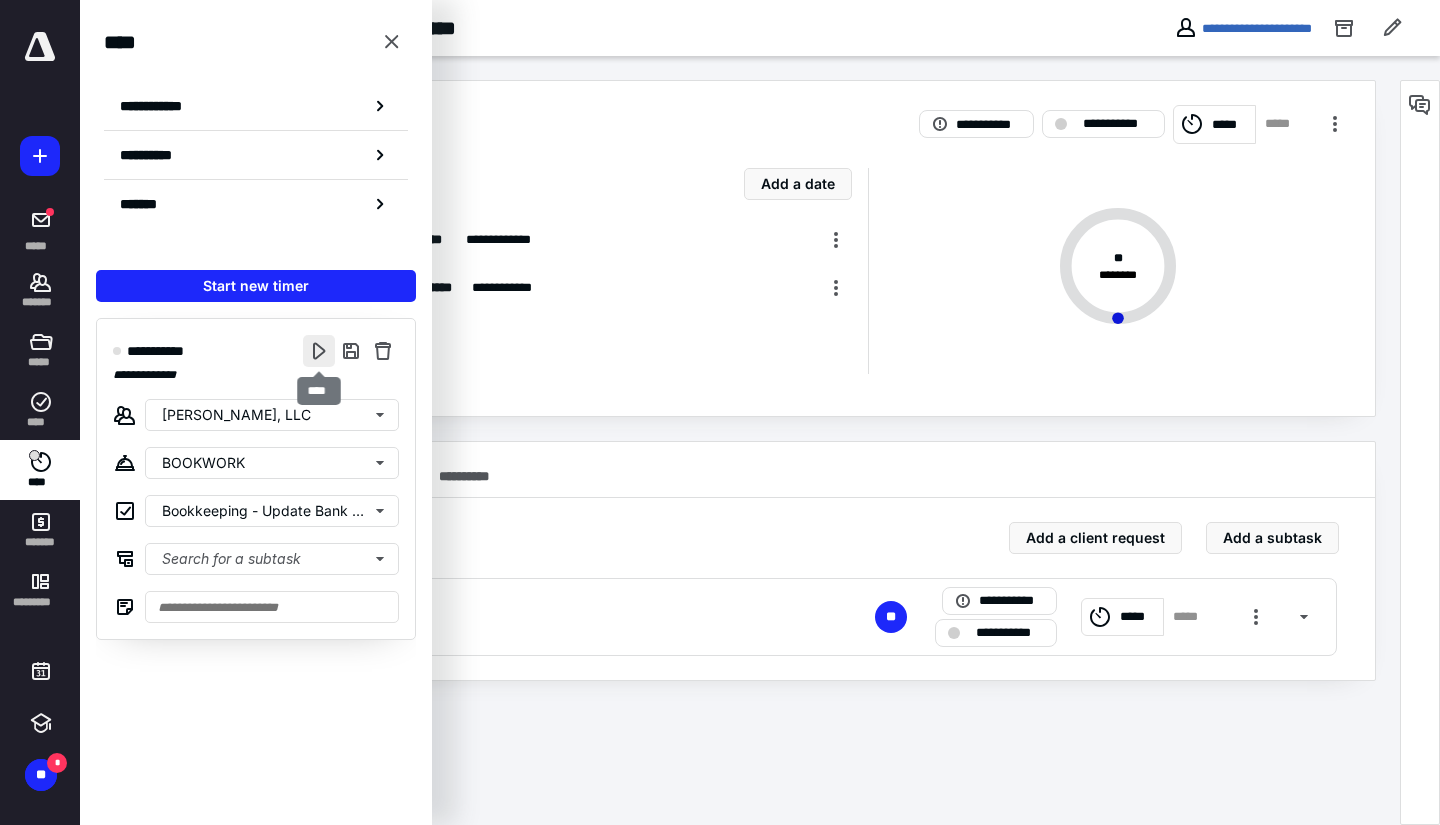 click at bounding box center (319, 351) 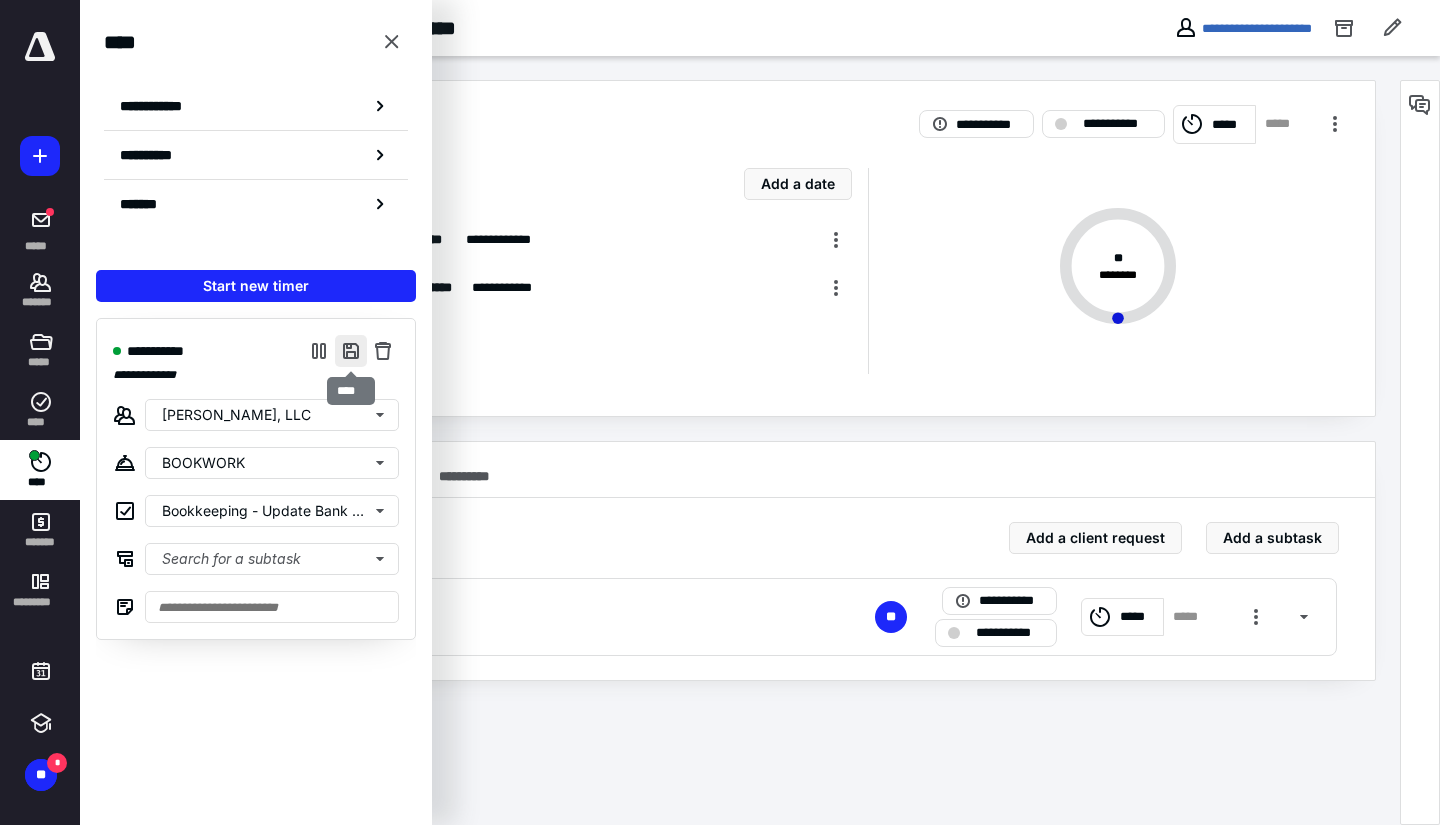 click at bounding box center [351, 351] 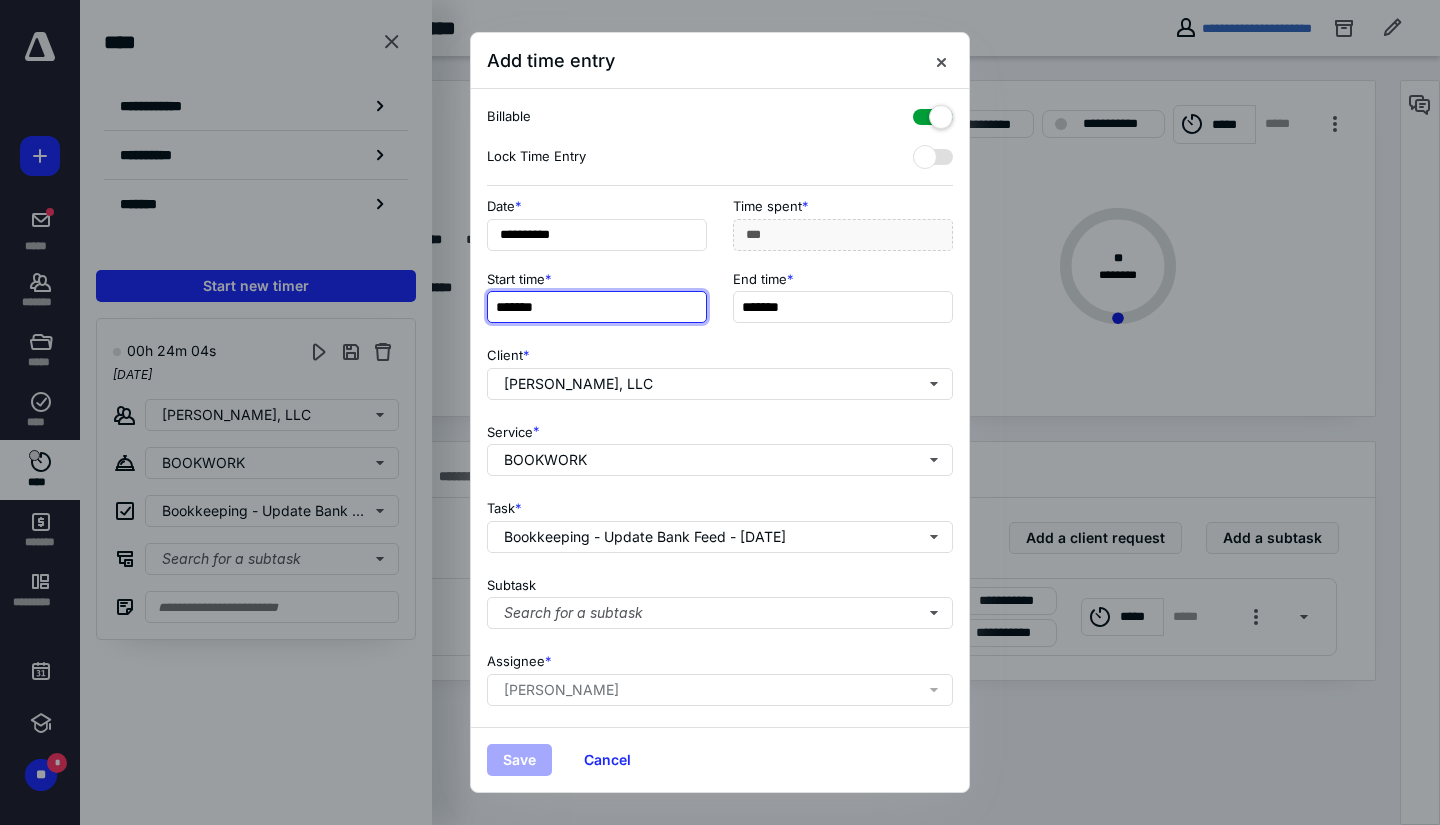 click on "*******" at bounding box center [597, 307] 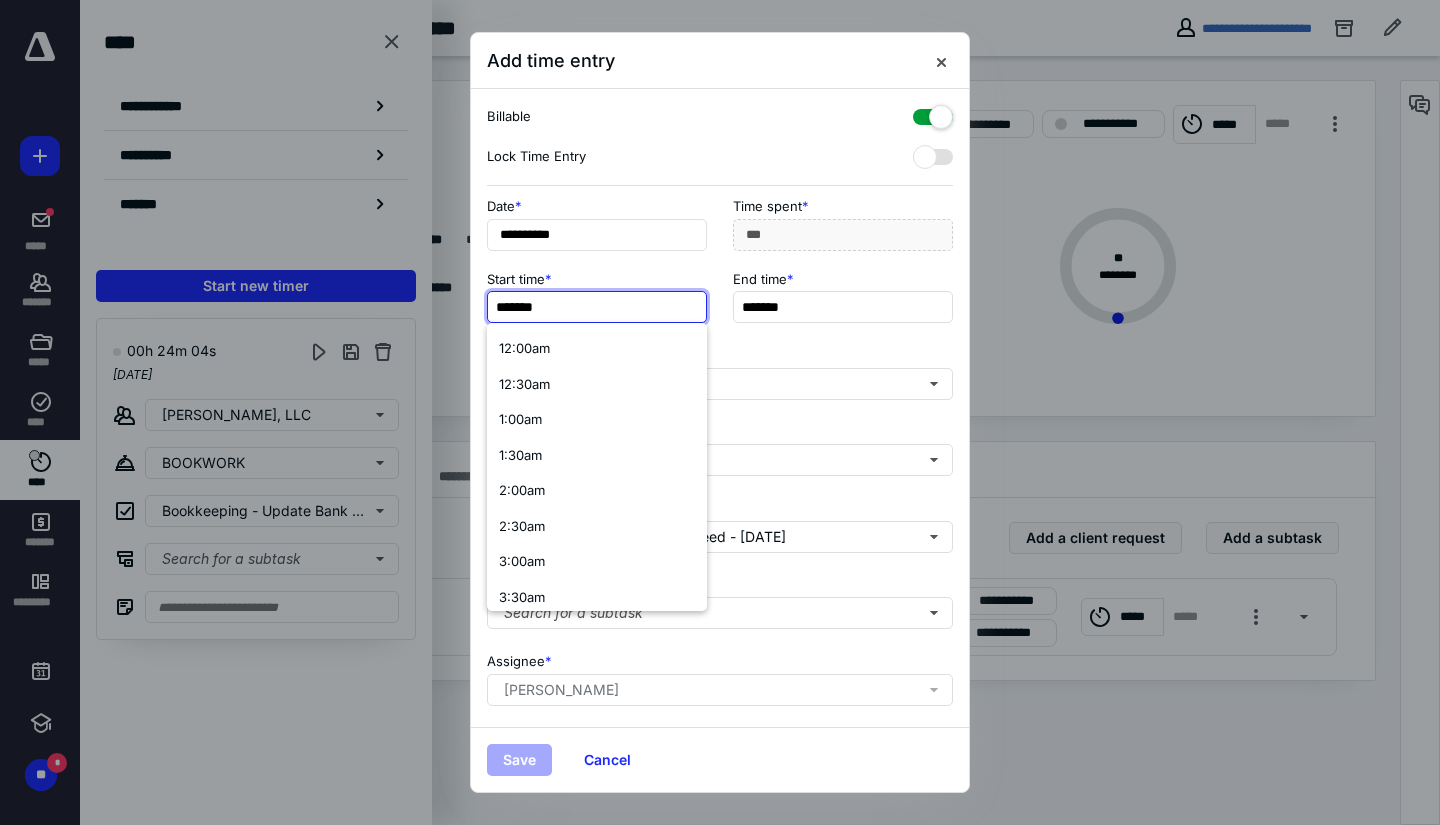 click on "*******" at bounding box center [597, 307] 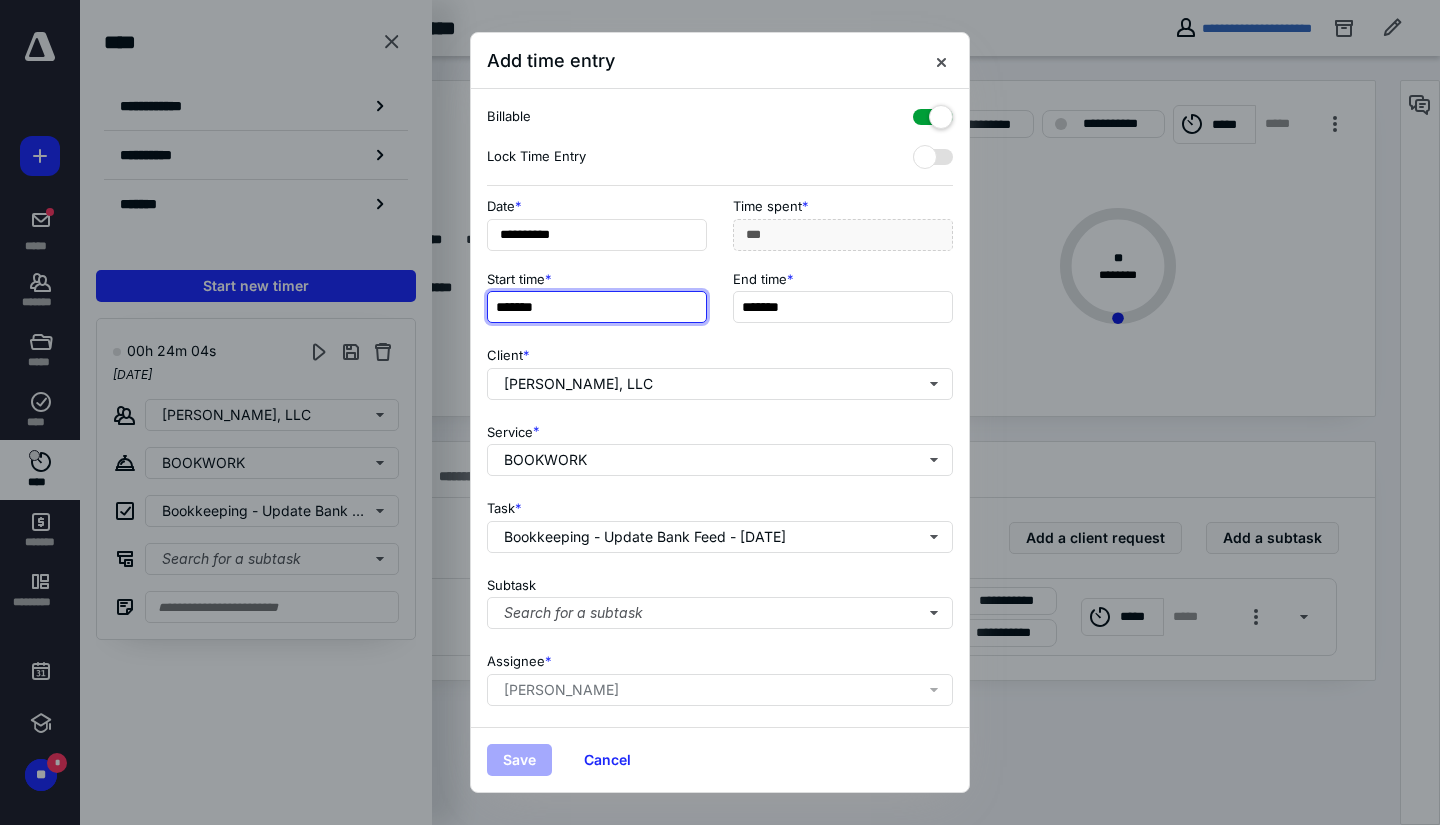 type on "*******" 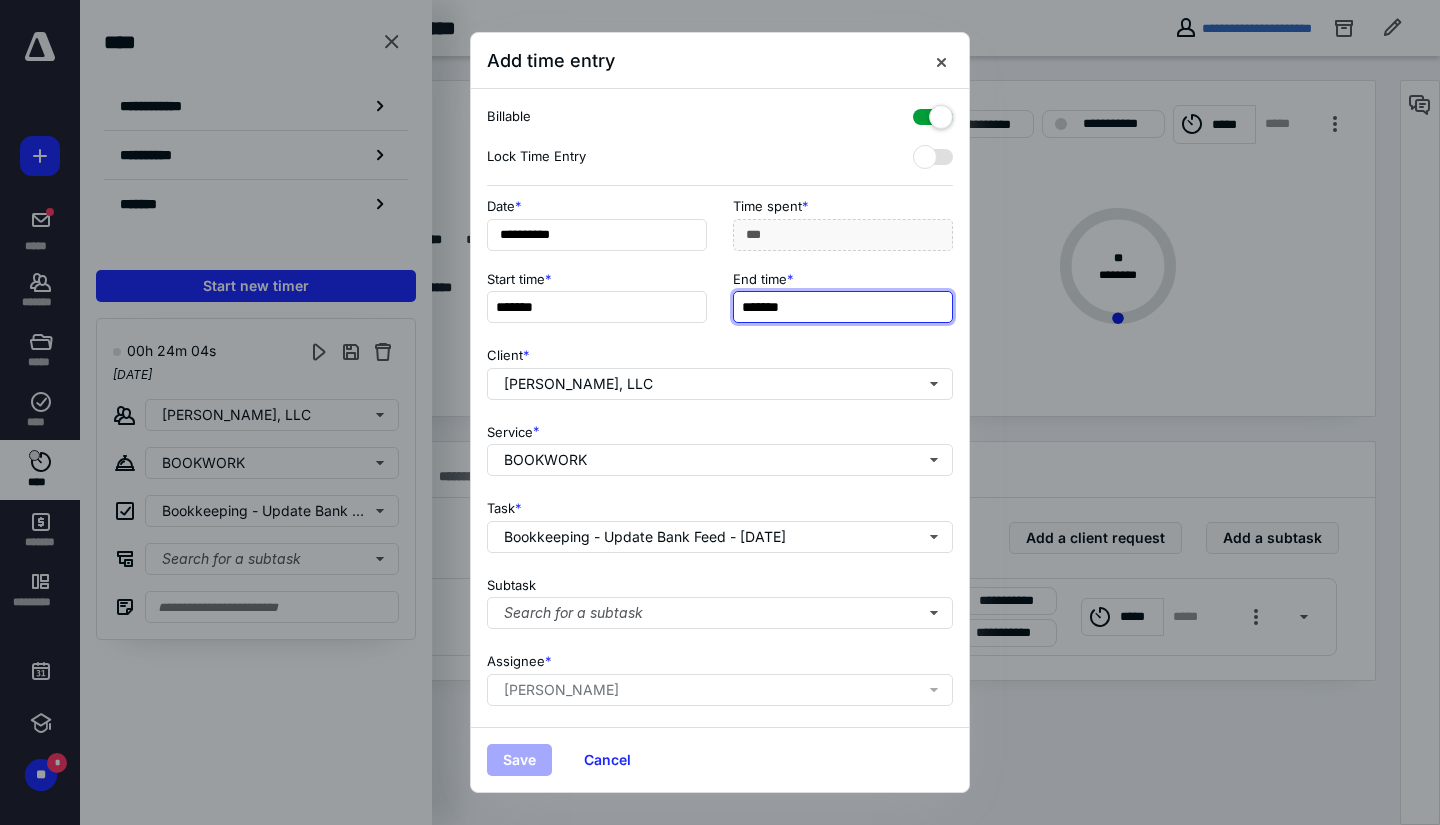 type on "***" 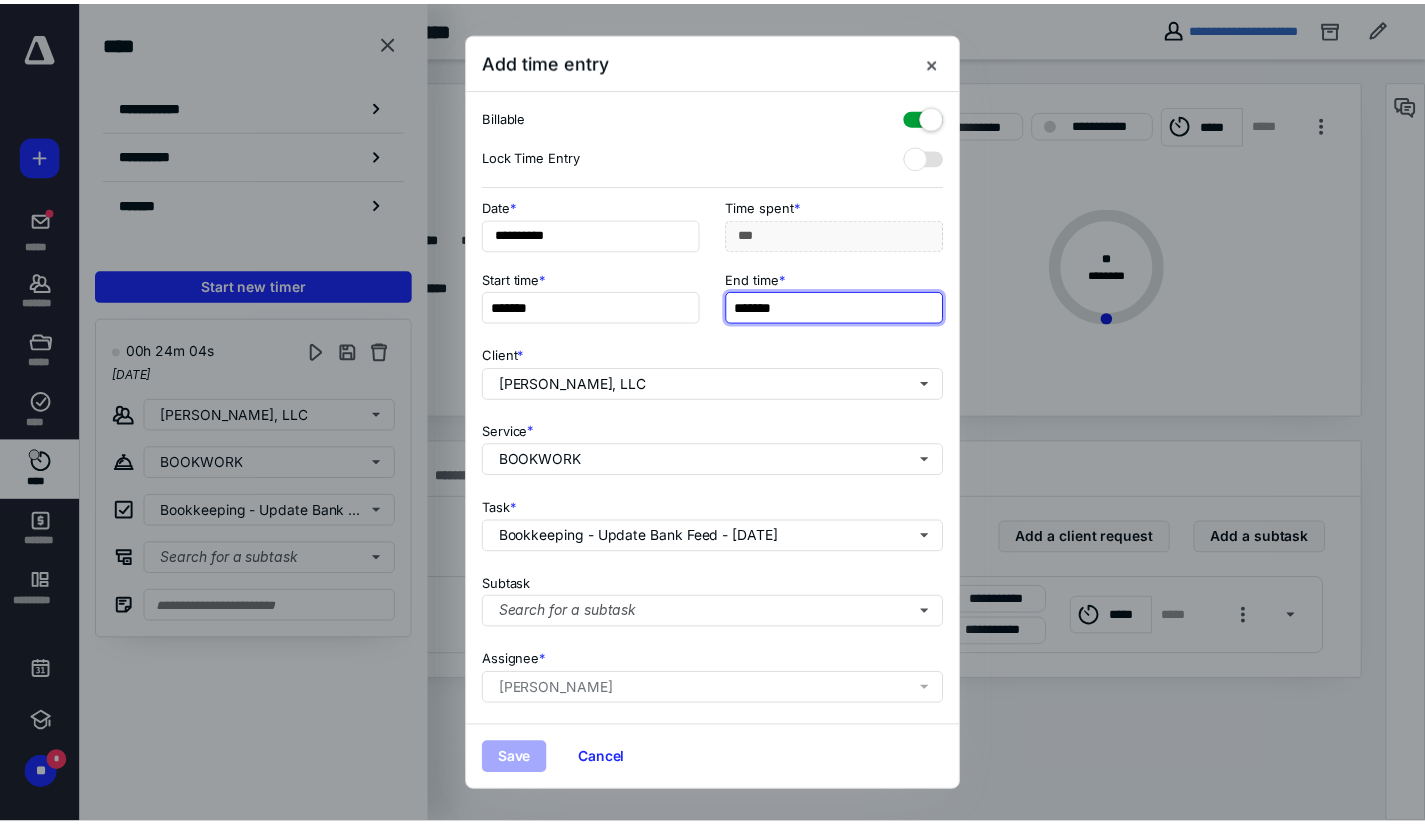 scroll, scrollTop: 149, scrollLeft: 0, axis: vertical 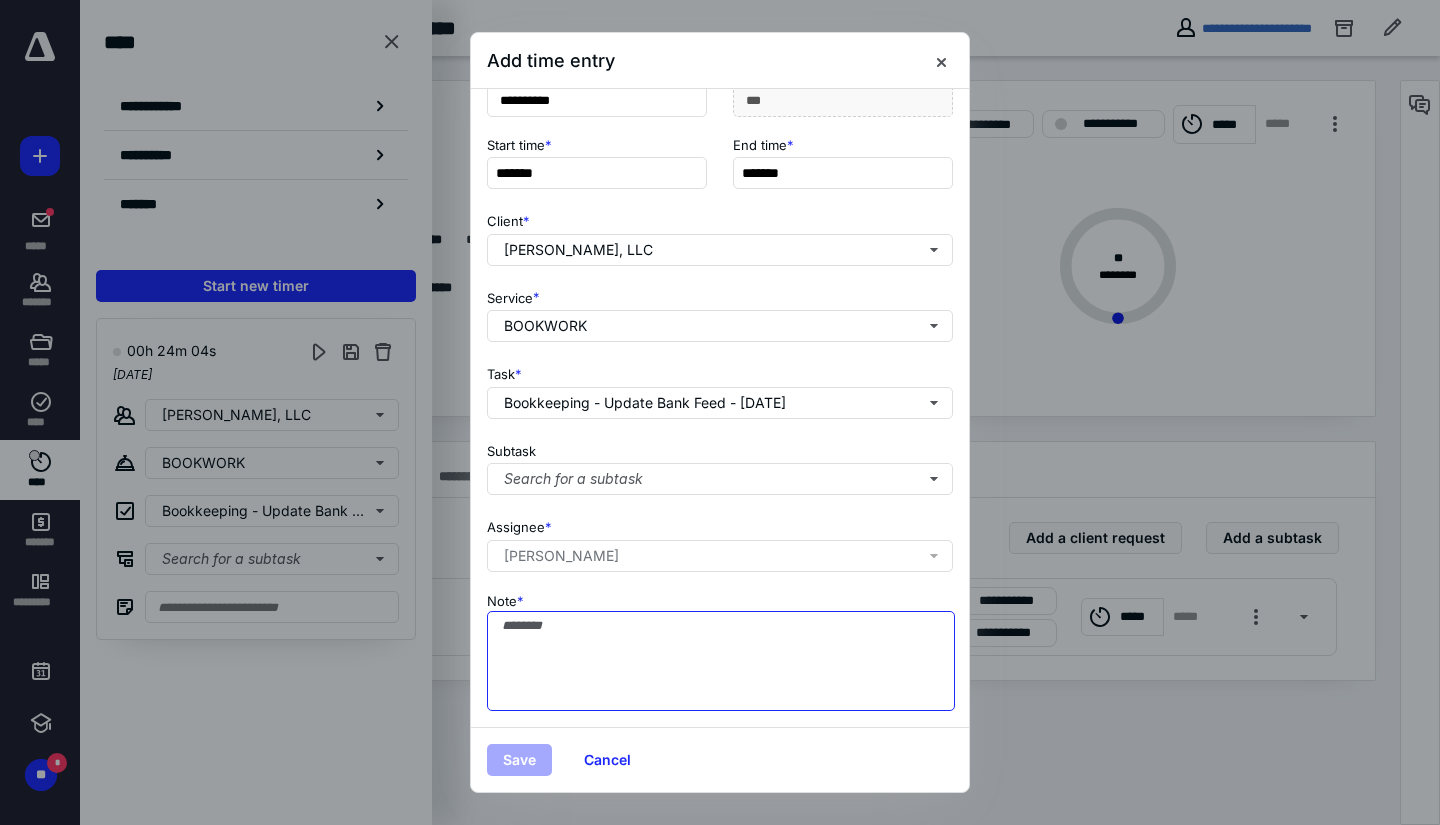 click on "Note *" at bounding box center (721, 661) 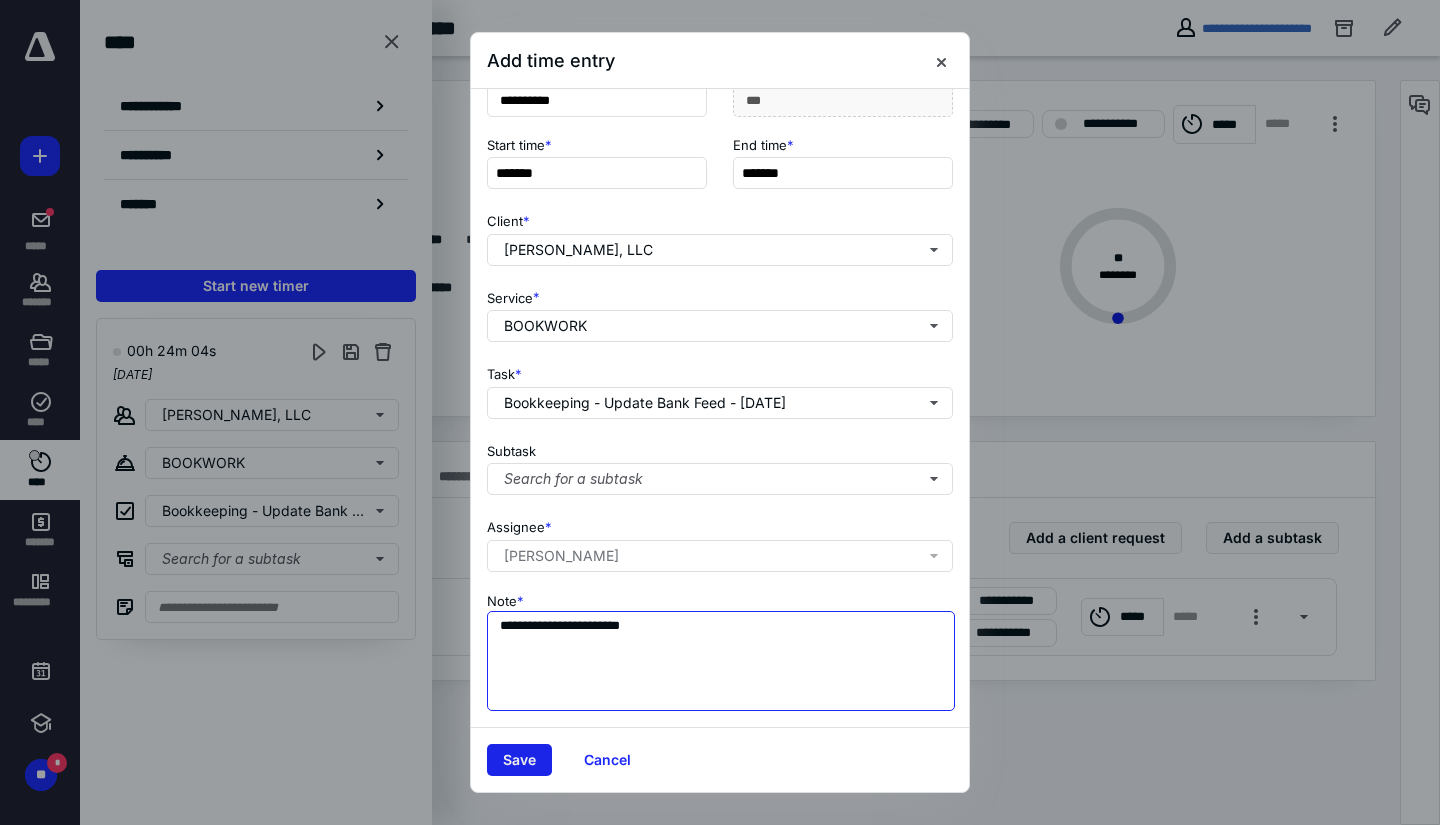 type on "**********" 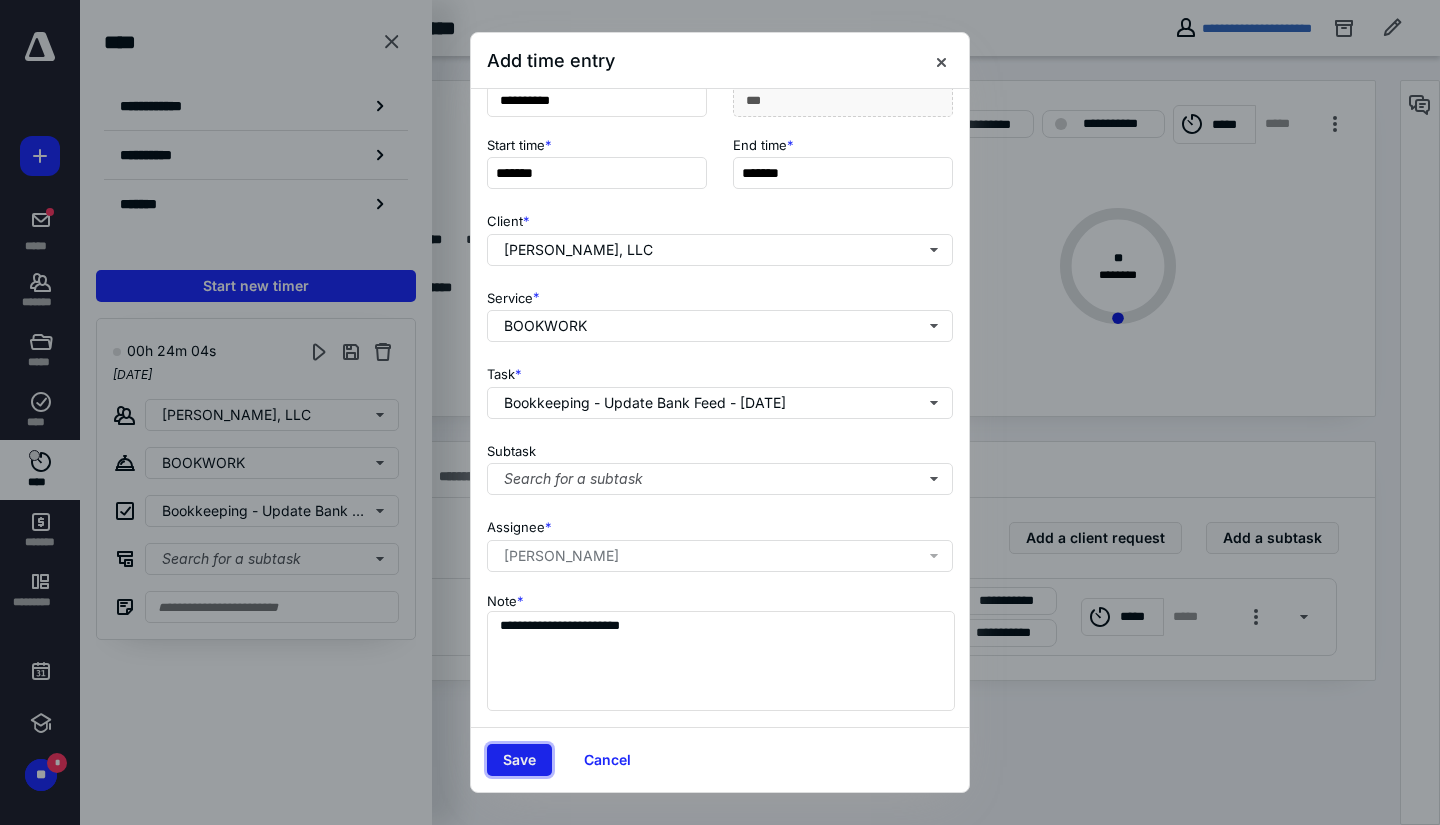 click on "Save" at bounding box center [519, 760] 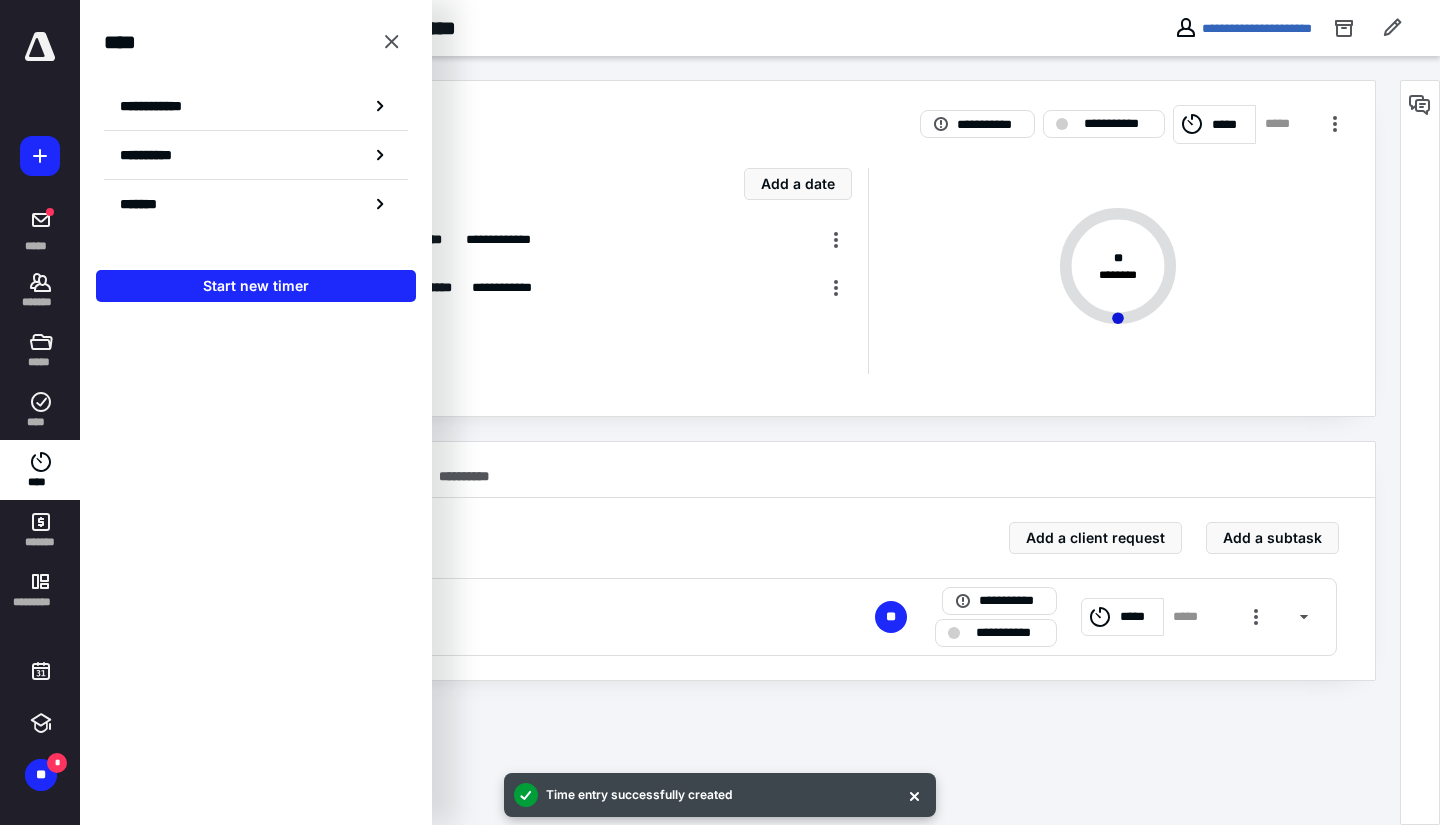 click on "**********" at bounding box center [475, 627] 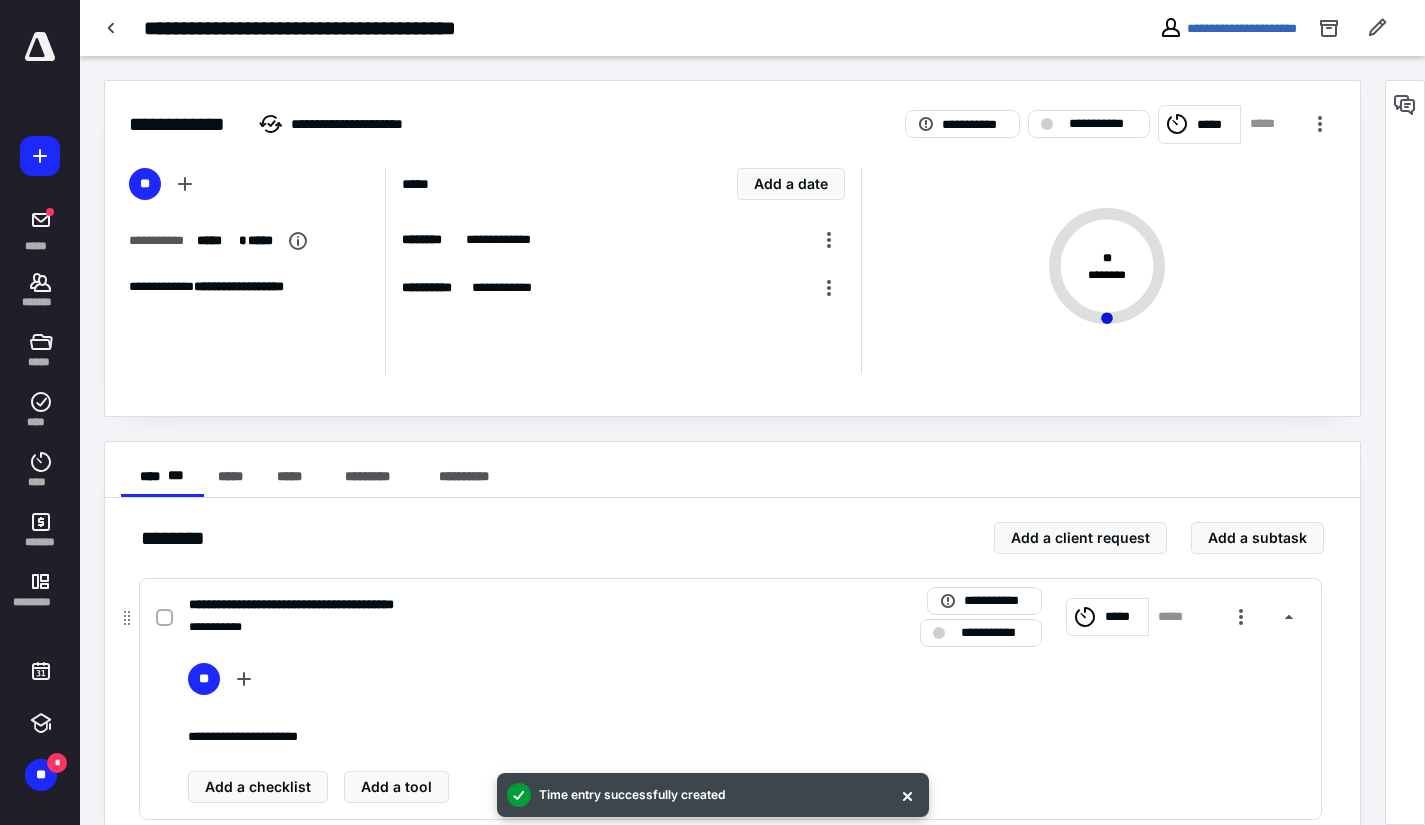click at bounding box center (164, 617) 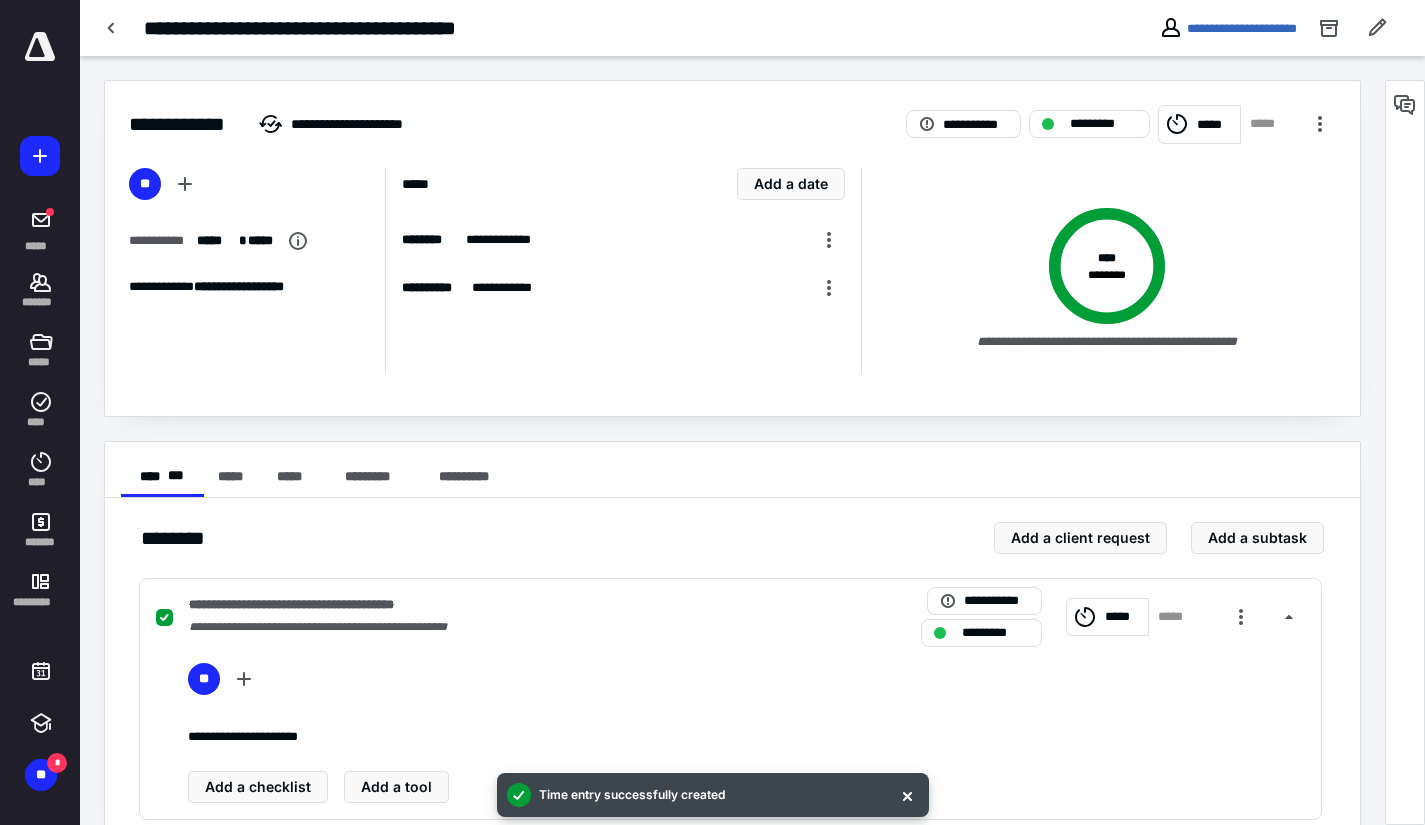 click at bounding box center [40, 47] 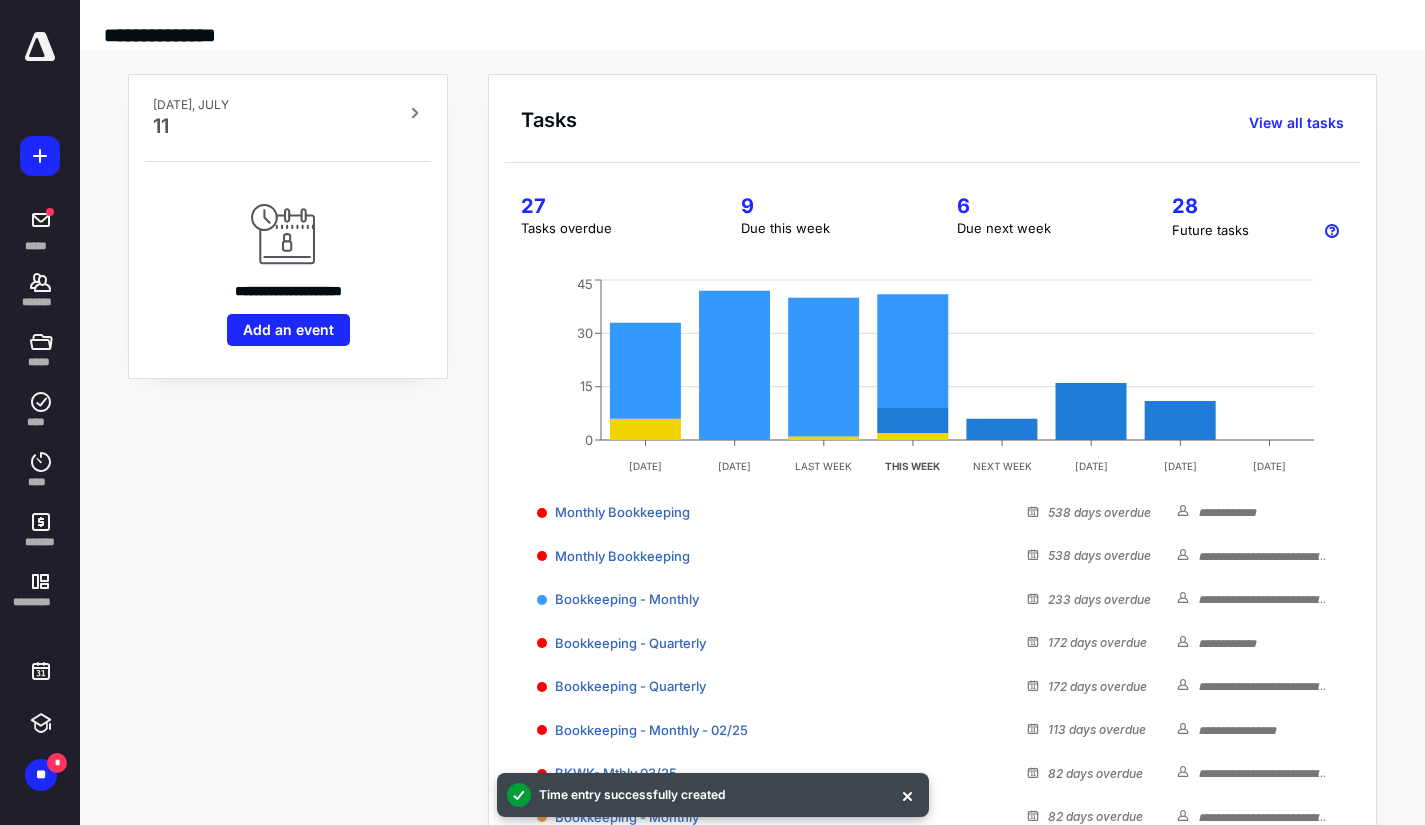 click on "9" at bounding box center (824, 206) 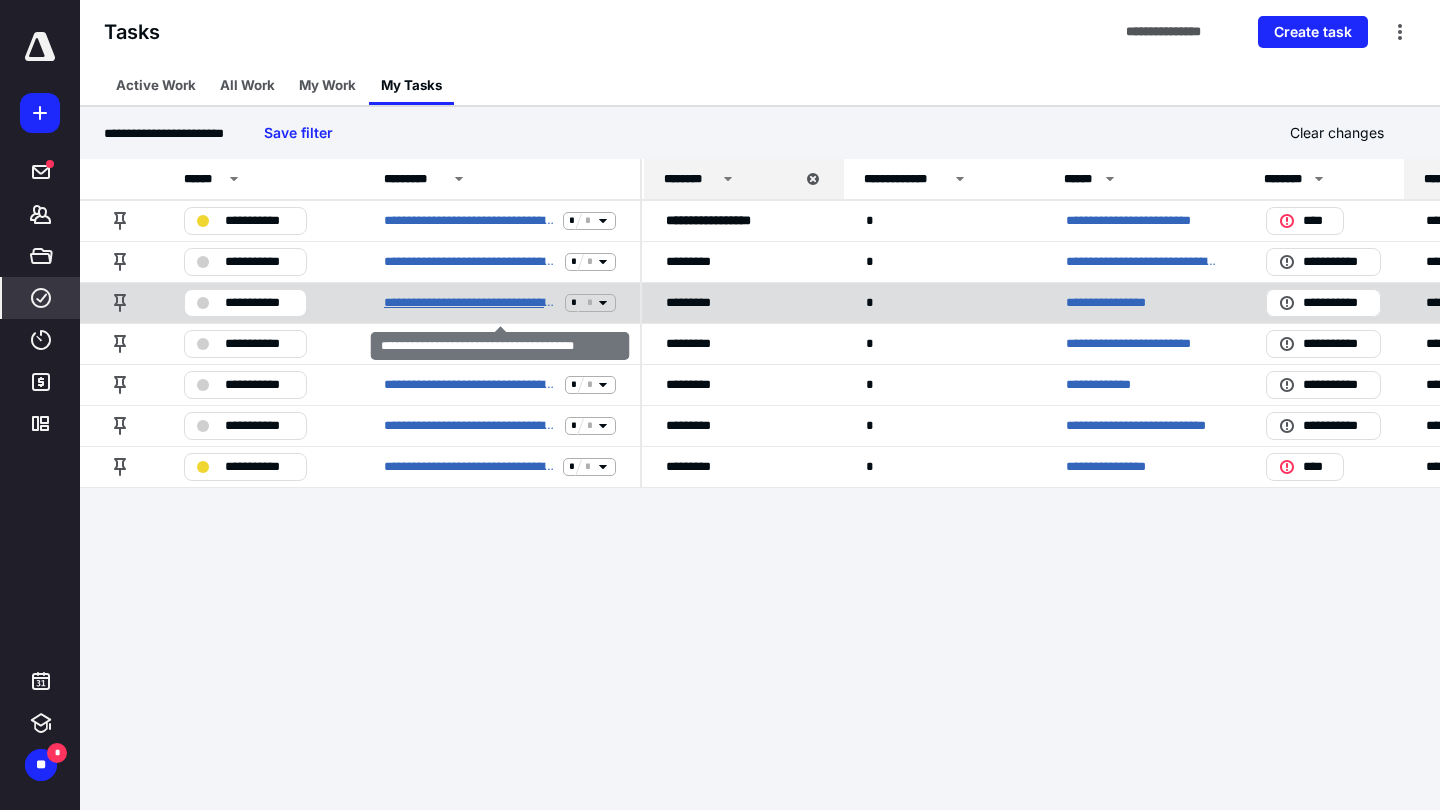 click on "**********" at bounding box center [470, 303] 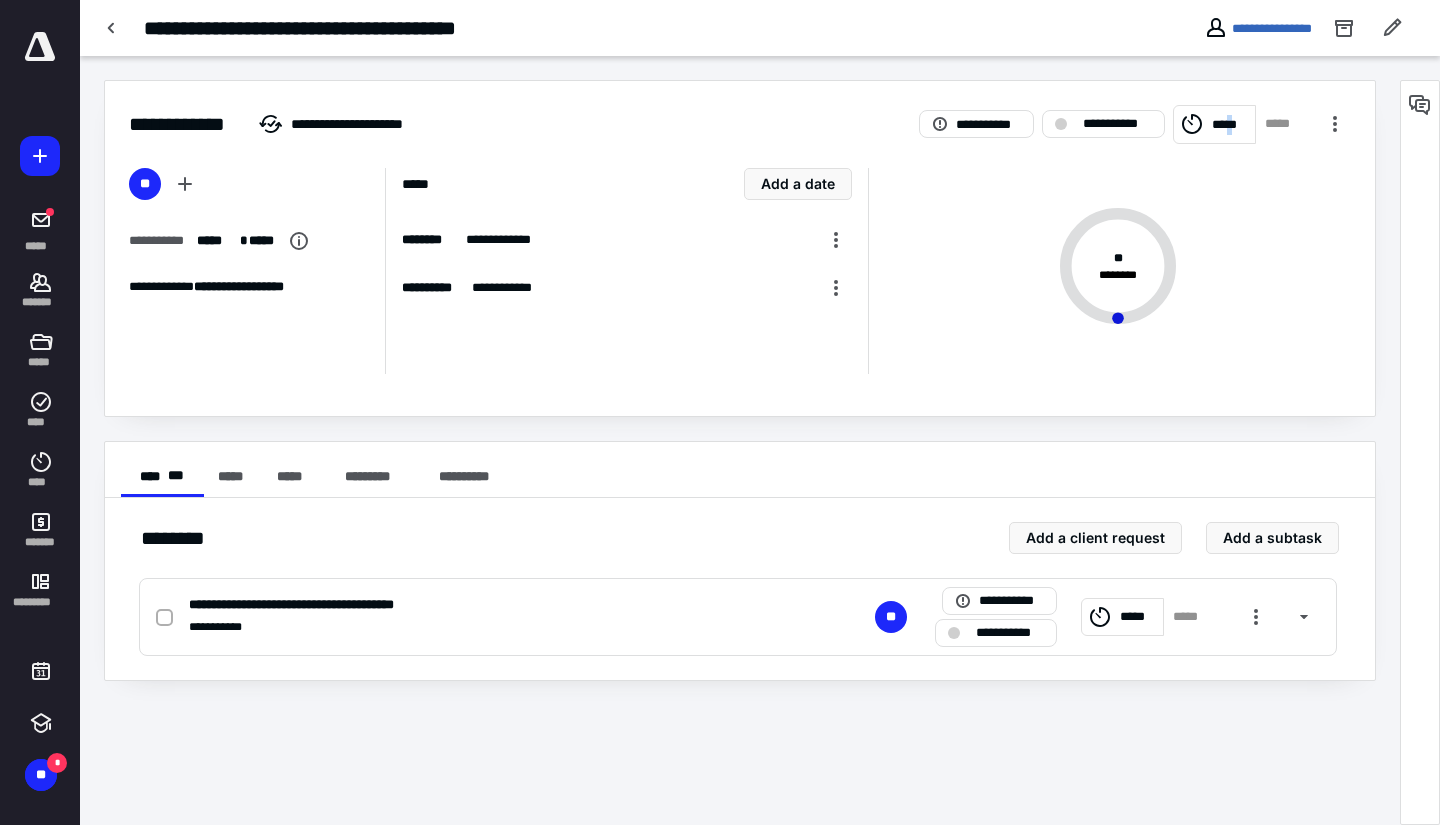 click on "*****" at bounding box center (1230, 125) 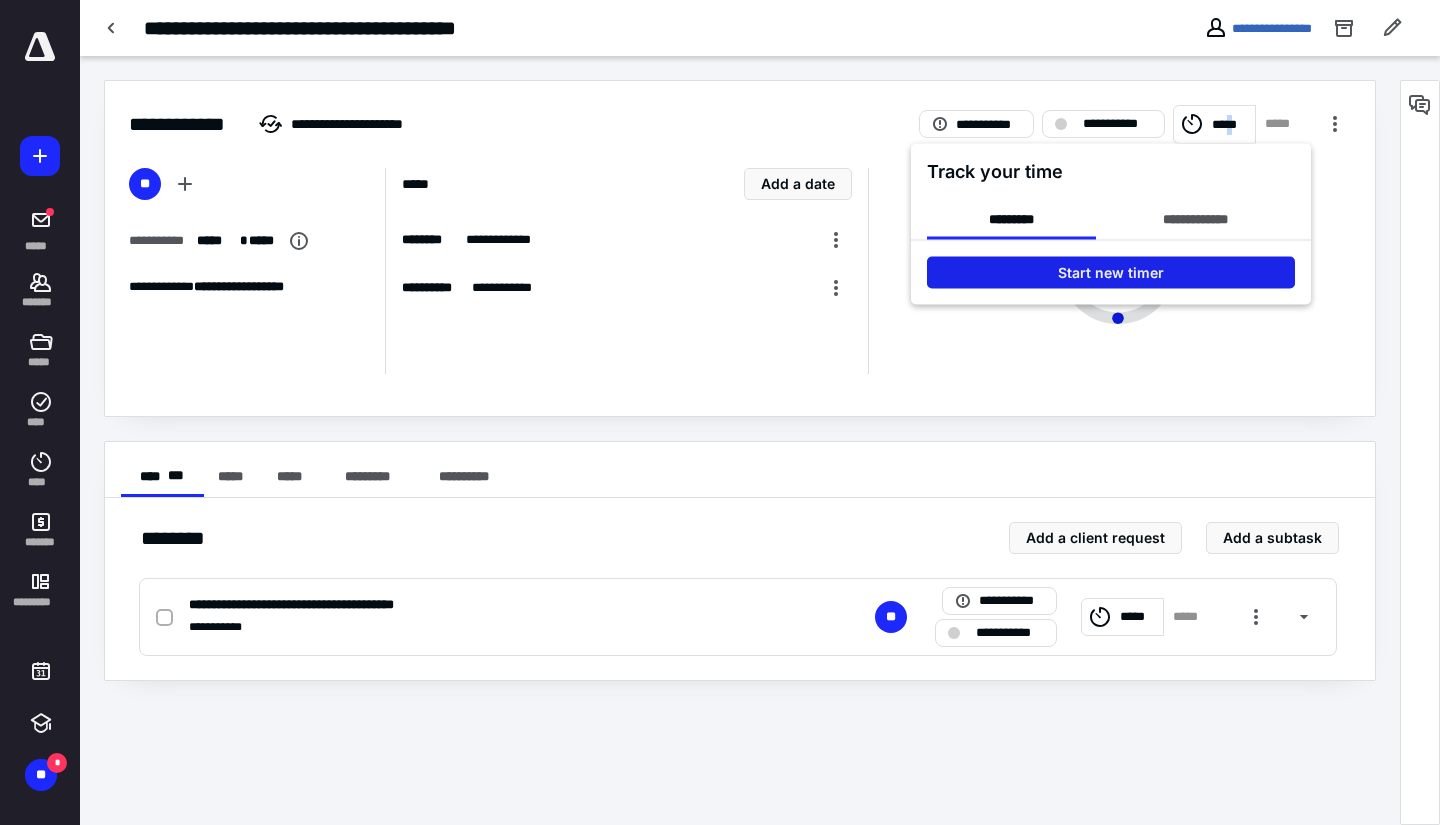 click on "Start new timer" at bounding box center (1111, 273) 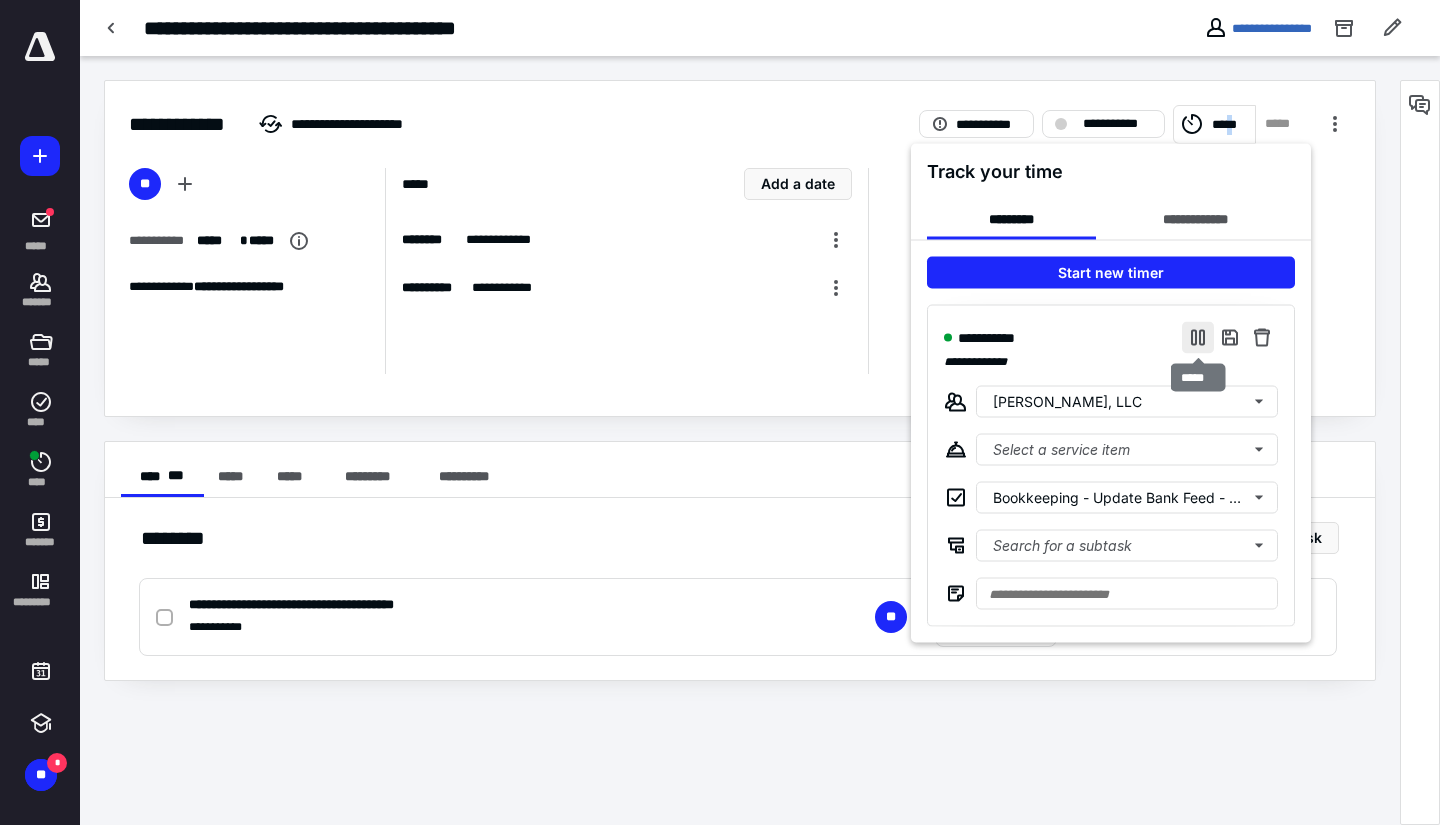 click at bounding box center (1198, 338) 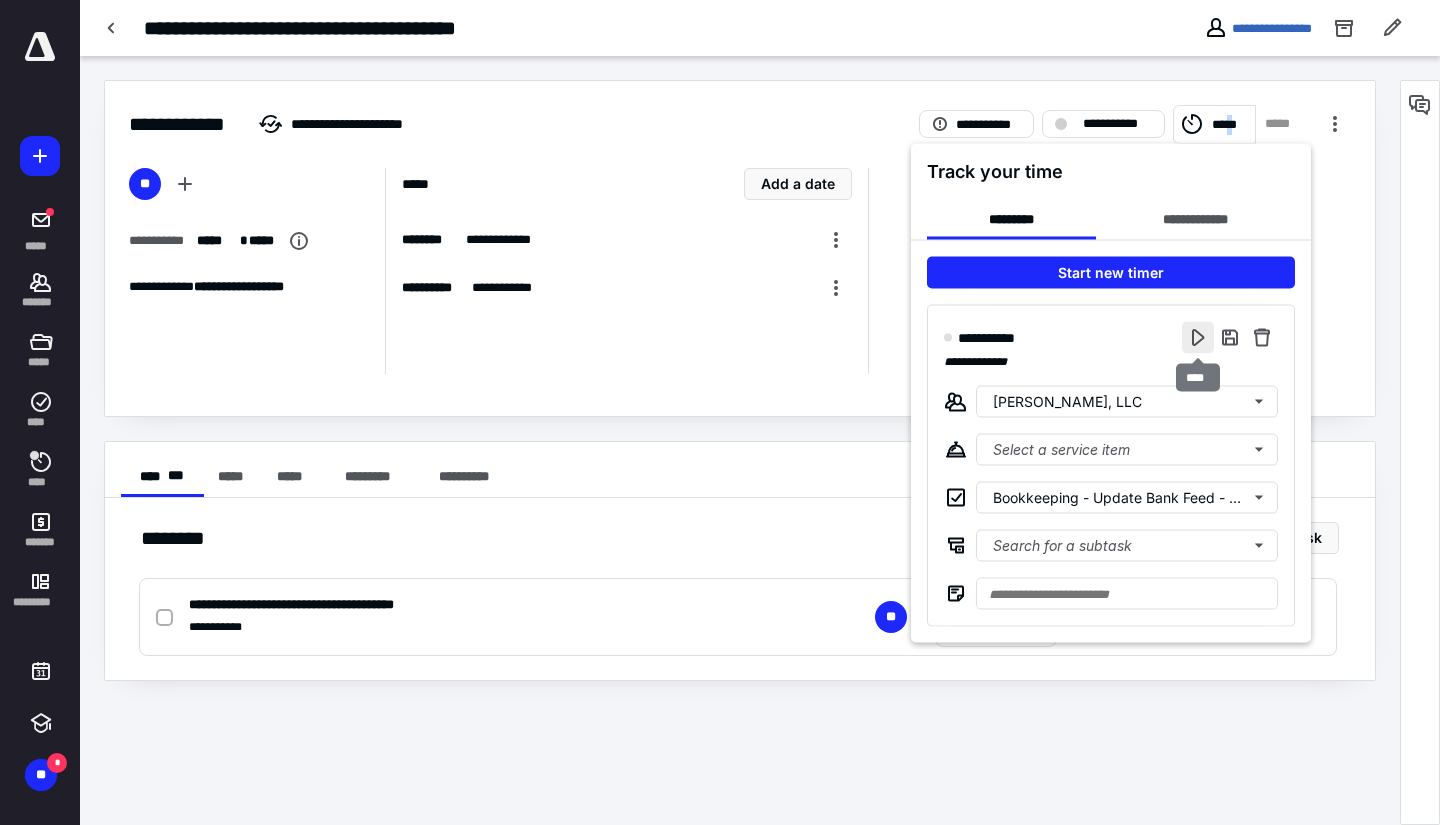 click at bounding box center (1198, 338) 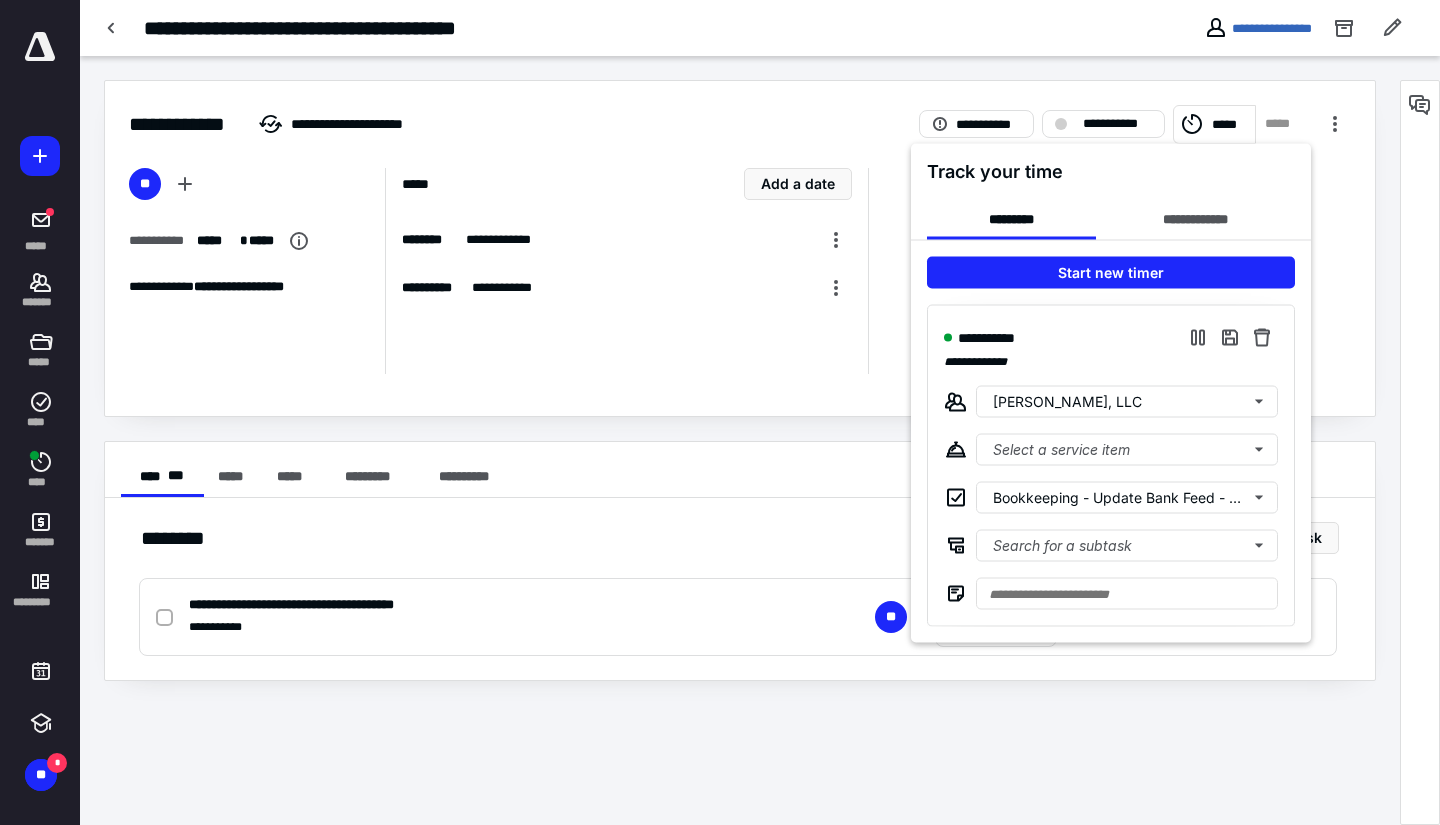 click at bounding box center (720, 412) 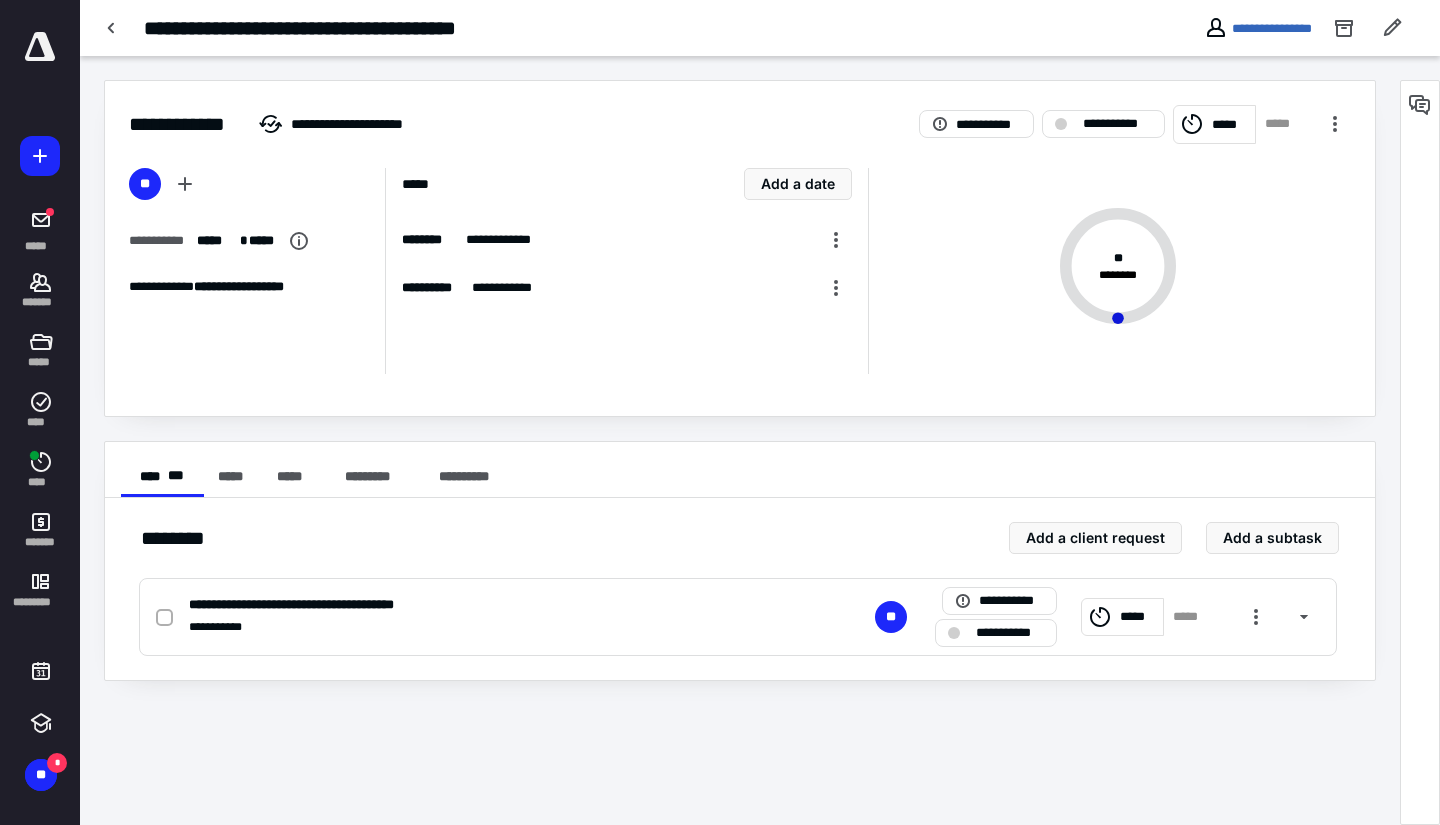 click 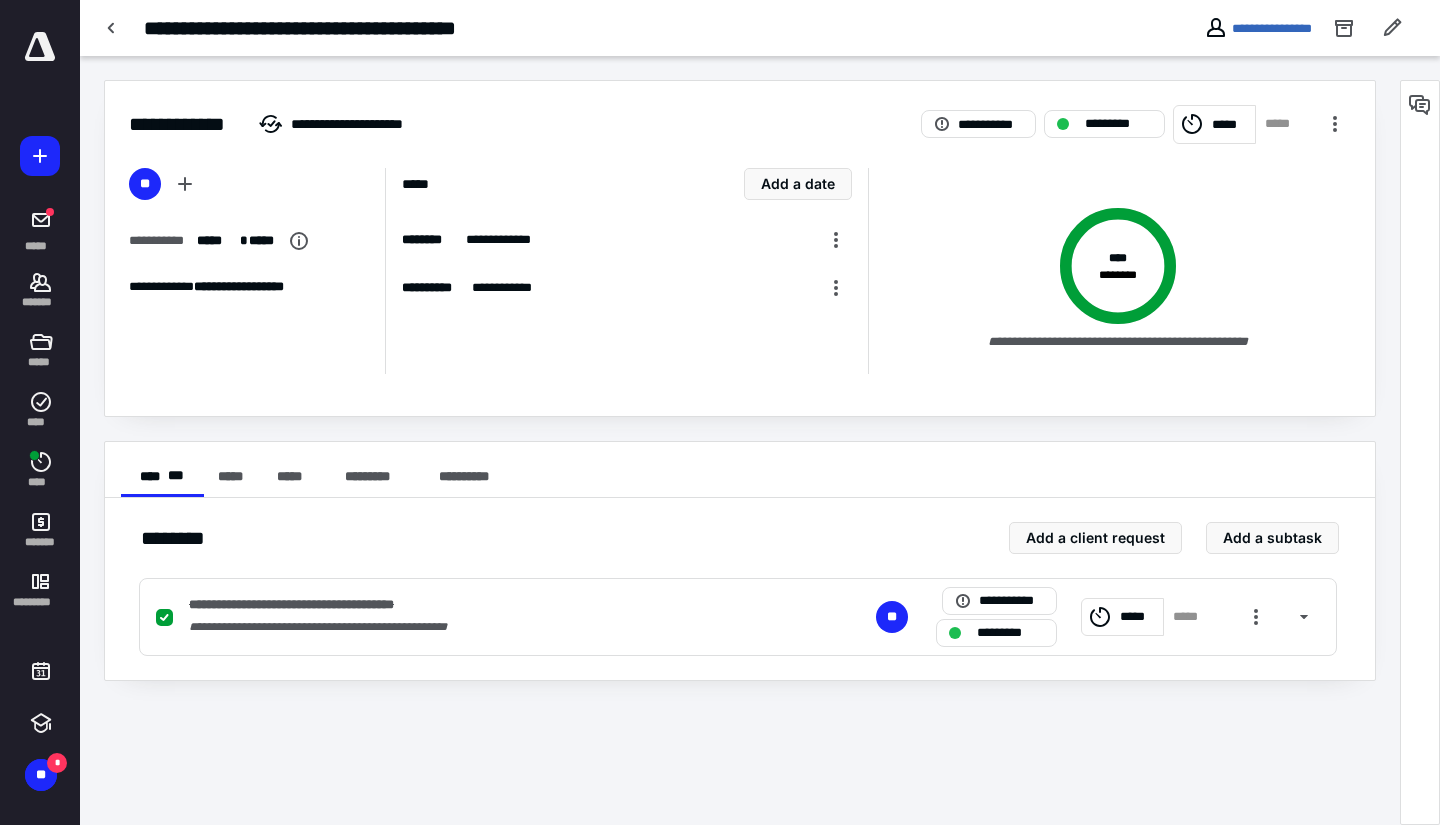 click on "*****" at bounding box center [1230, 125] 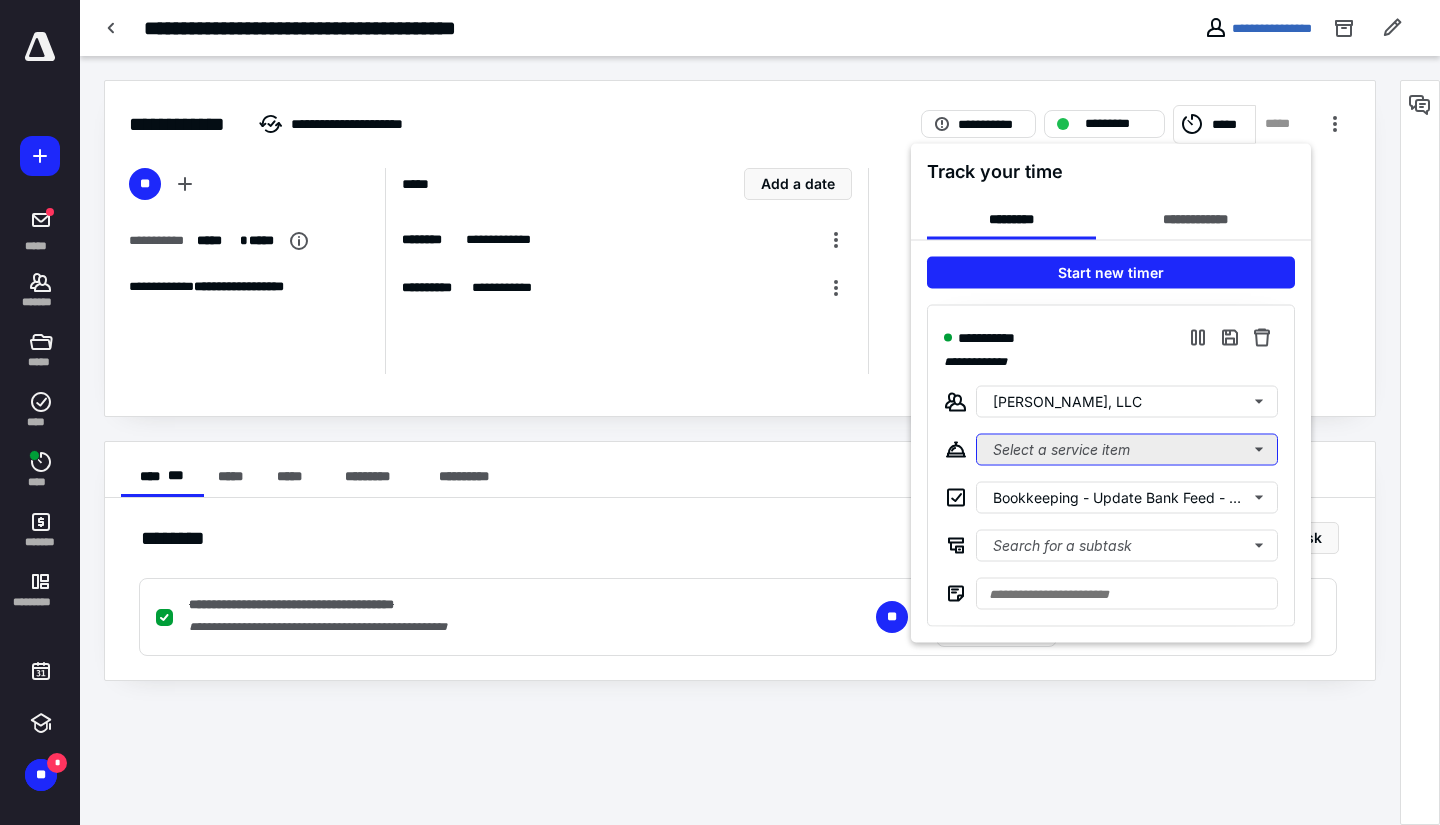 click on "Select a service item" at bounding box center [1127, 450] 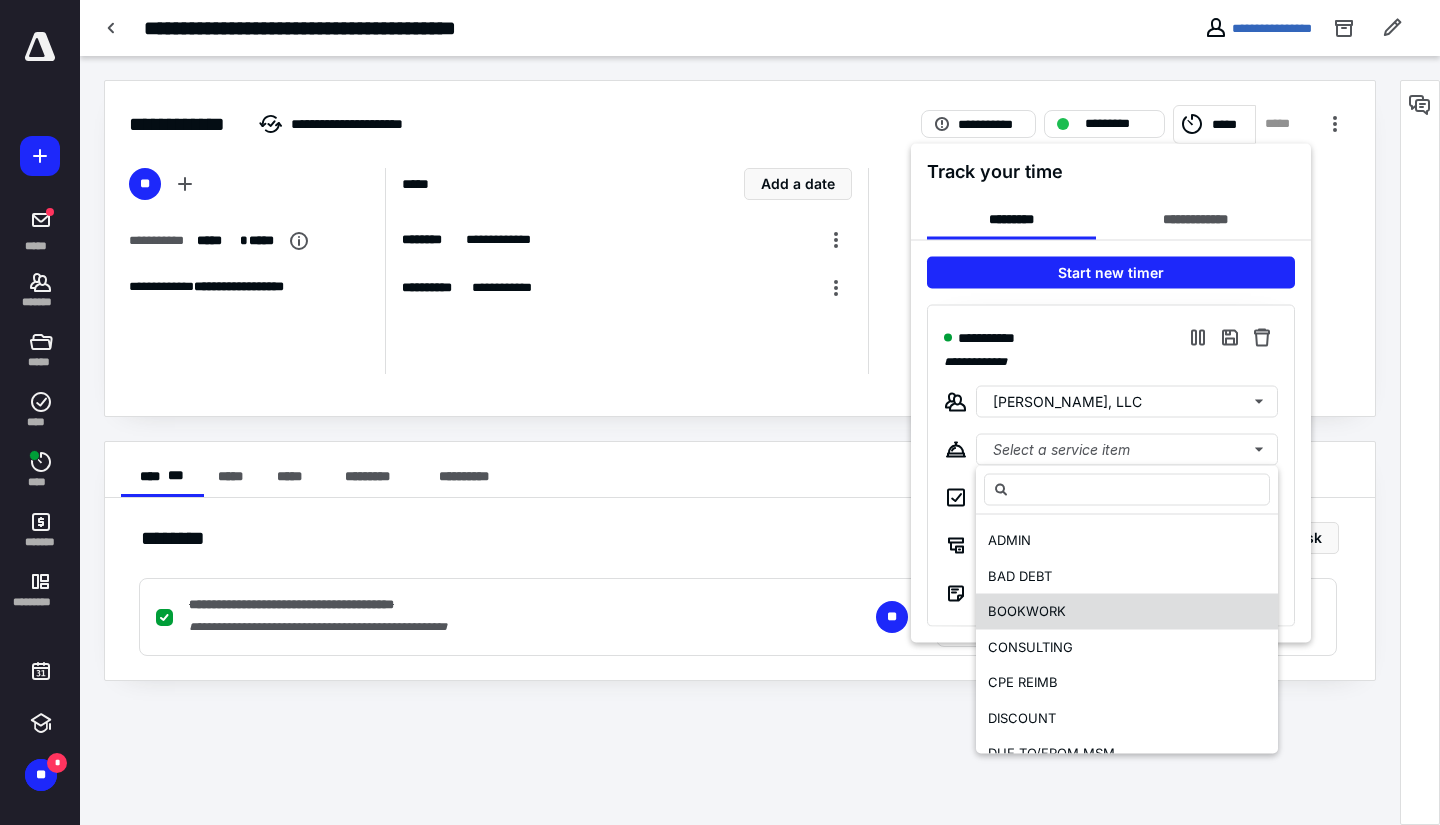 click on "BOOKWORK" at bounding box center [1027, 611] 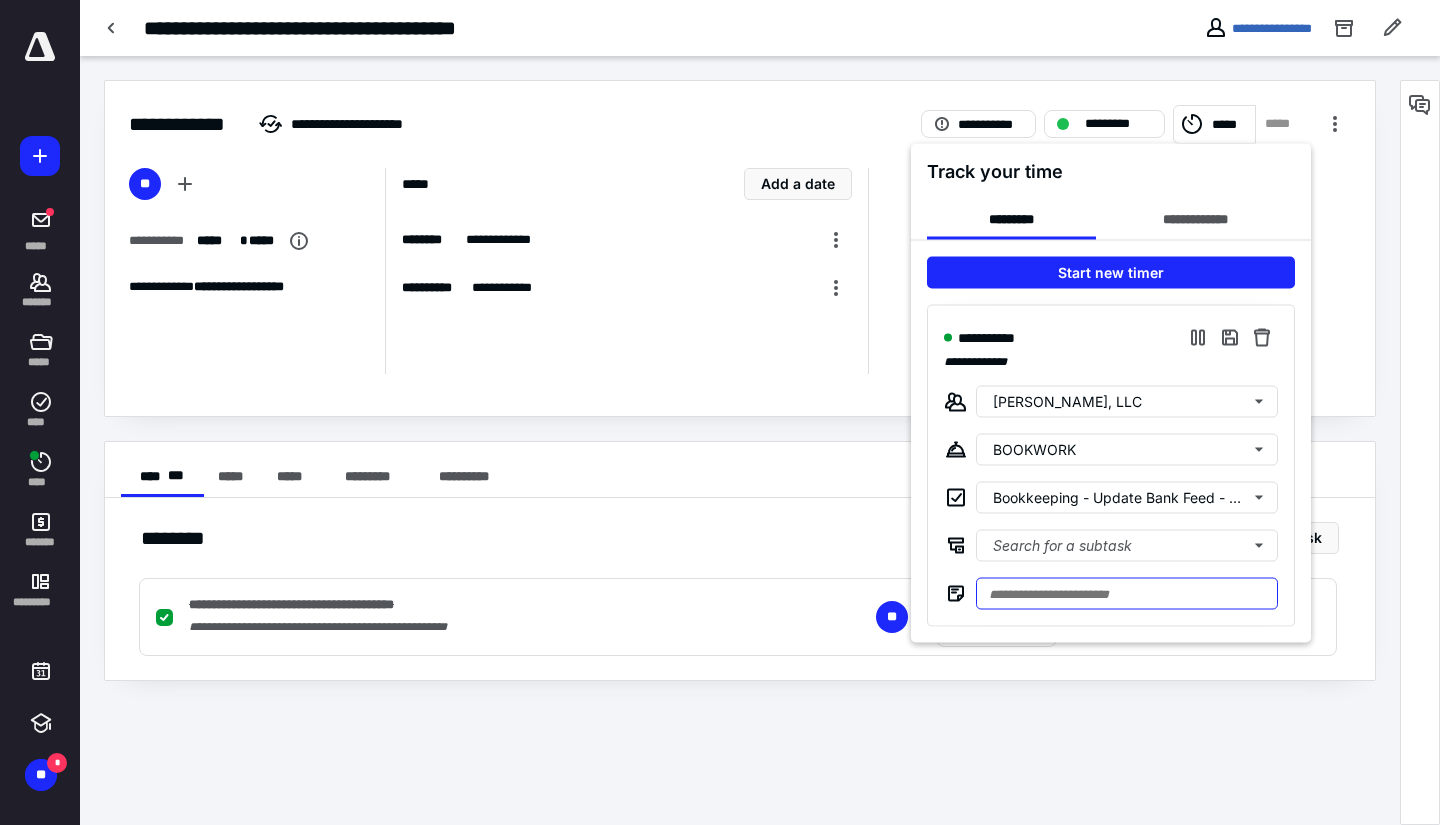 click at bounding box center [1127, 594] 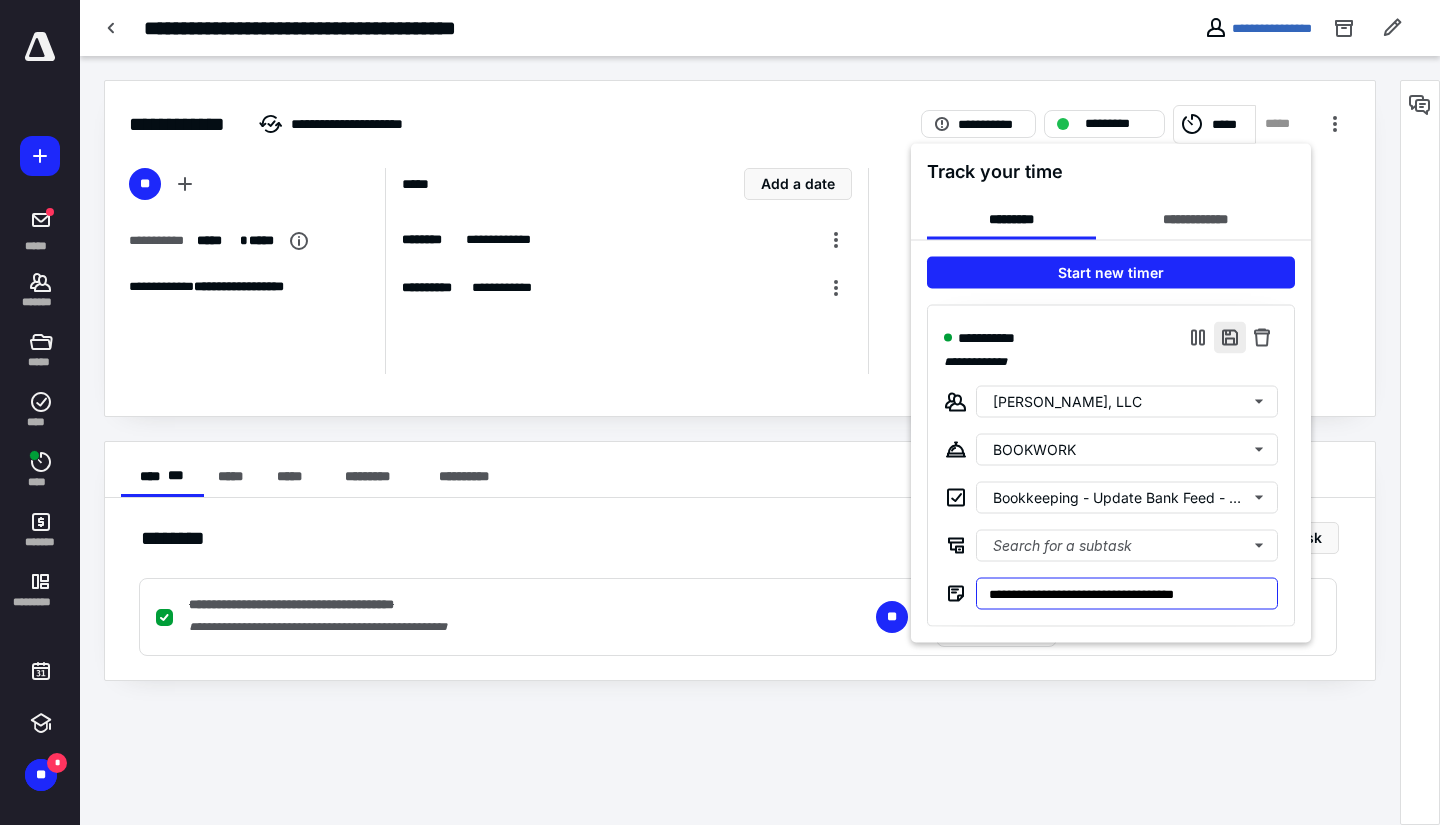 type on "**********" 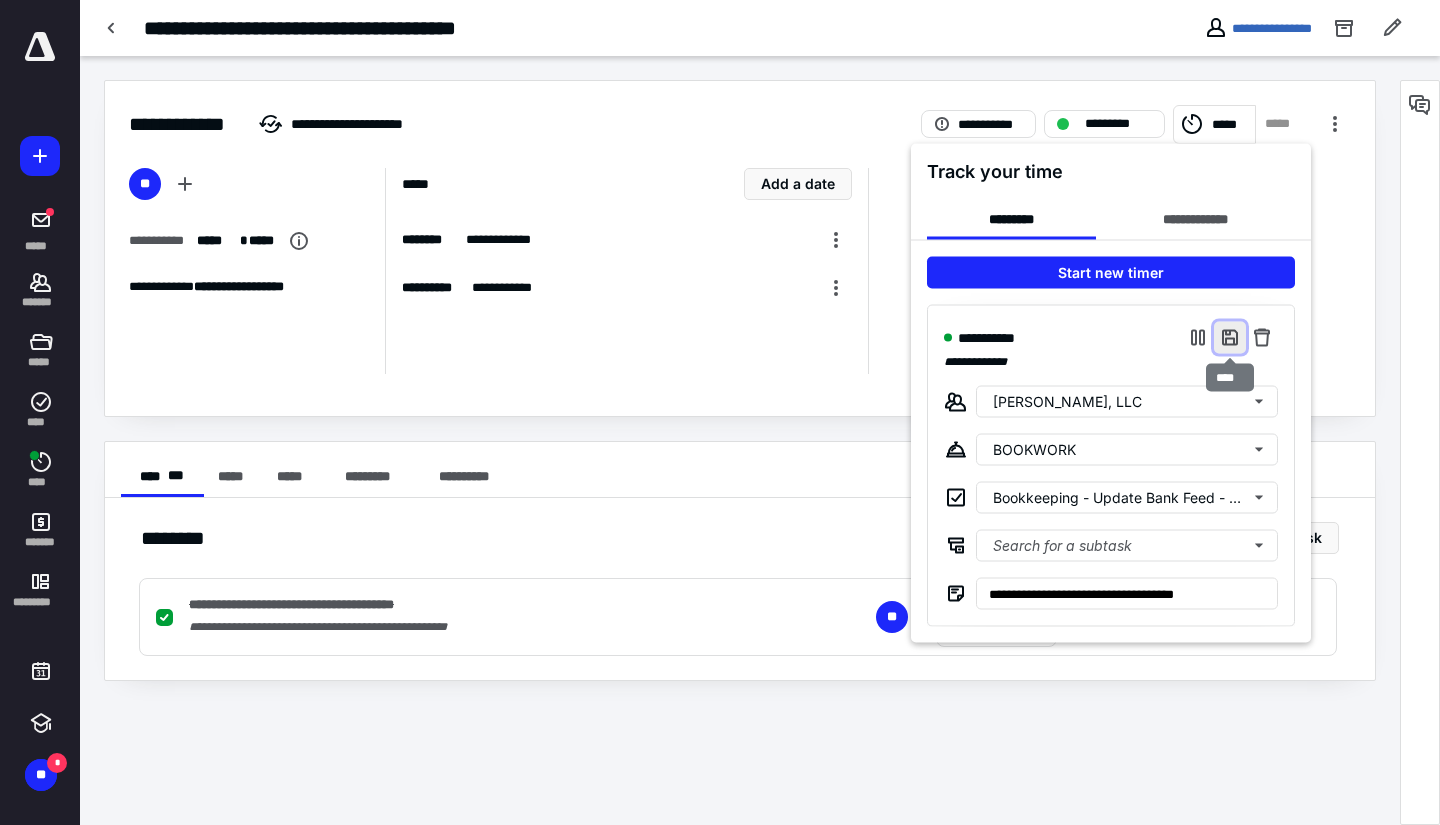 click at bounding box center [1230, 338] 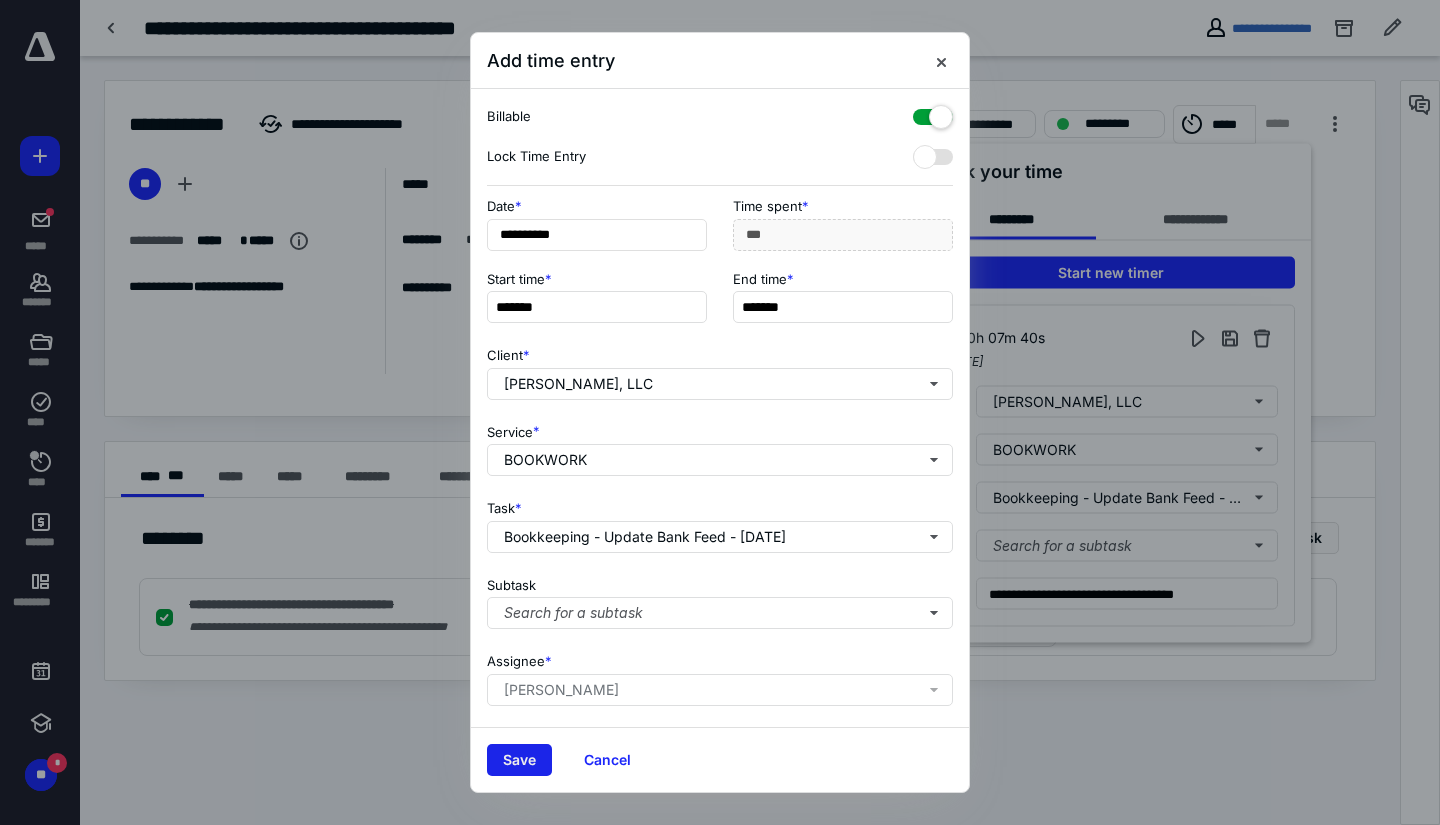 click on "Save" at bounding box center (519, 760) 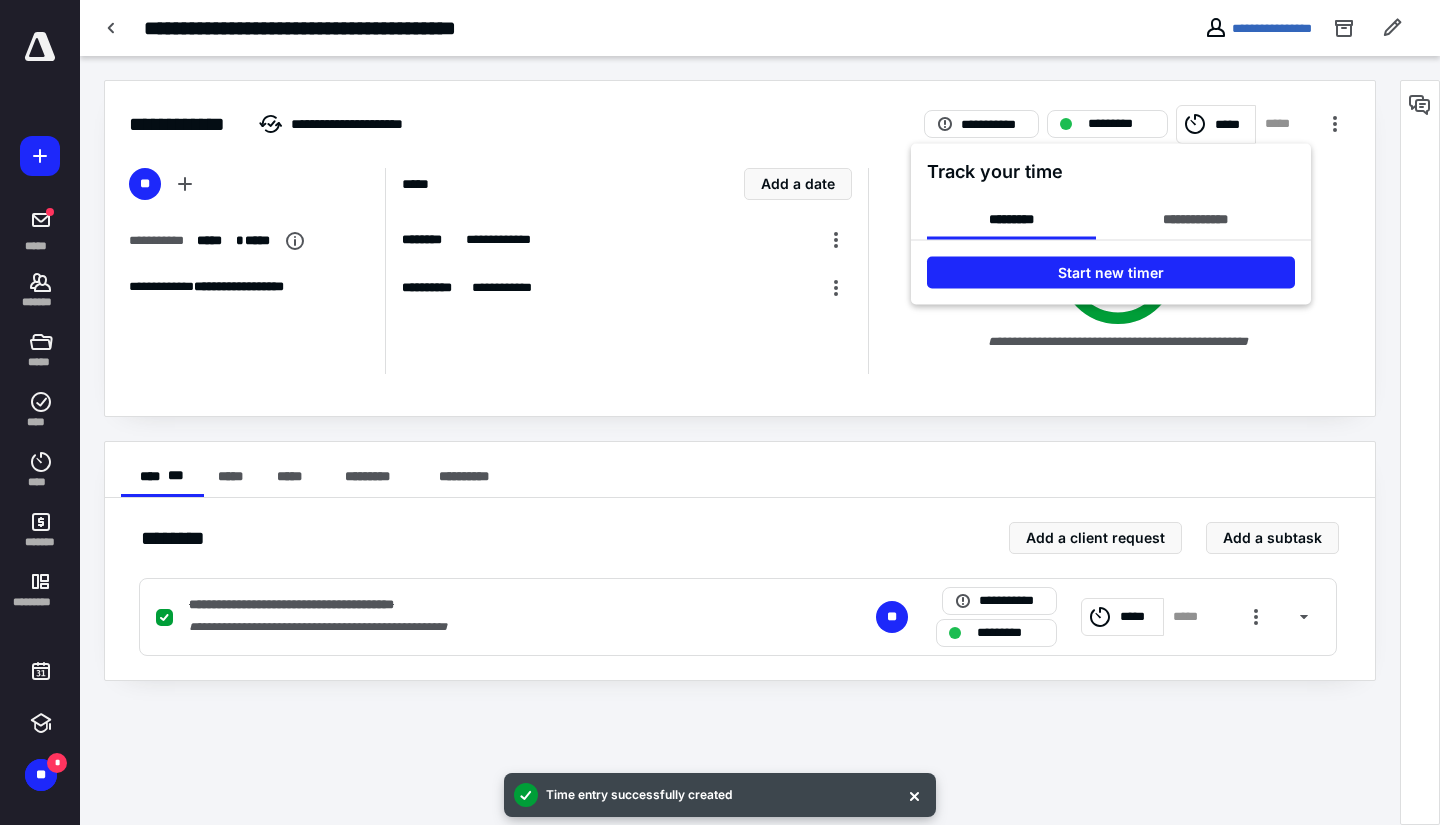 click at bounding box center [720, 412] 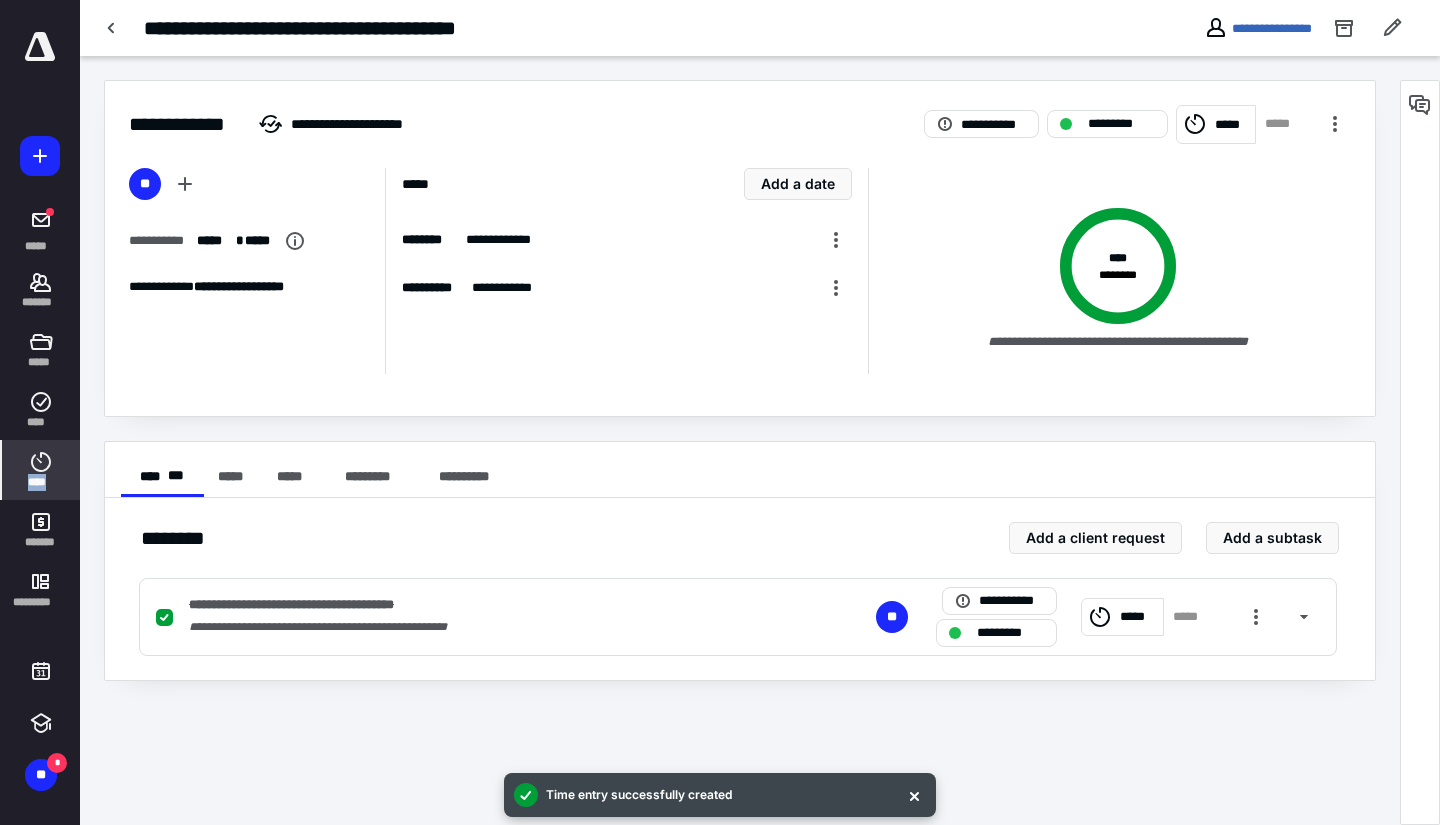 click 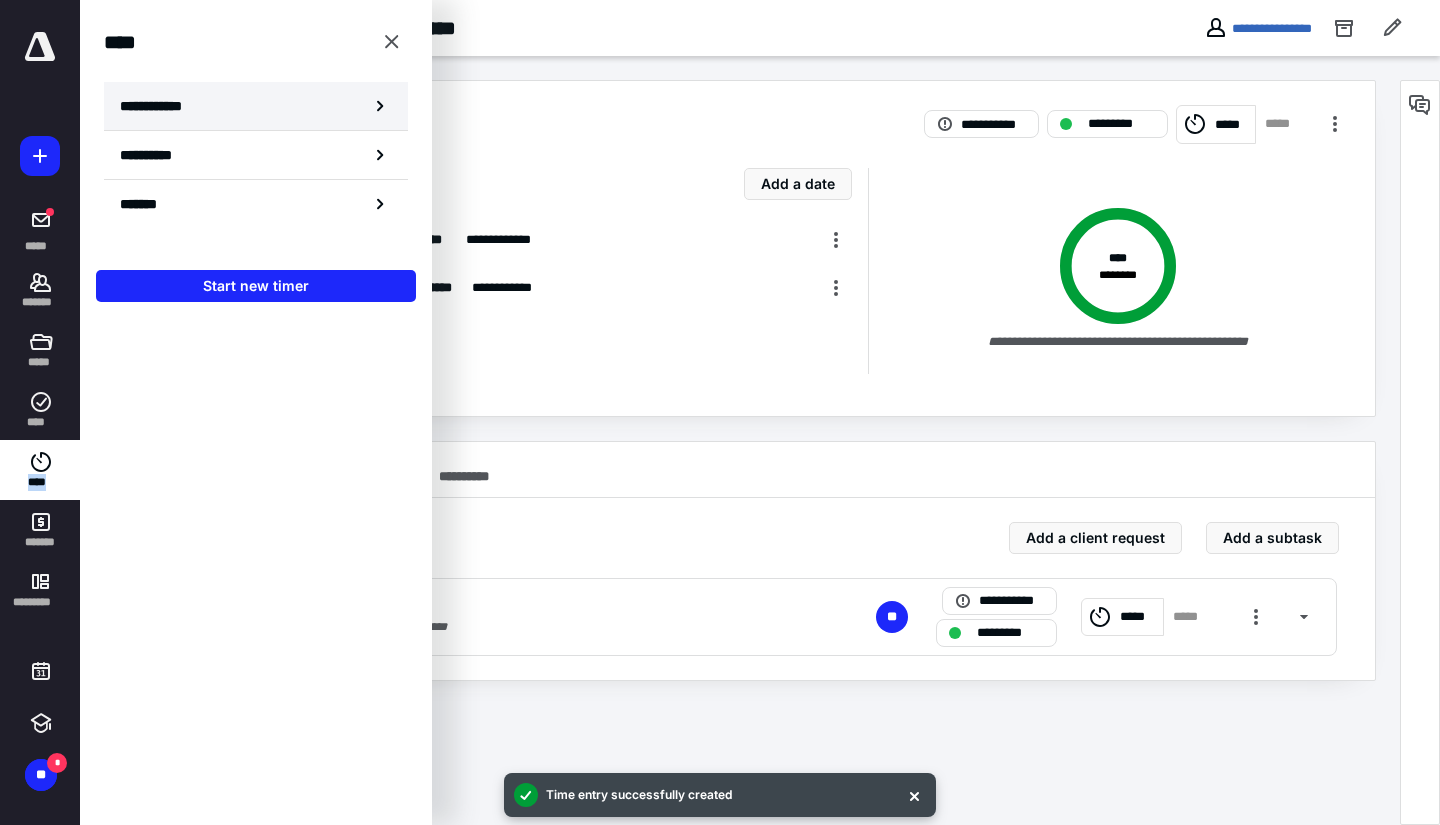 click on "**********" at bounding box center (162, 106) 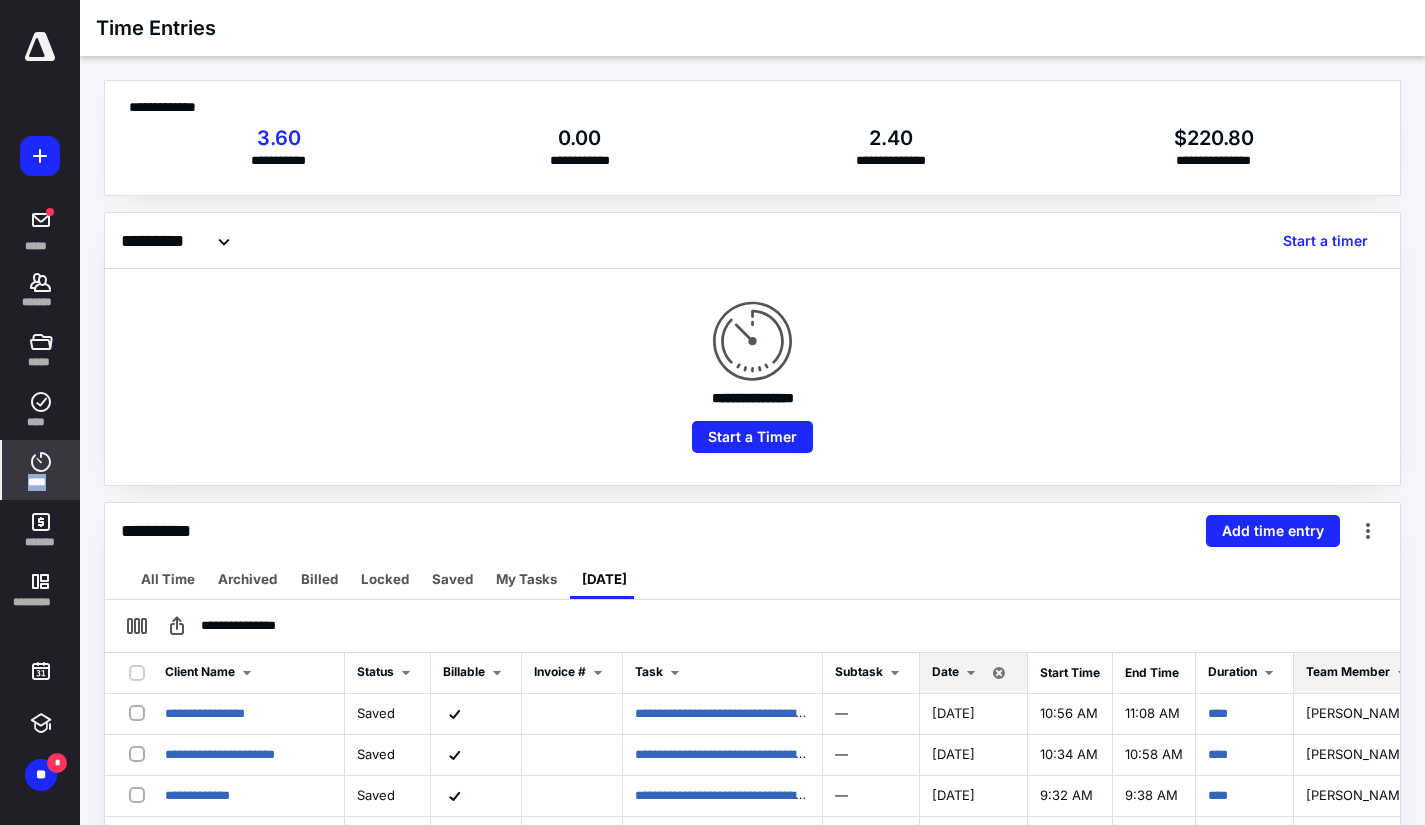 scroll, scrollTop: 0, scrollLeft: 0, axis: both 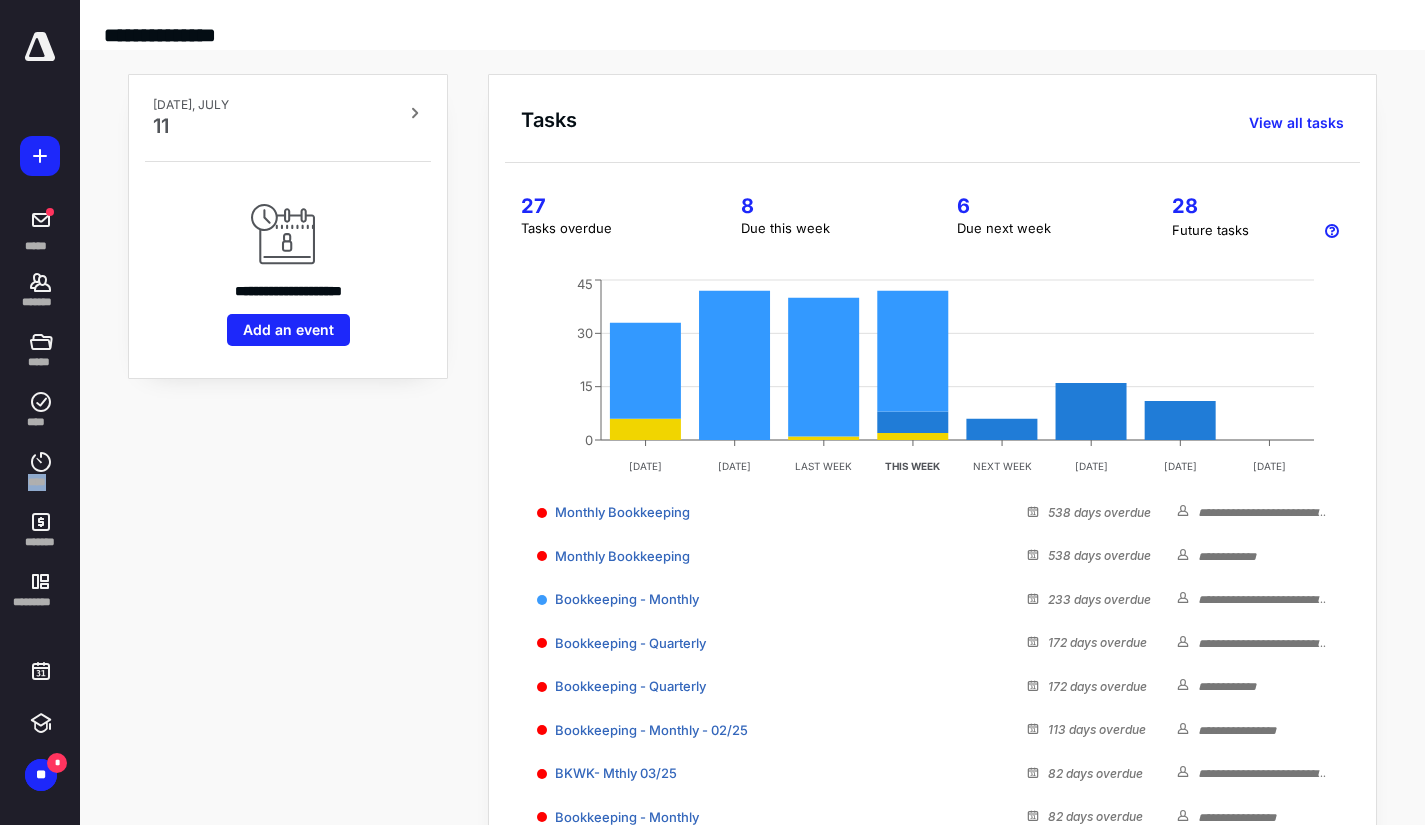 click on "8" at bounding box center [824, 206] 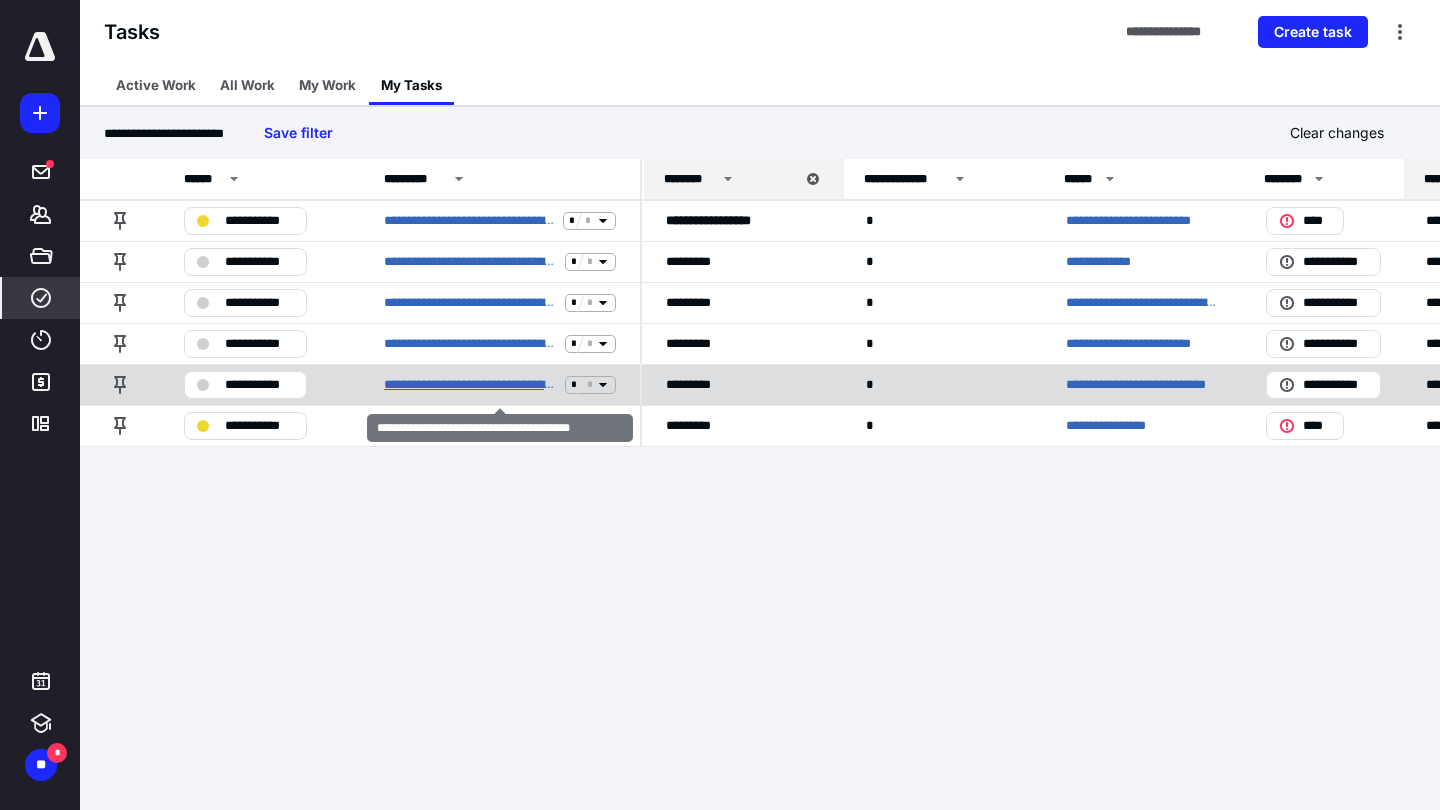 click on "**********" at bounding box center (470, 385) 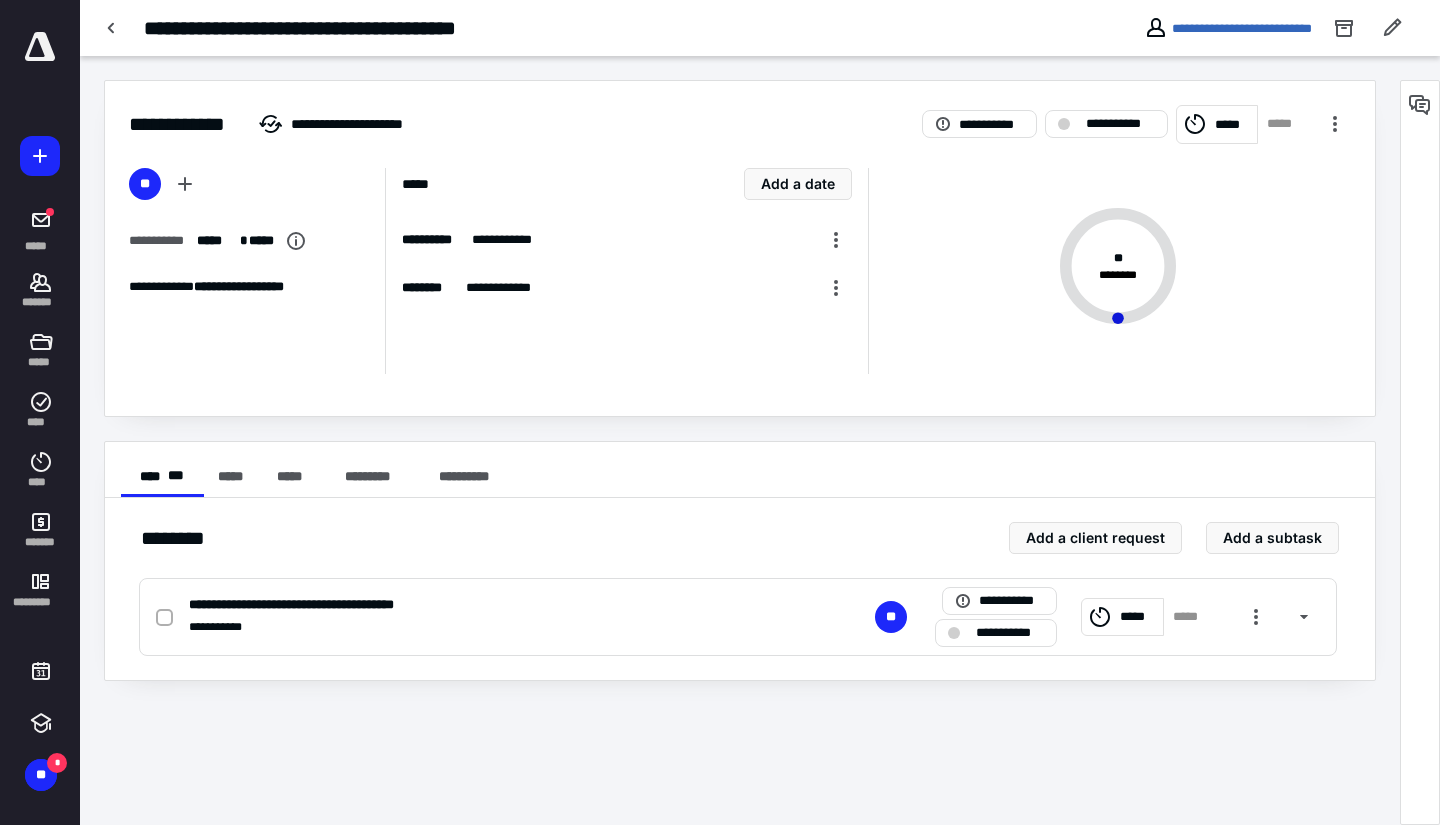 click 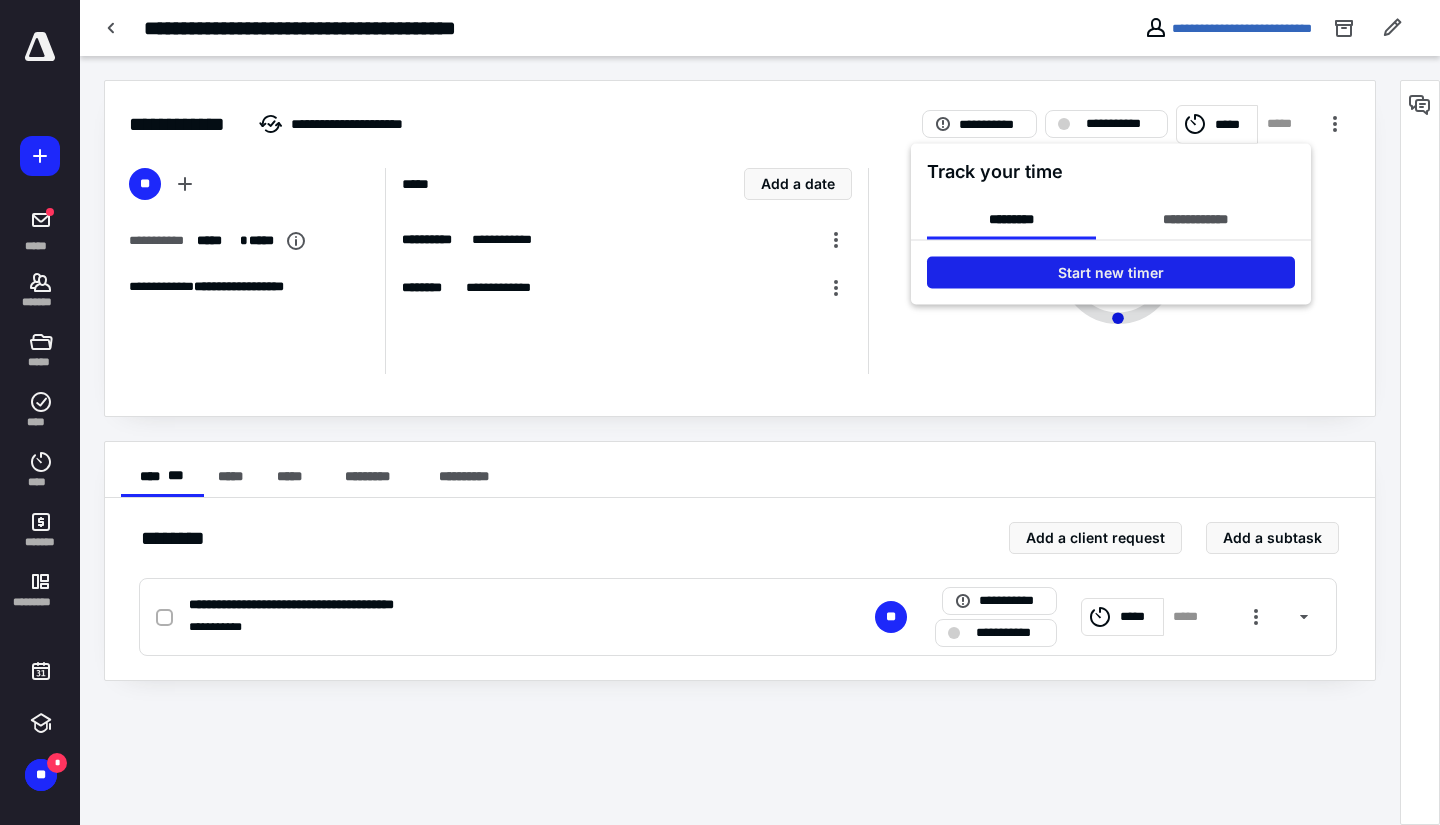 click on "Start new timer" at bounding box center (1111, 273) 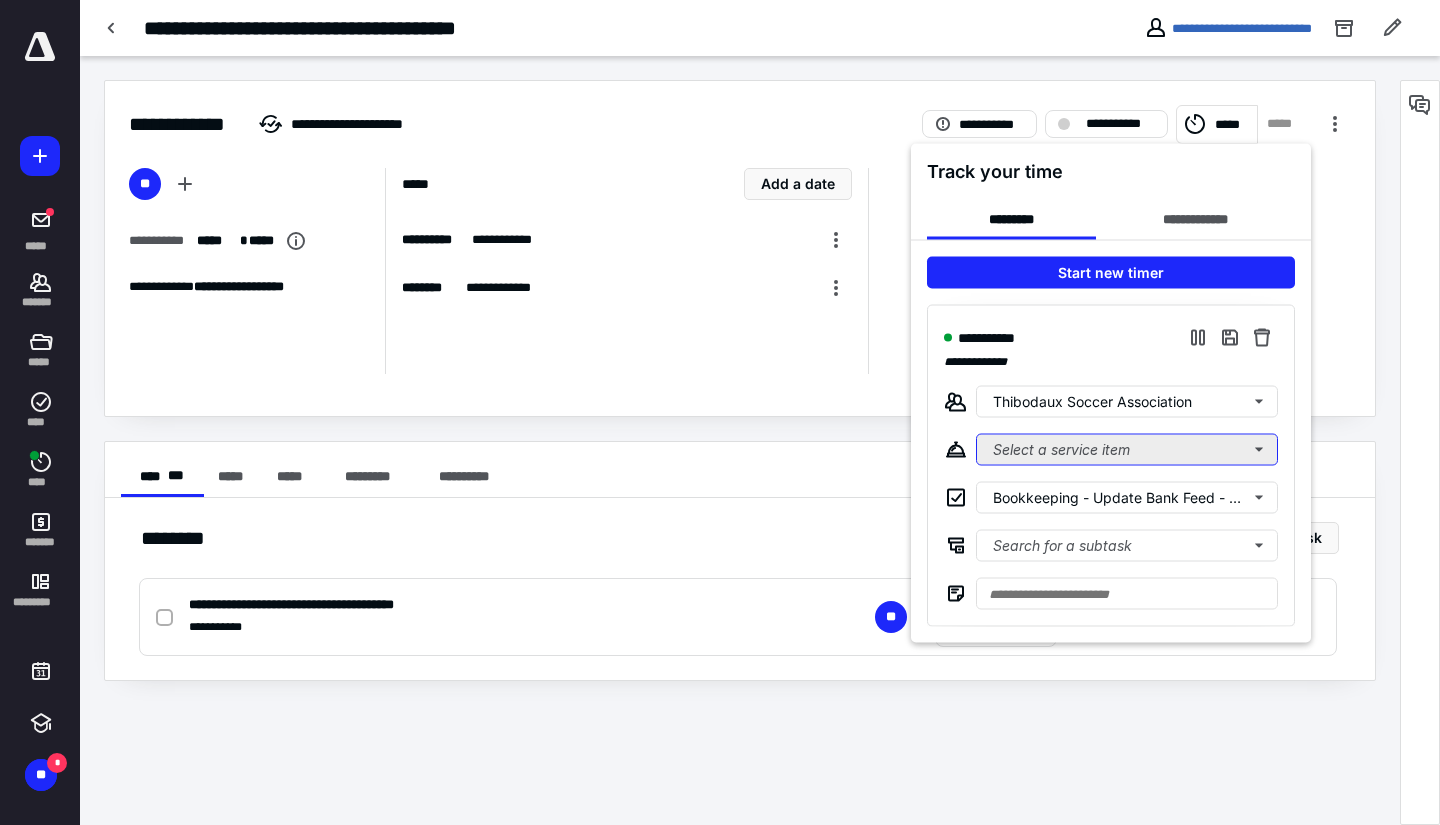 click on "Select a service item" at bounding box center [1127, 450] 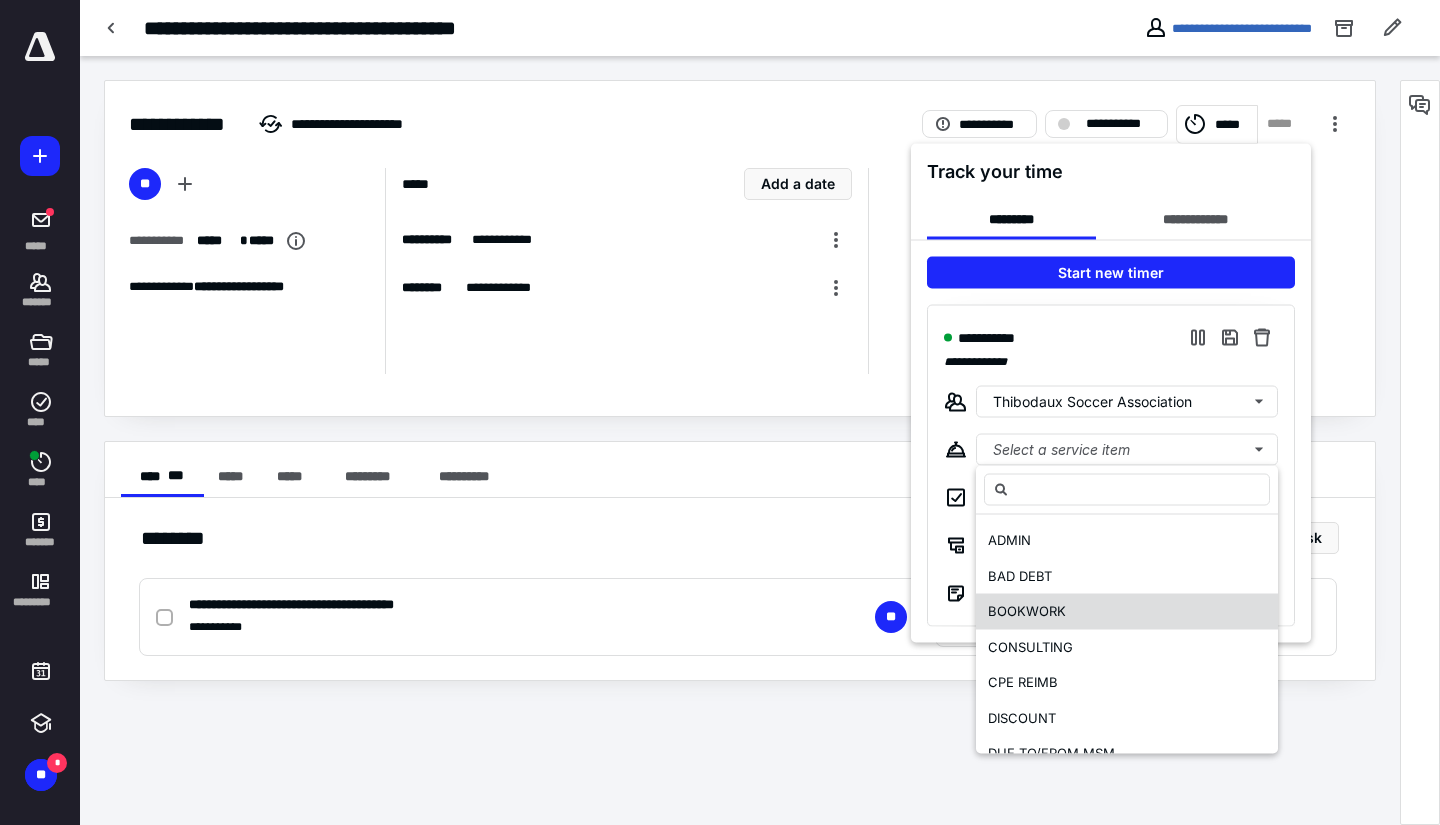 click on "BOOKWORK" at bounding box center (1027, 611) 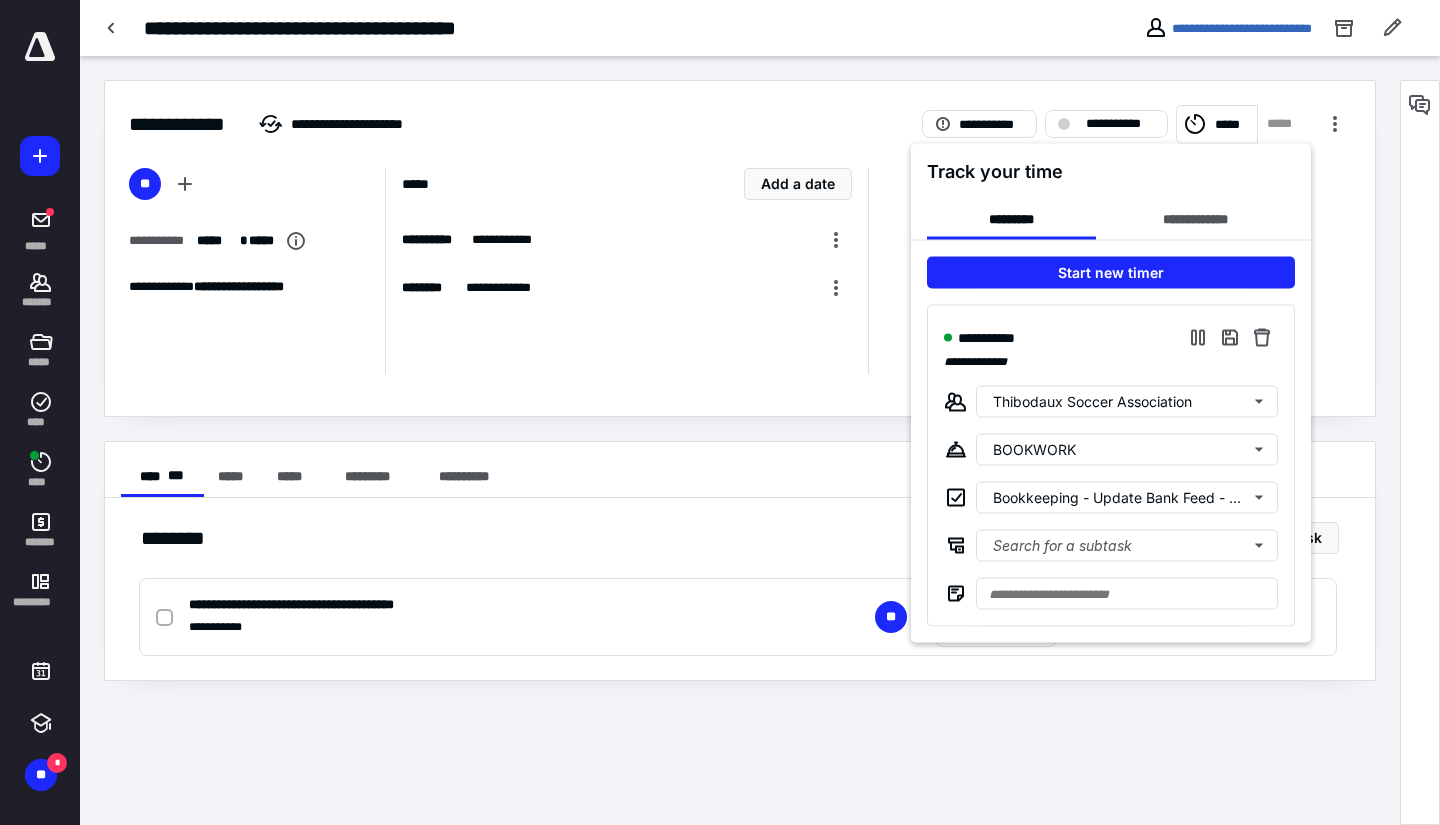 click at bounding box center [720, 412] 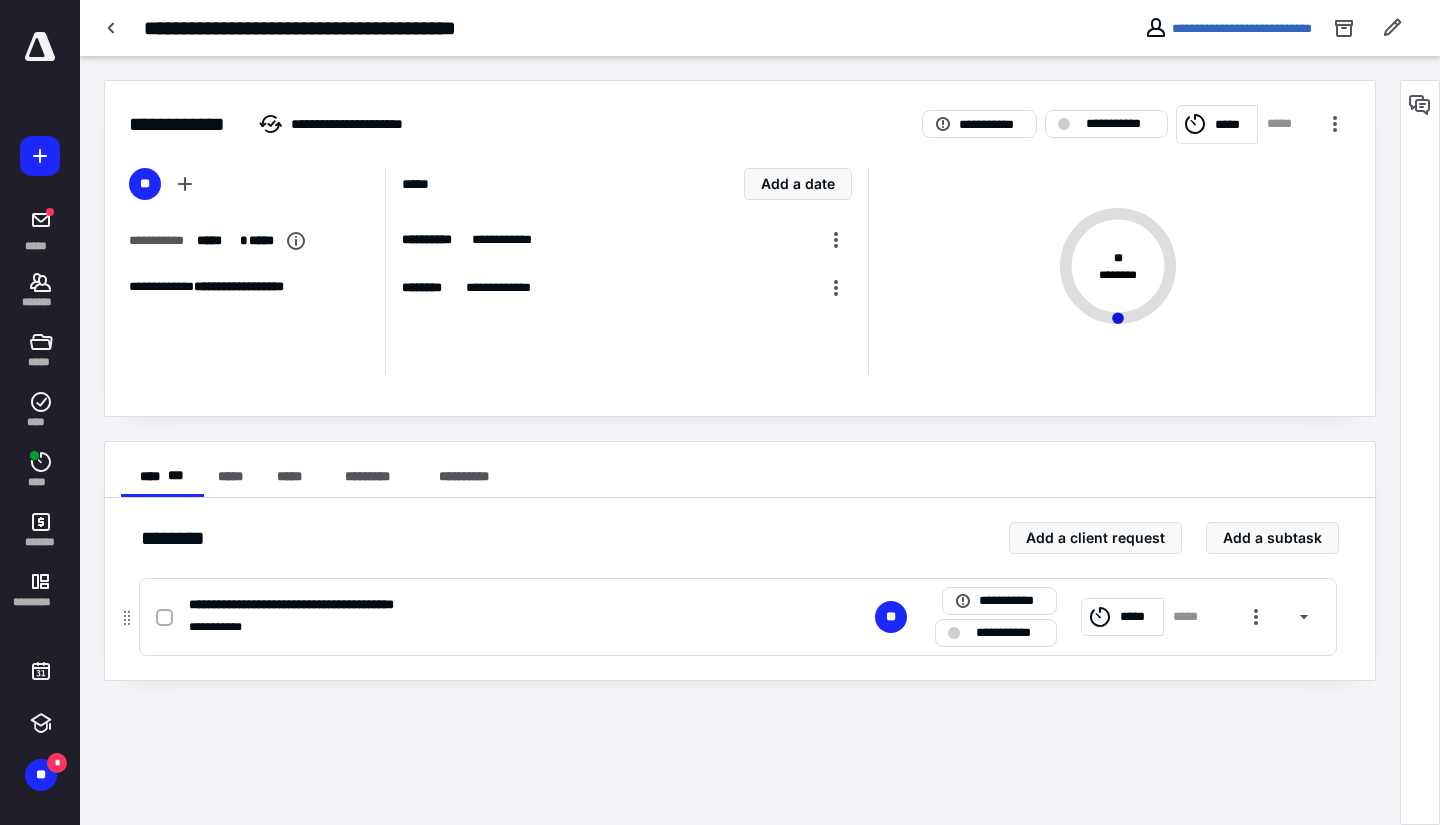 click at bounding box center (164, 618) 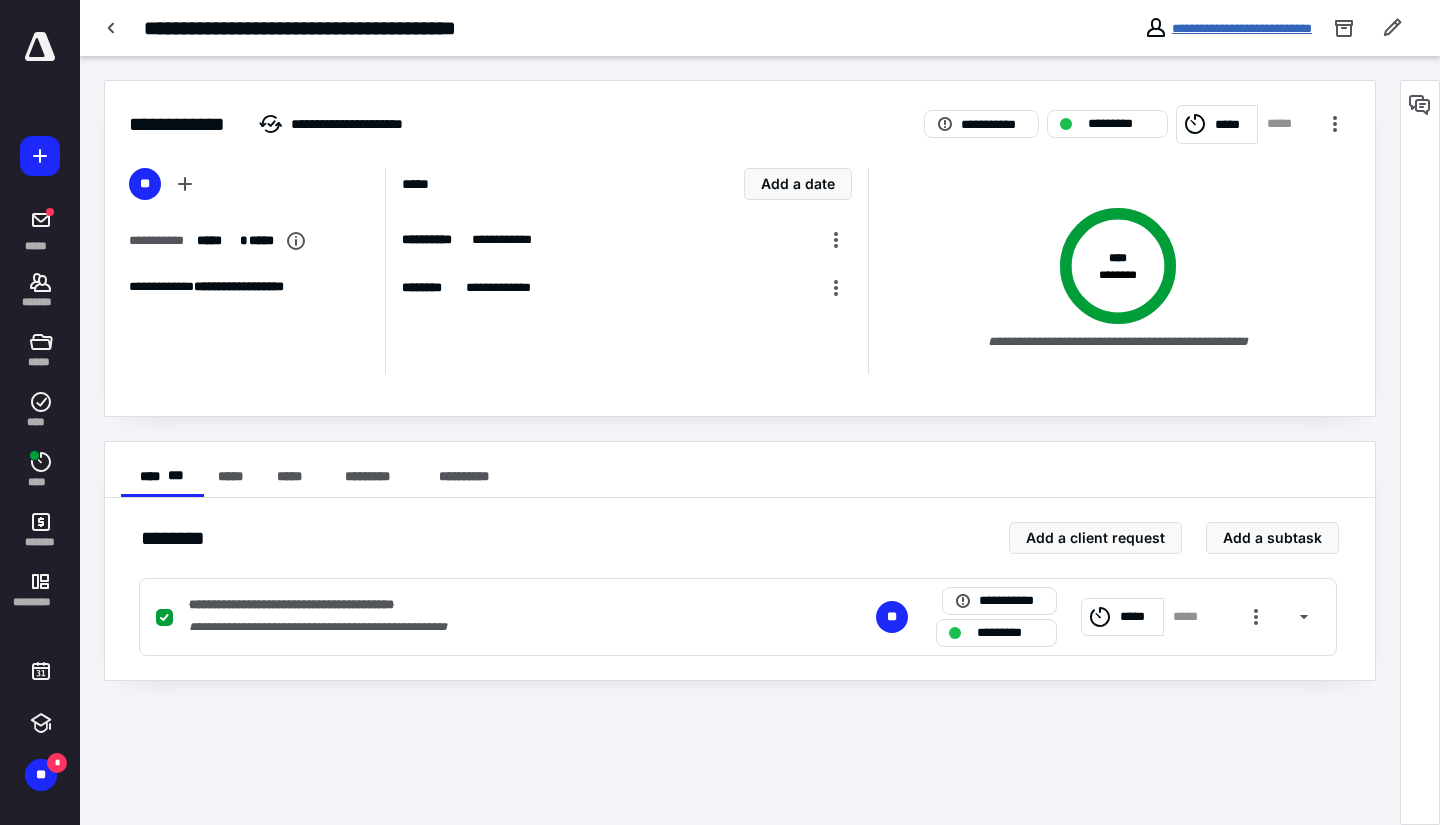 click on "**********" at bounding box center [1242, 28] 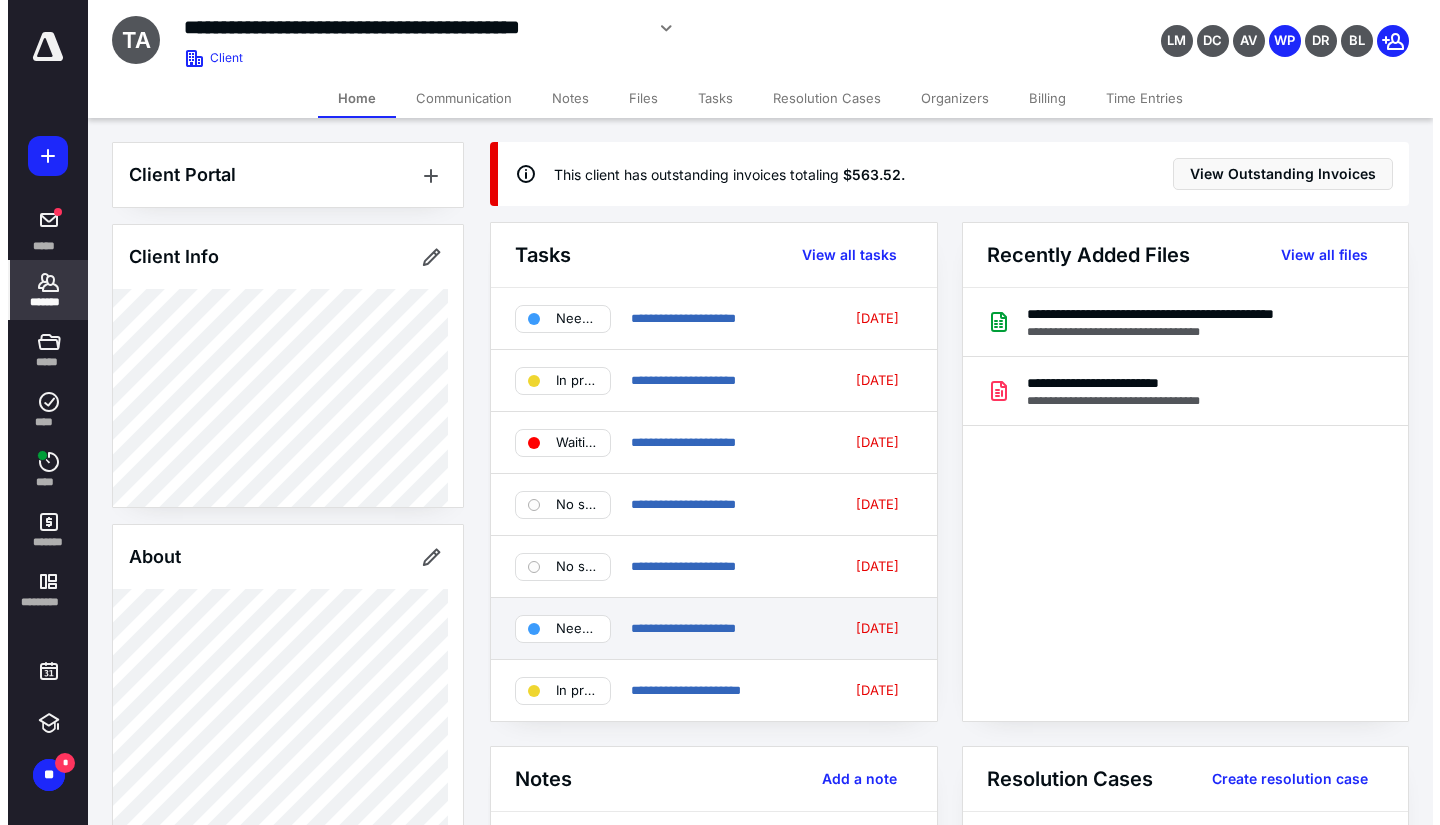 scroll, scrollTop: 500, scrollLeft: 0, axis: vertical 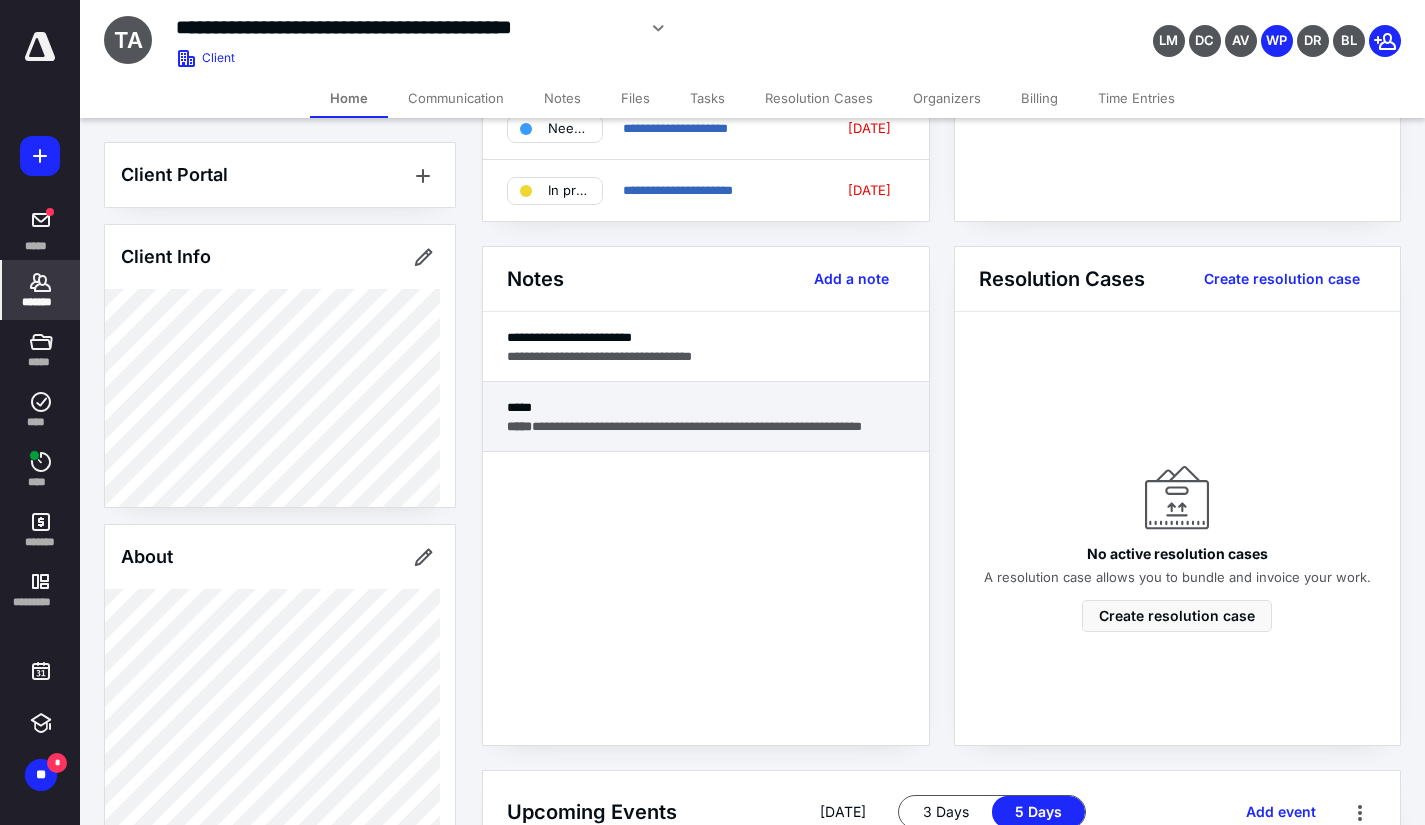 click on "**********" at bounding box center [706, 426] 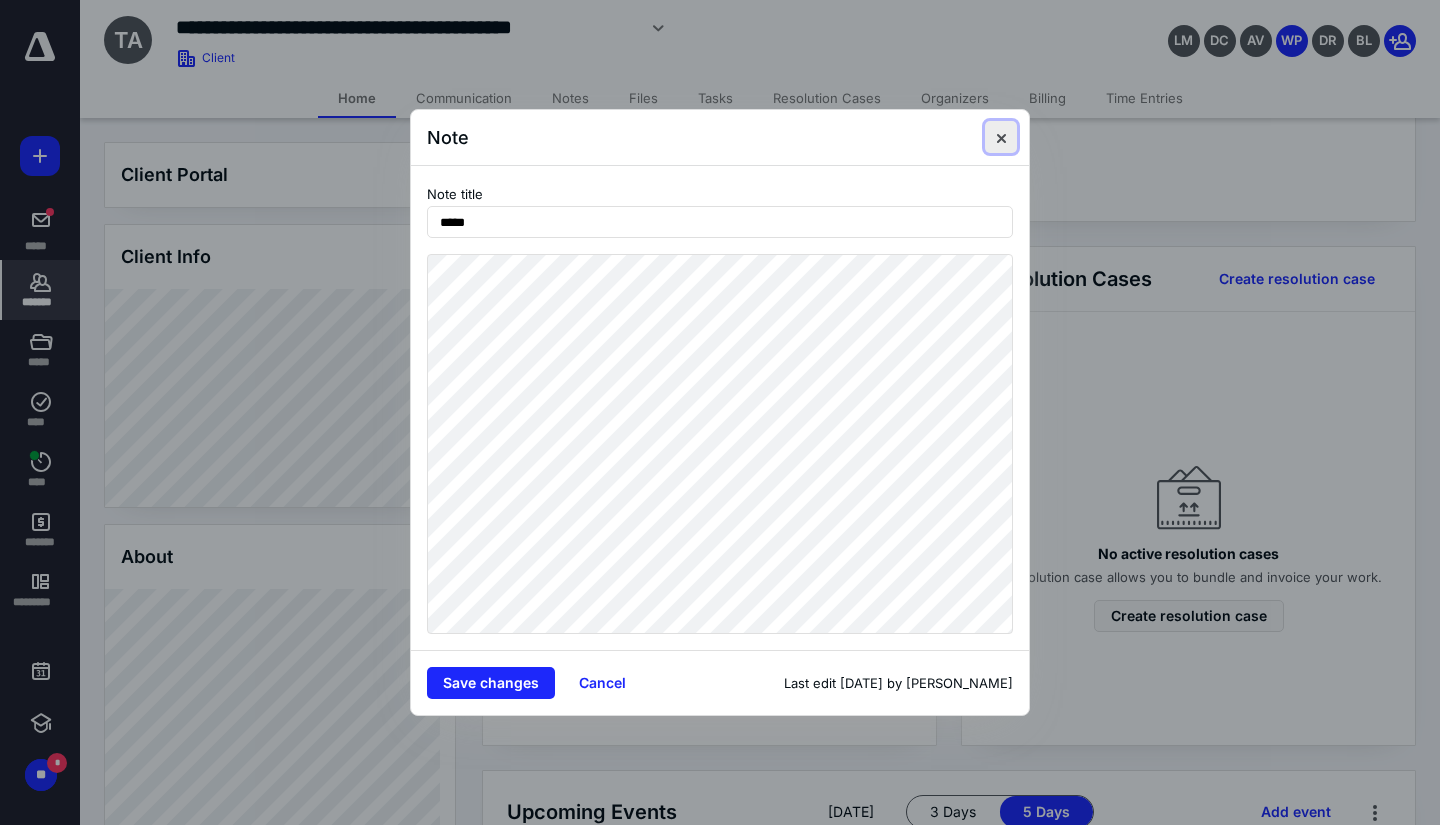 click at bounding box center (1001, 137) 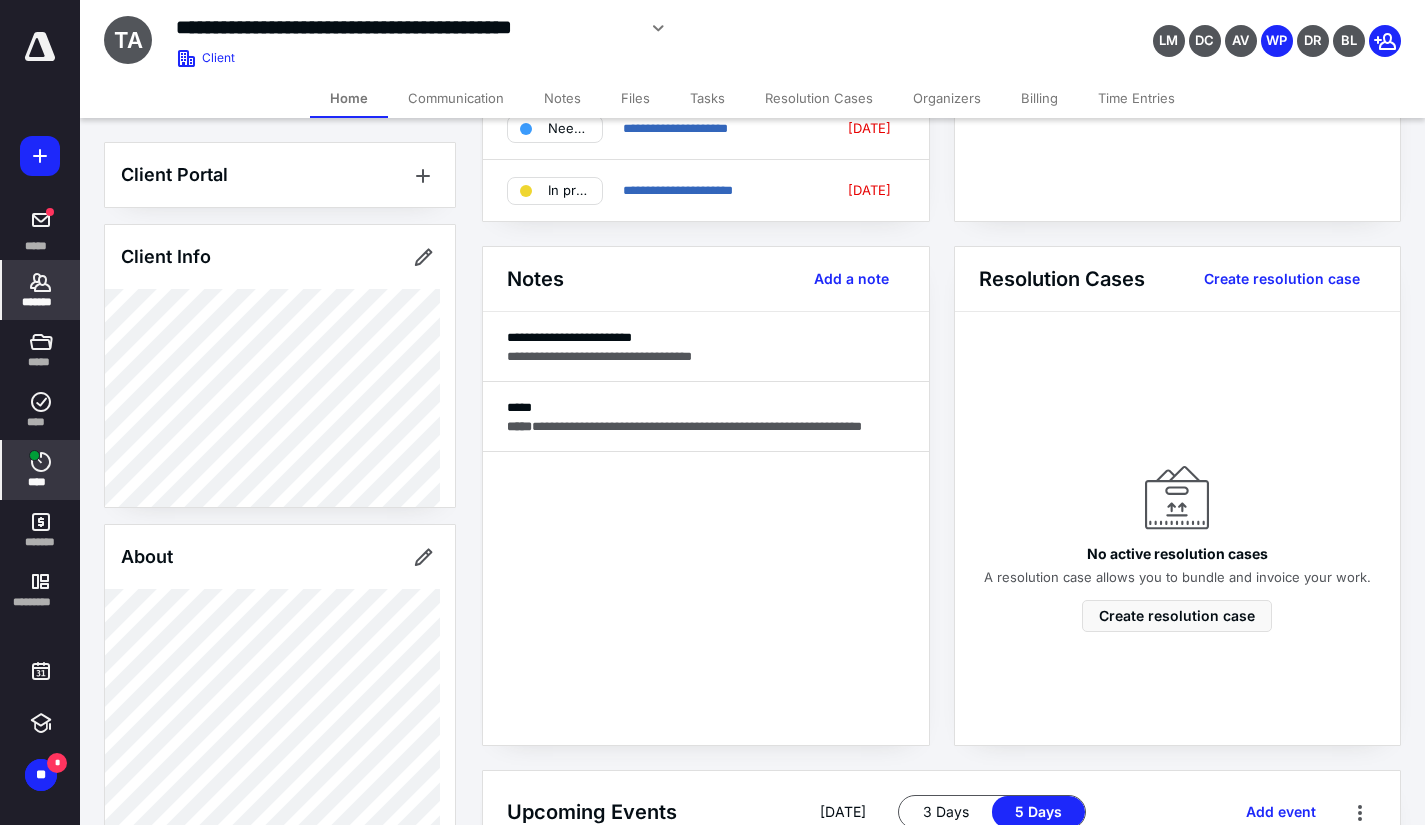 click on "****" at bounding box center (41, 470) 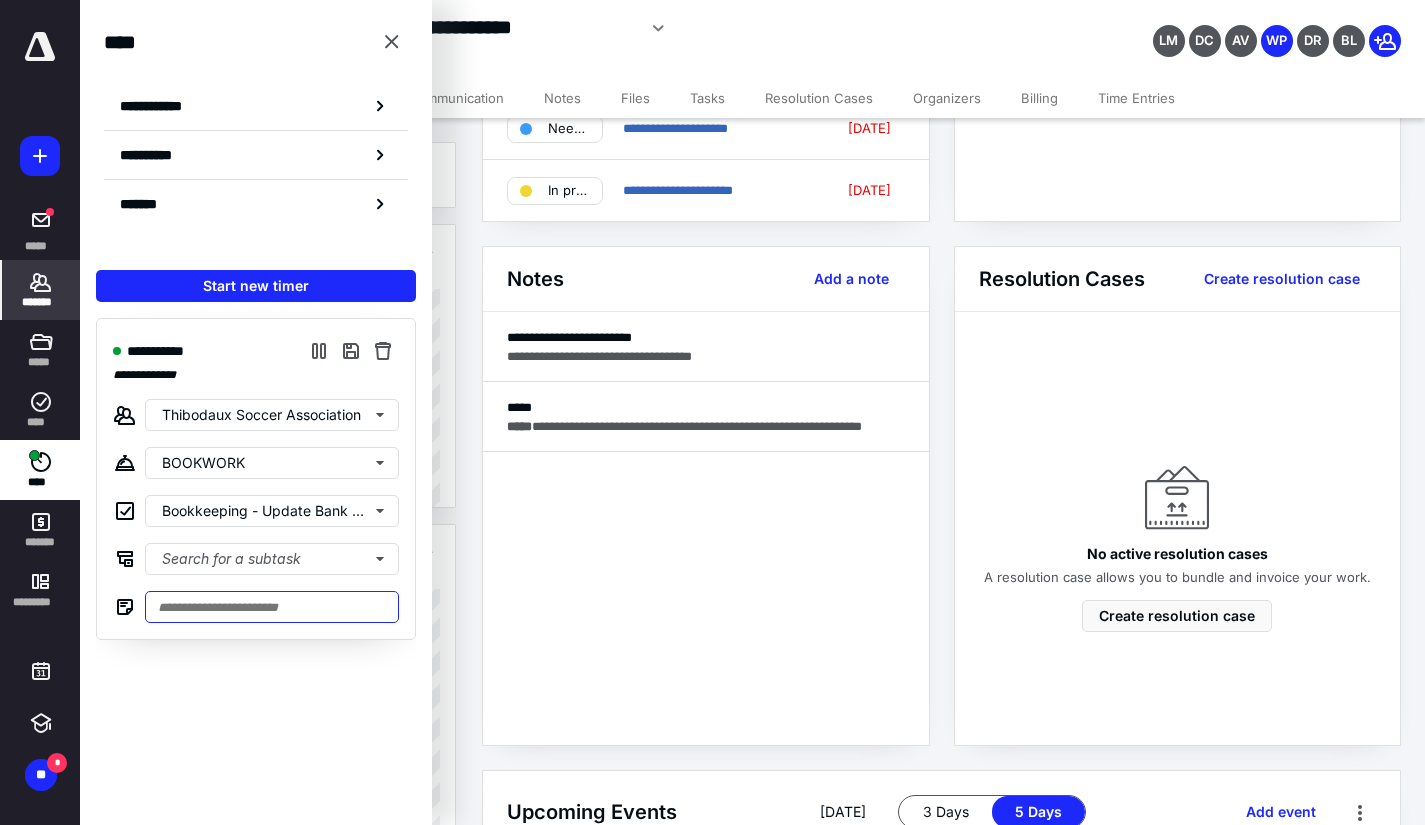 click at bounding box center [272, 607] 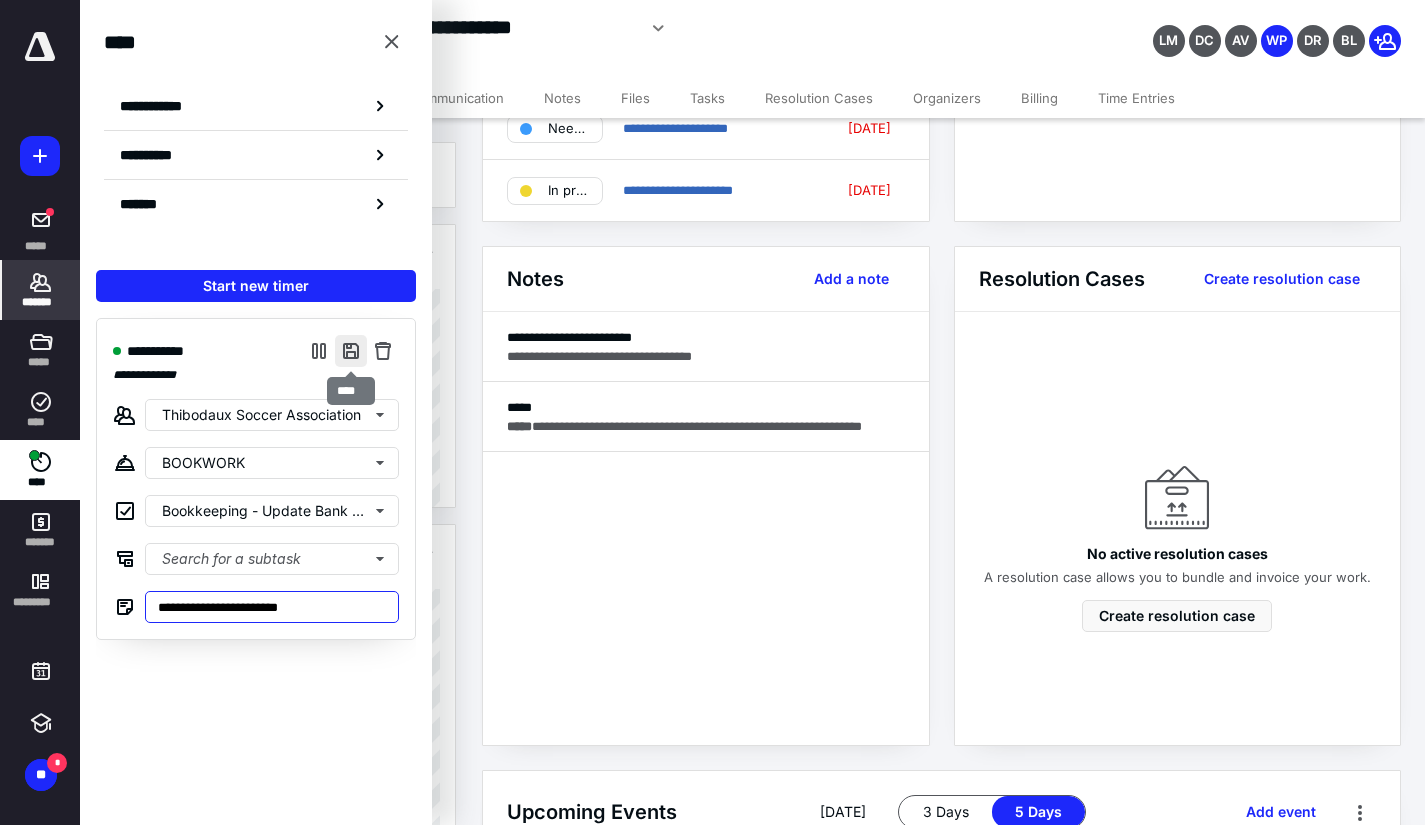 type on "**********" 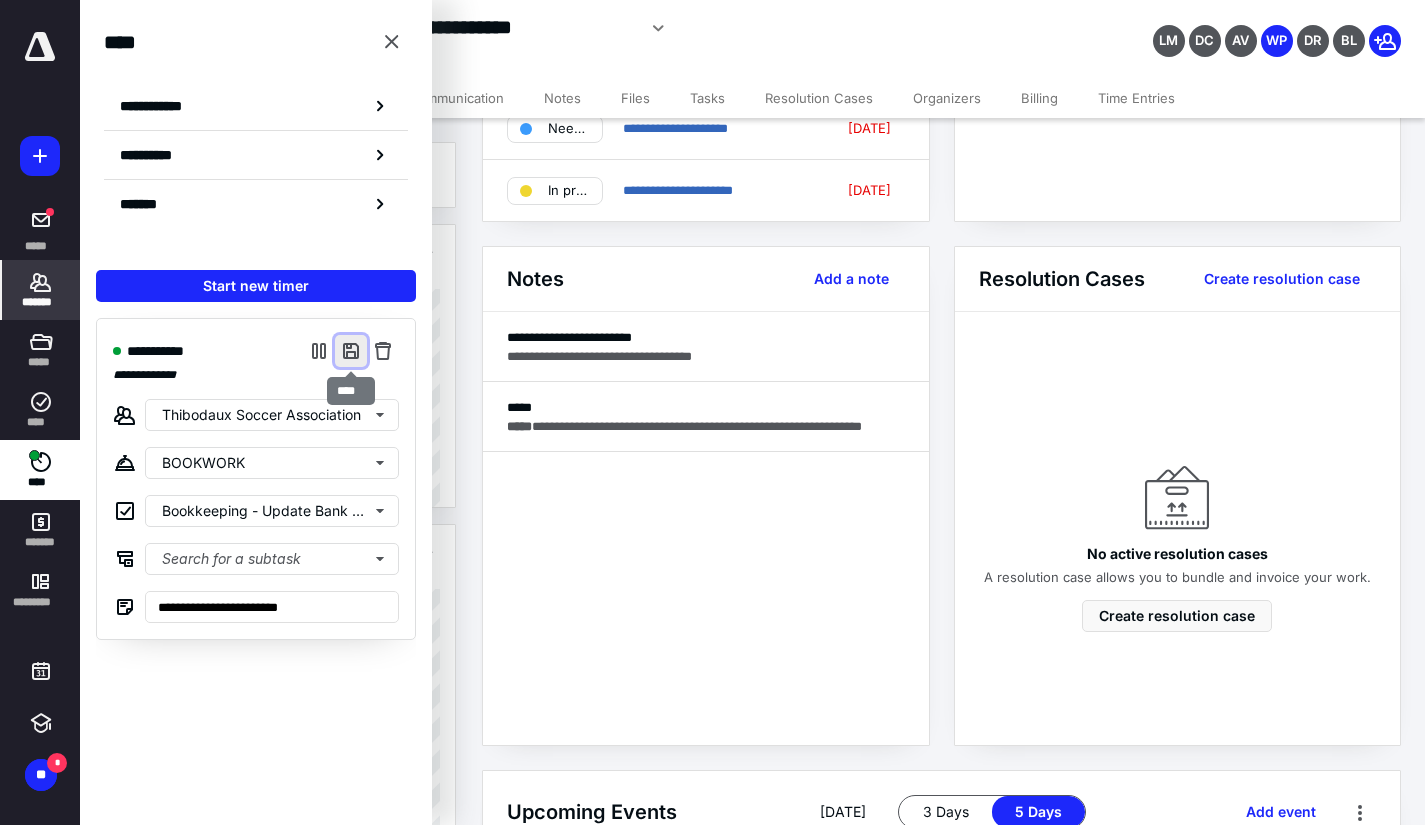 click at bounding box center [351, 351] 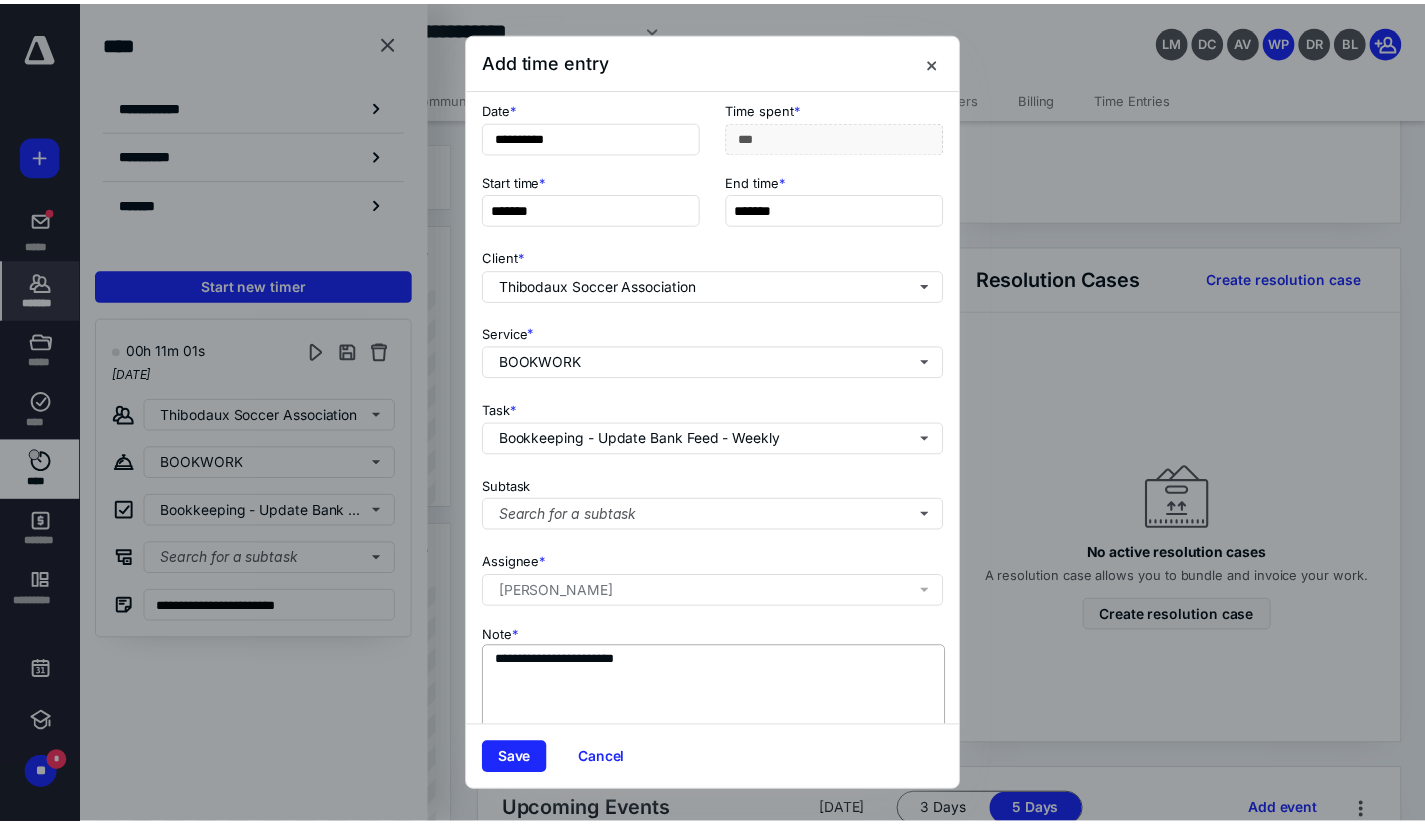 scroll, scrollTop: 149, scrollLeft: 0, axis: vertical 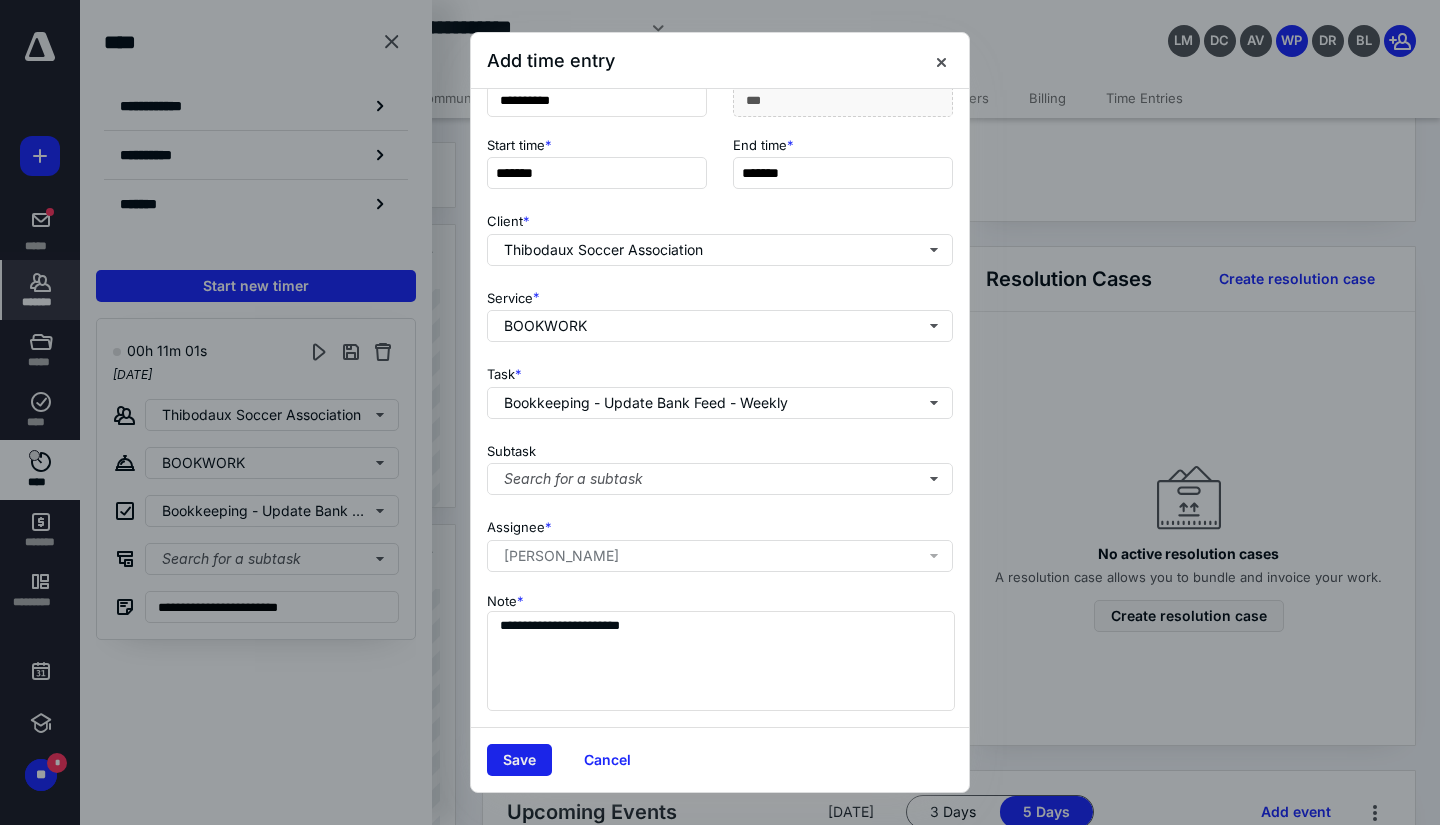 click on "Save" at bounding box center (519, 760) 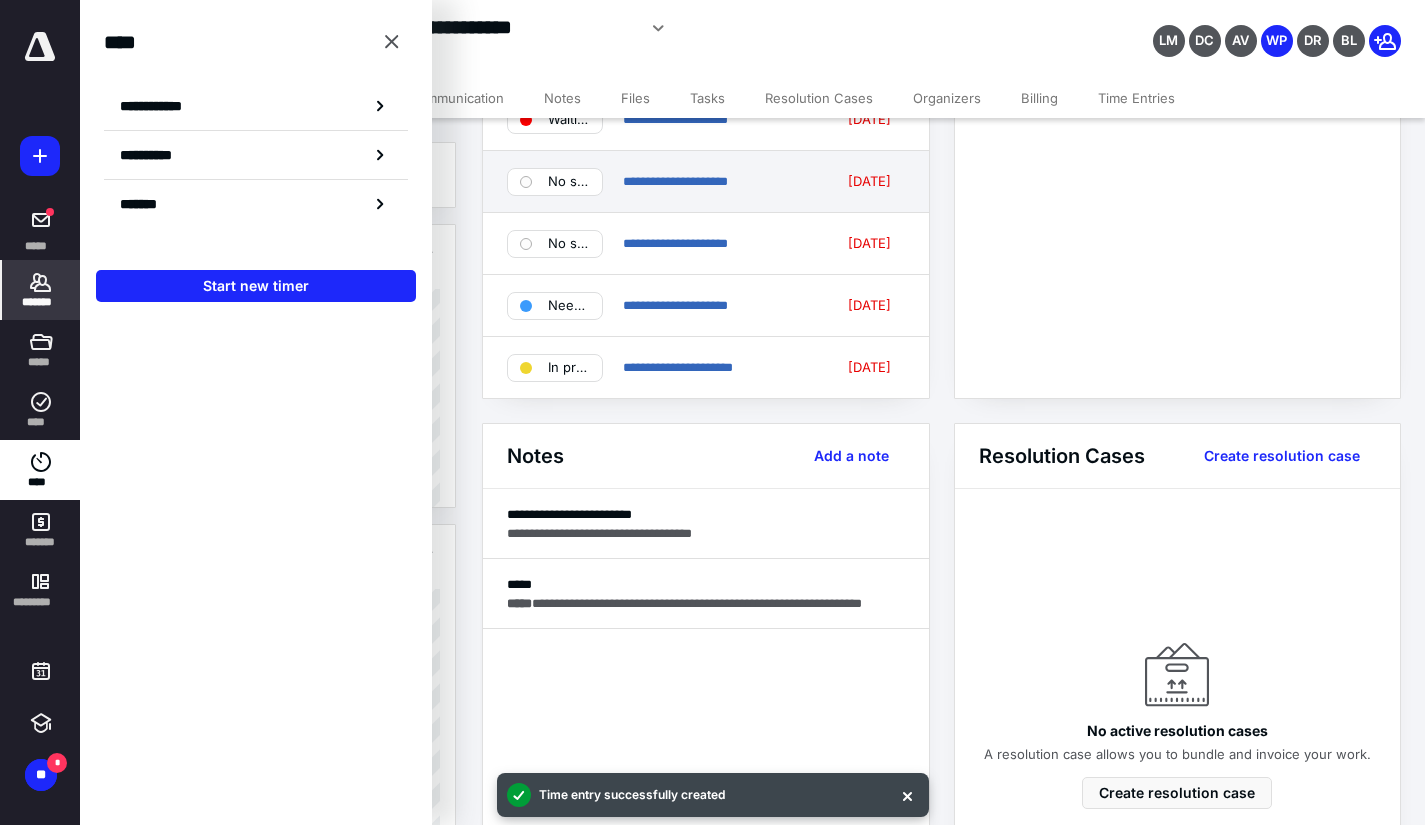 scroll, scrollTop: 0, scrollLeft: 0, axis: both 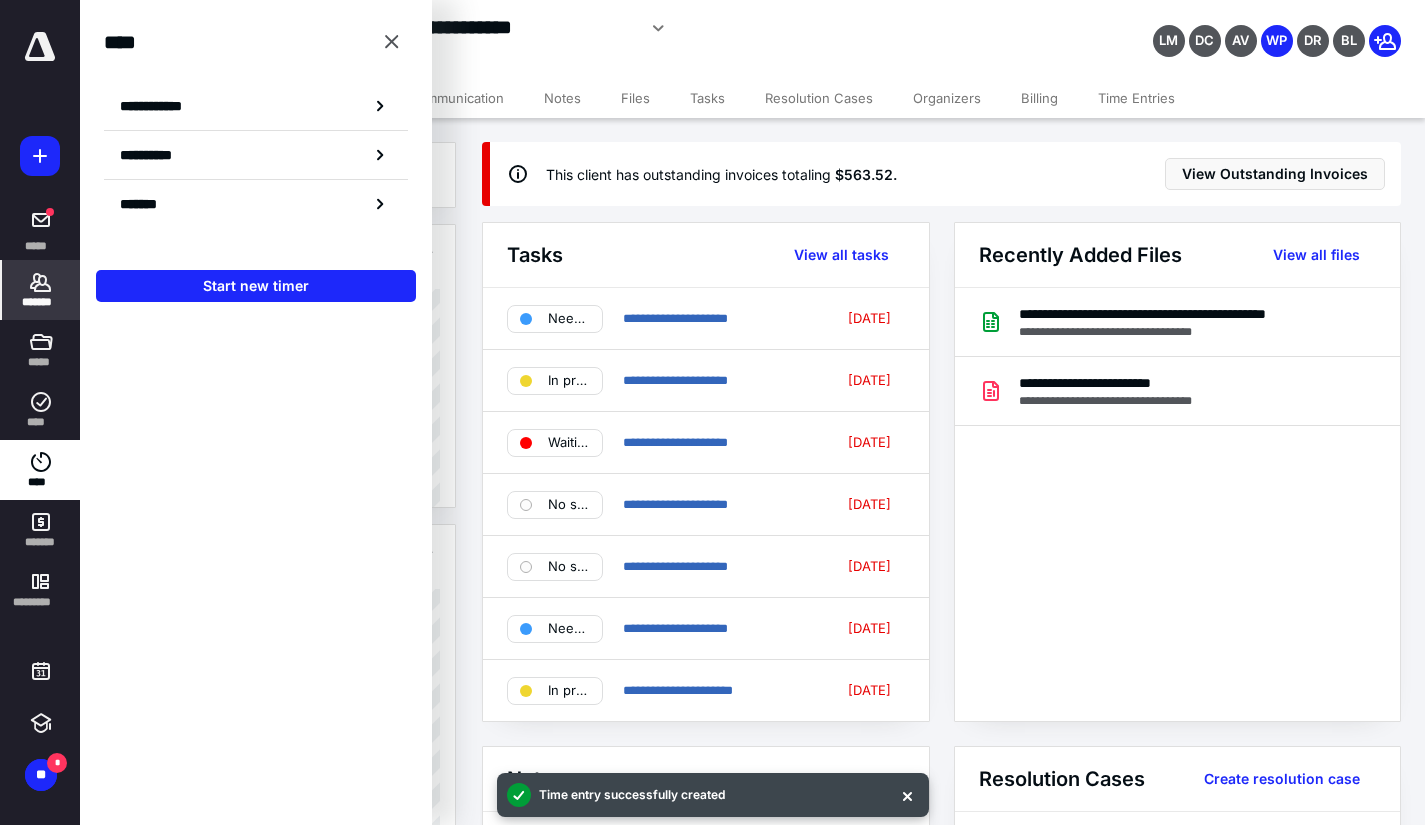 click at bounding box center (40, 47) 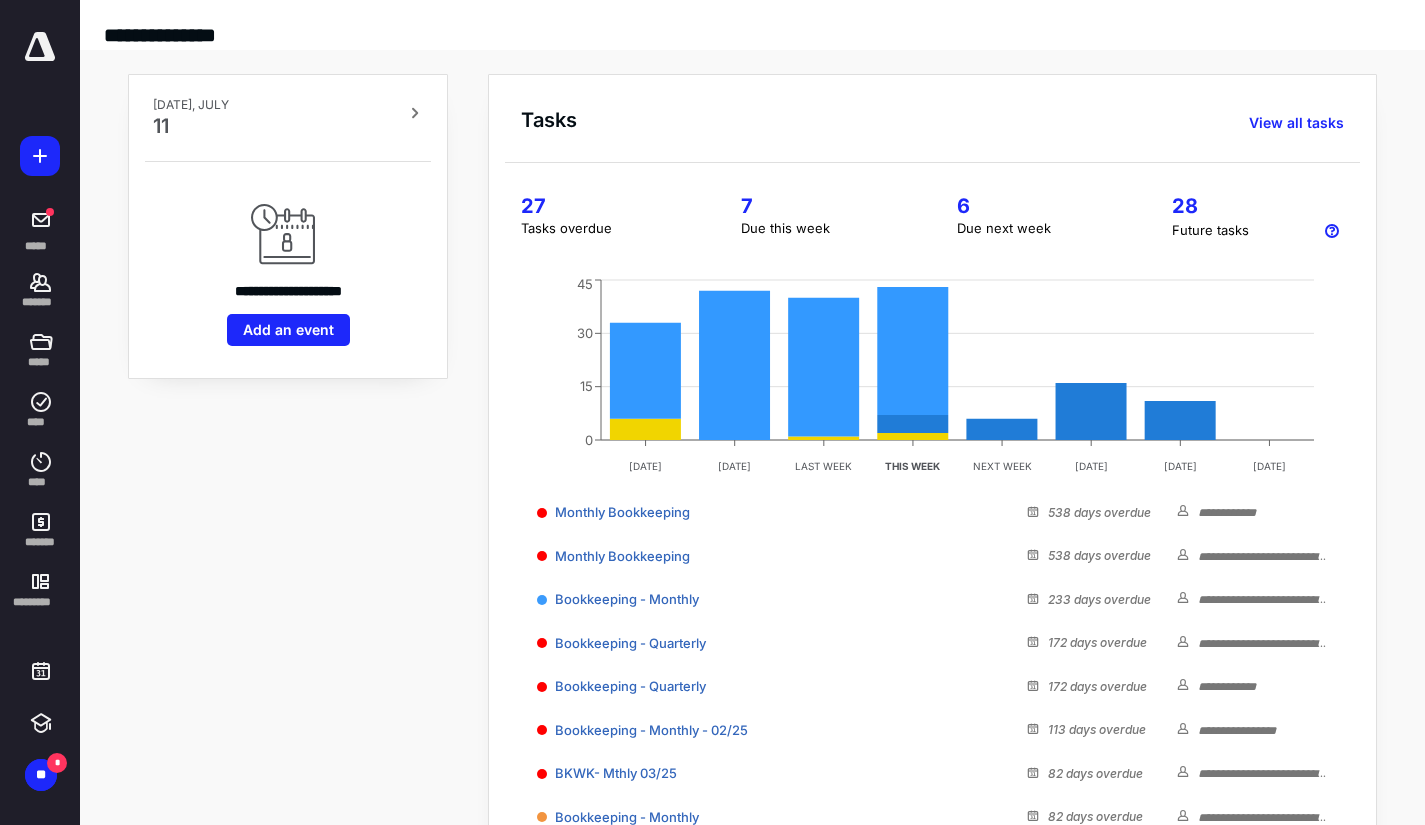 click on "7" at bounding box center [824, 206] 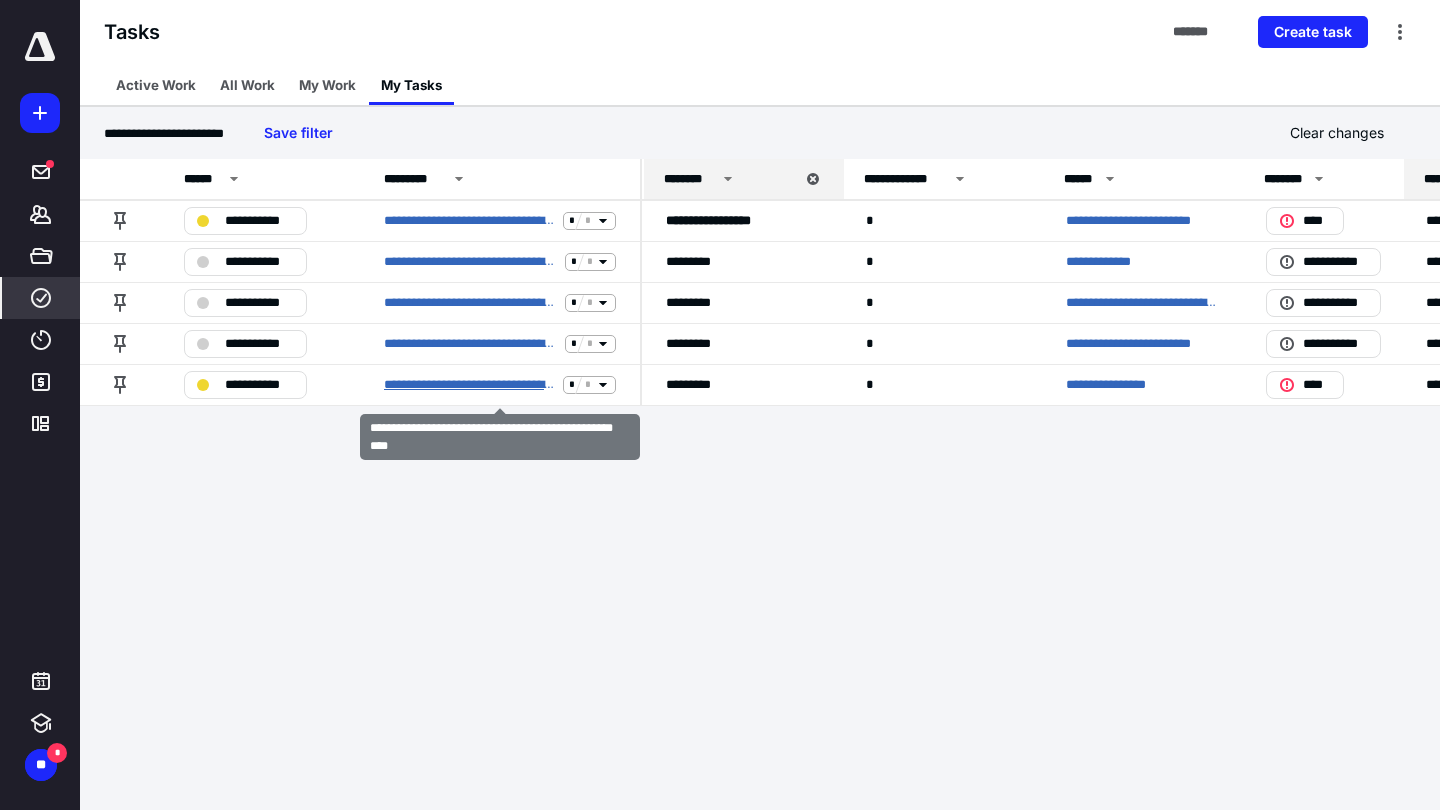 click on "**********" at bounding box center (469, 385) 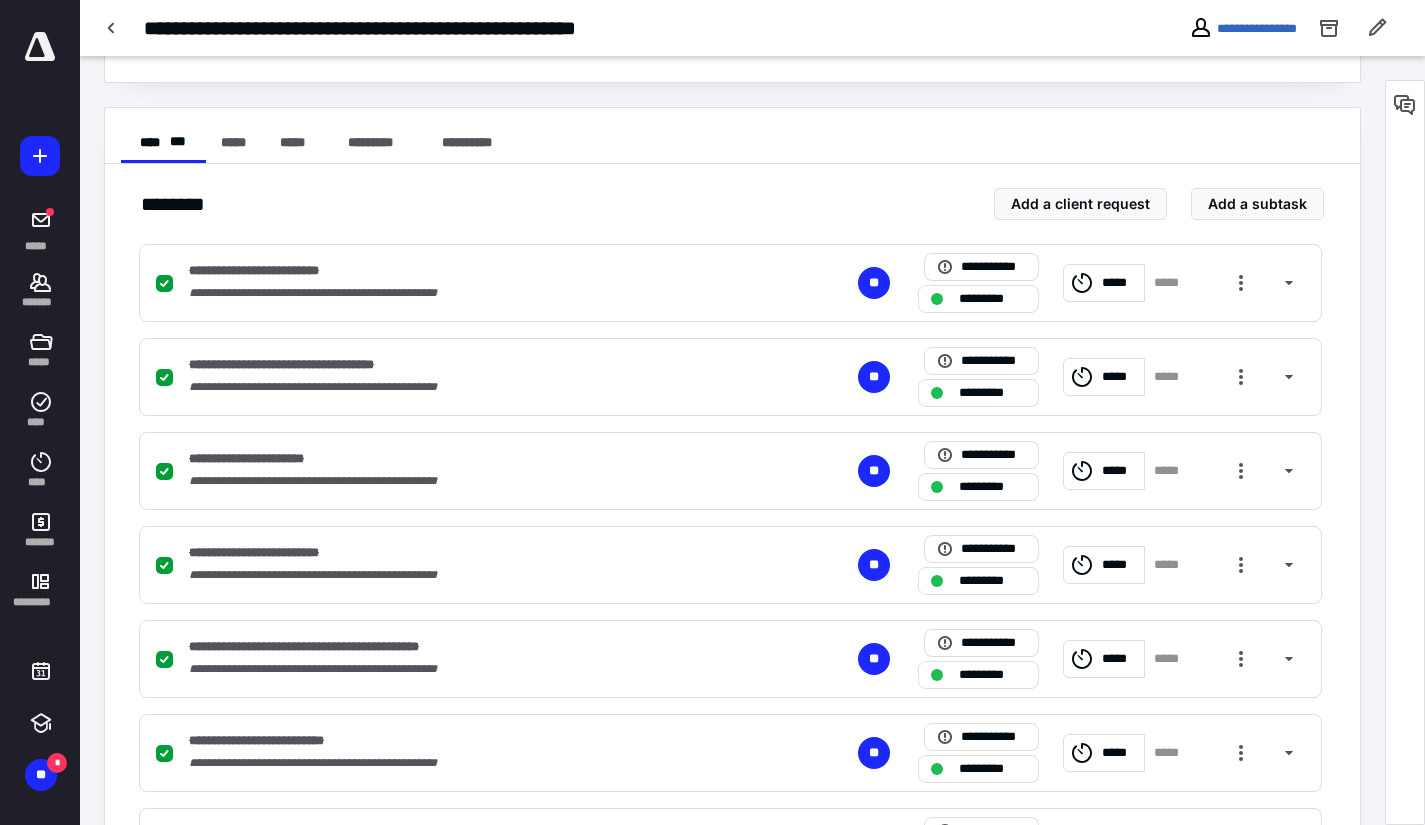 scroll, scrollTop: 538, scrollLeft: 0, axis: vertical 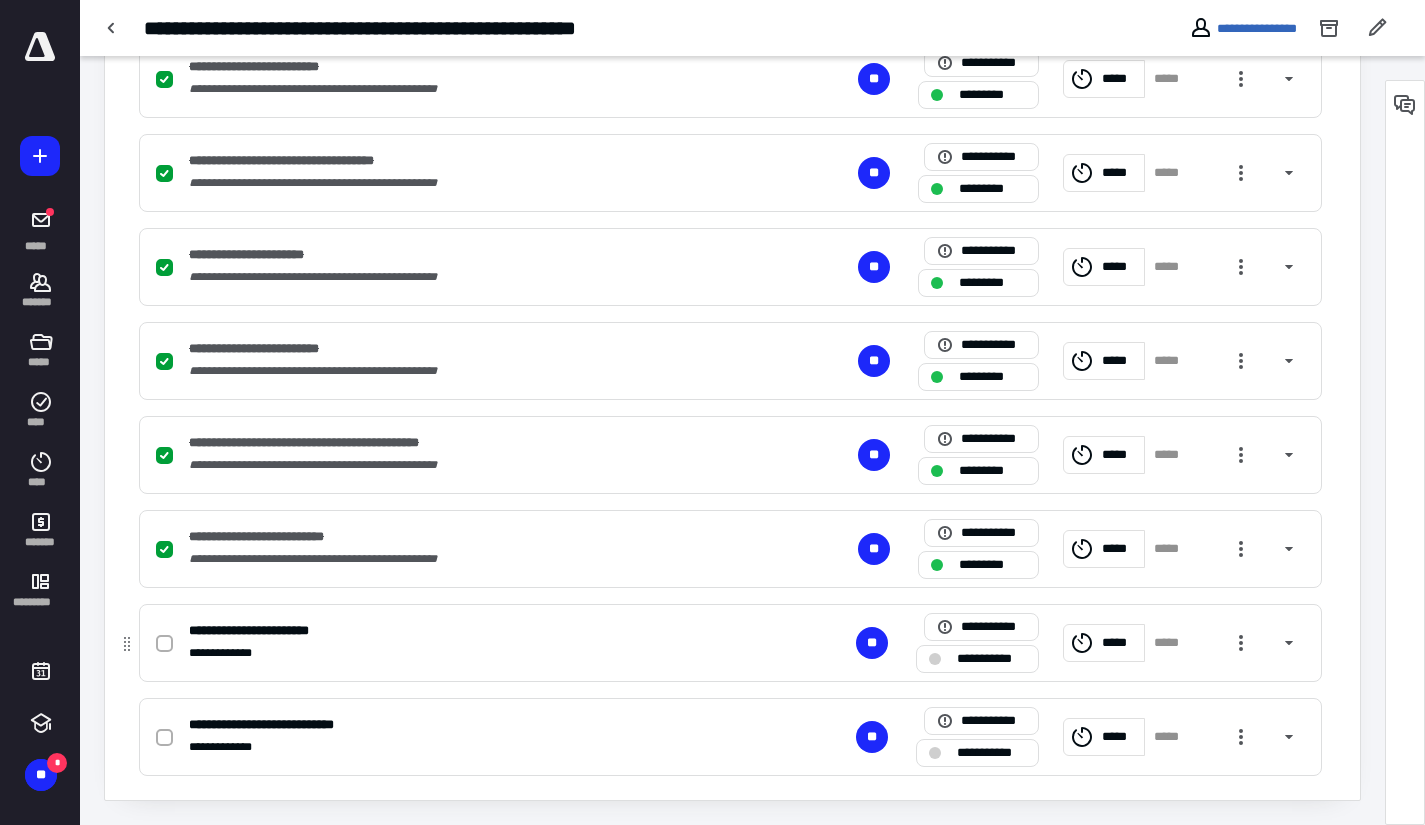 click 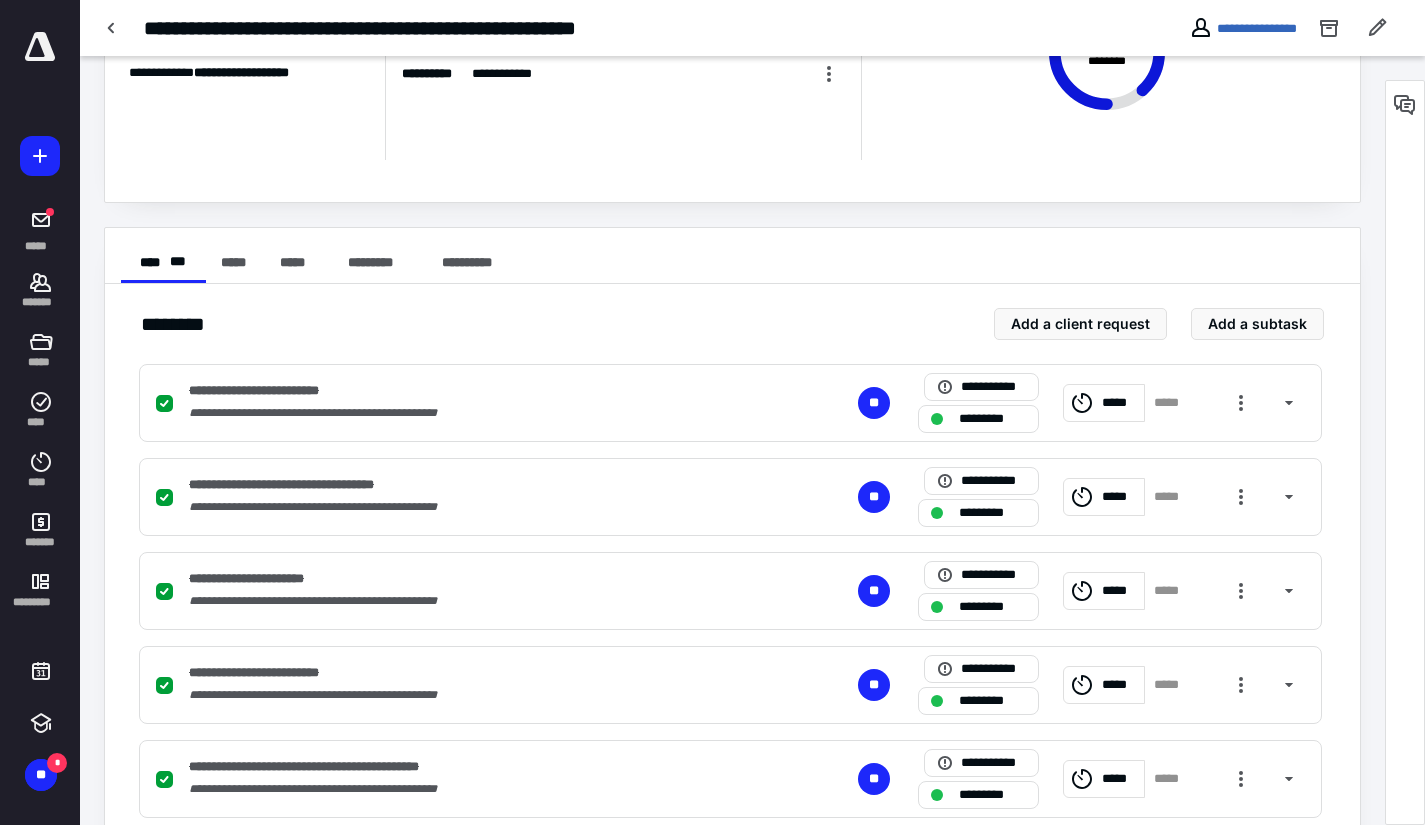scroll, scrollTop: 0, scrollLeft: 0, axis: both 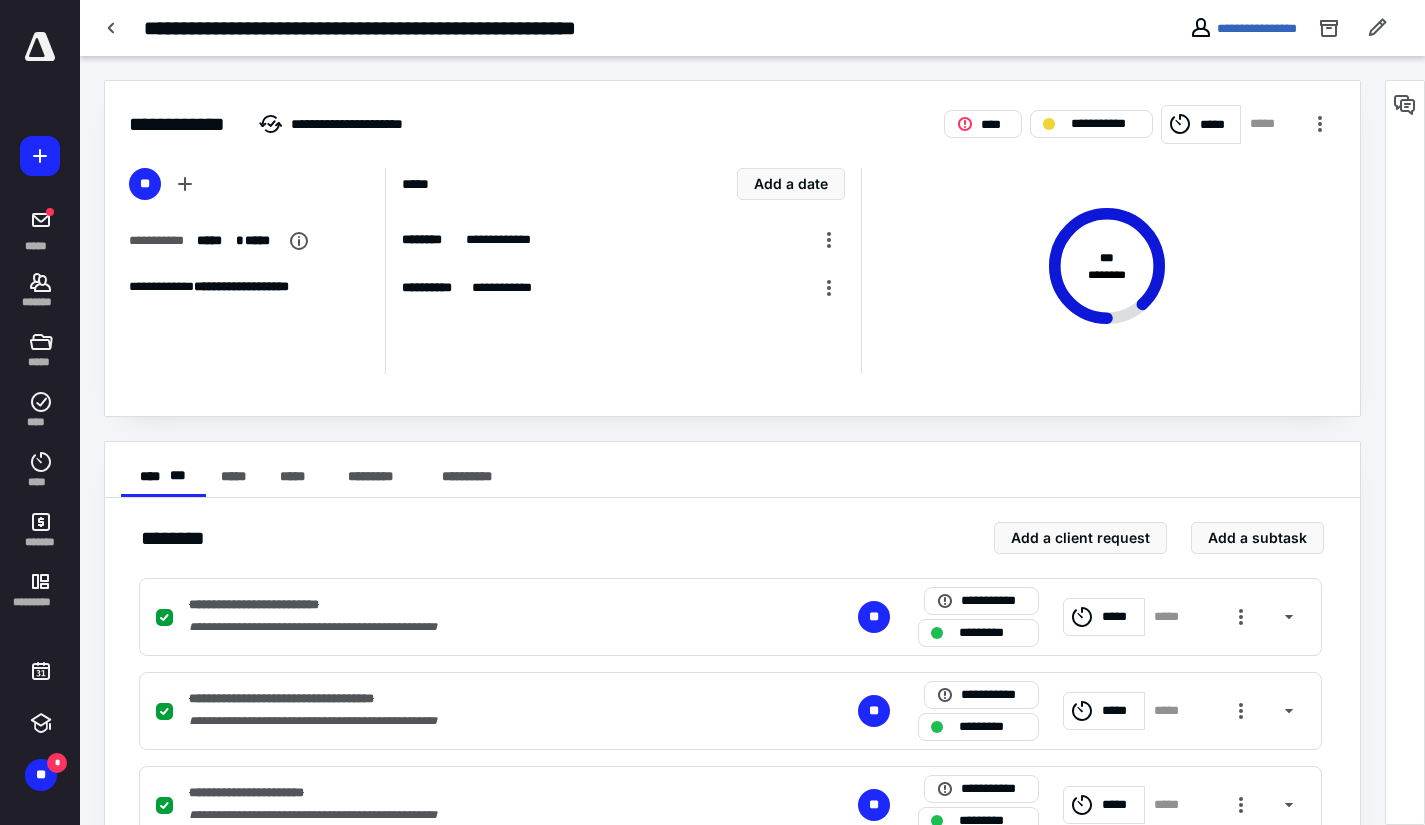 click at bounding box center [40, 47] 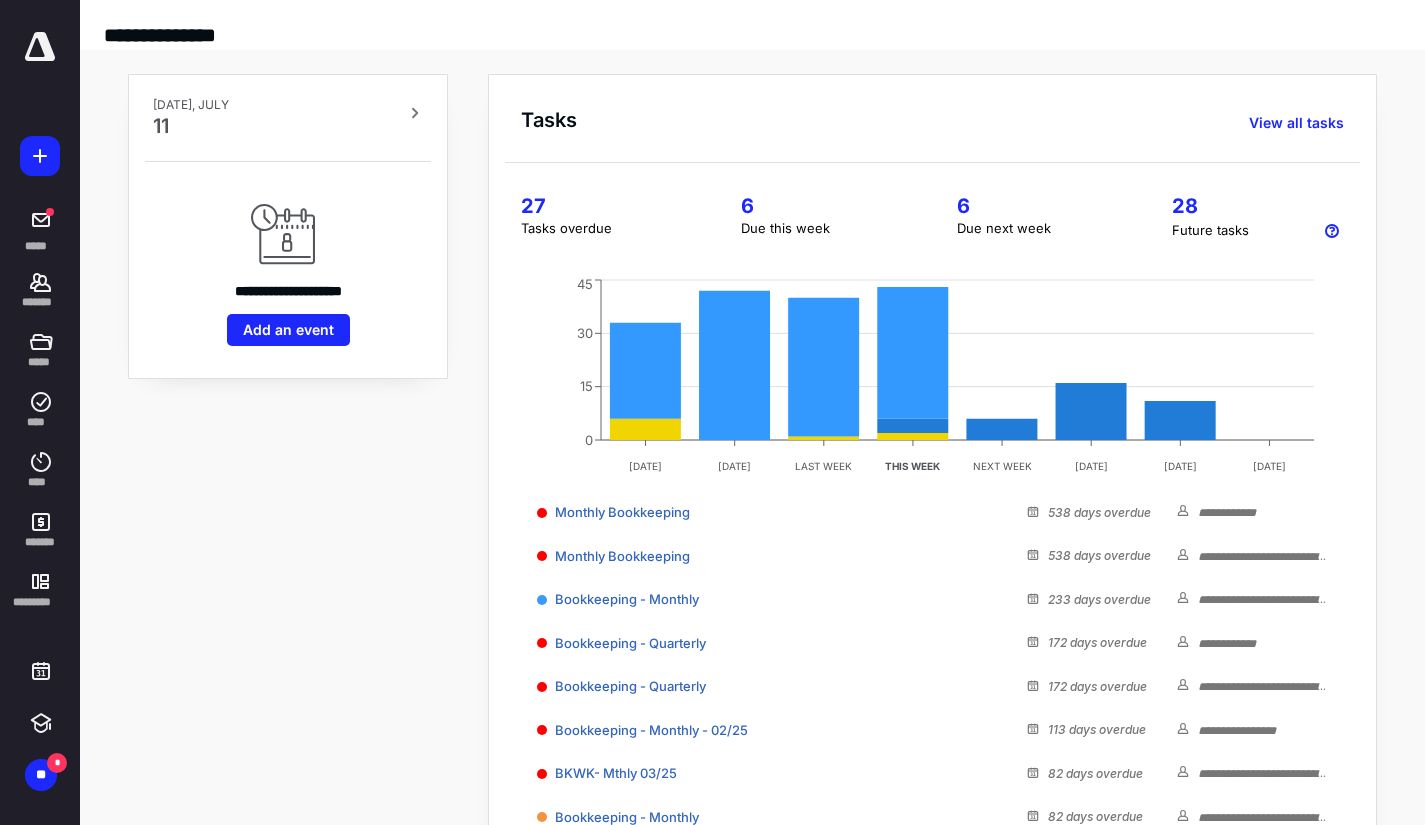 click on "6" at bounding box center [824, 206] 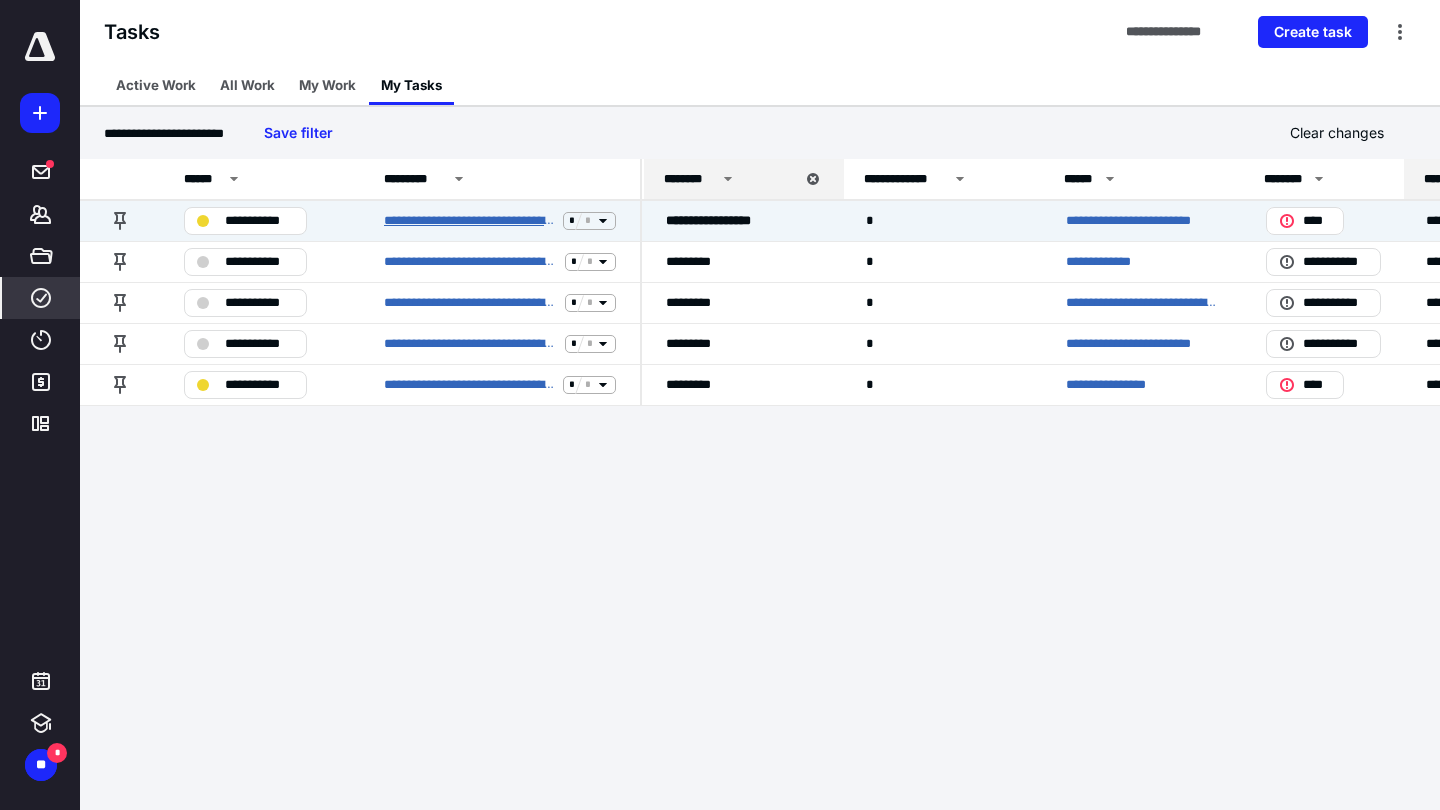 click on "**********" at bounding box center [469, 221] 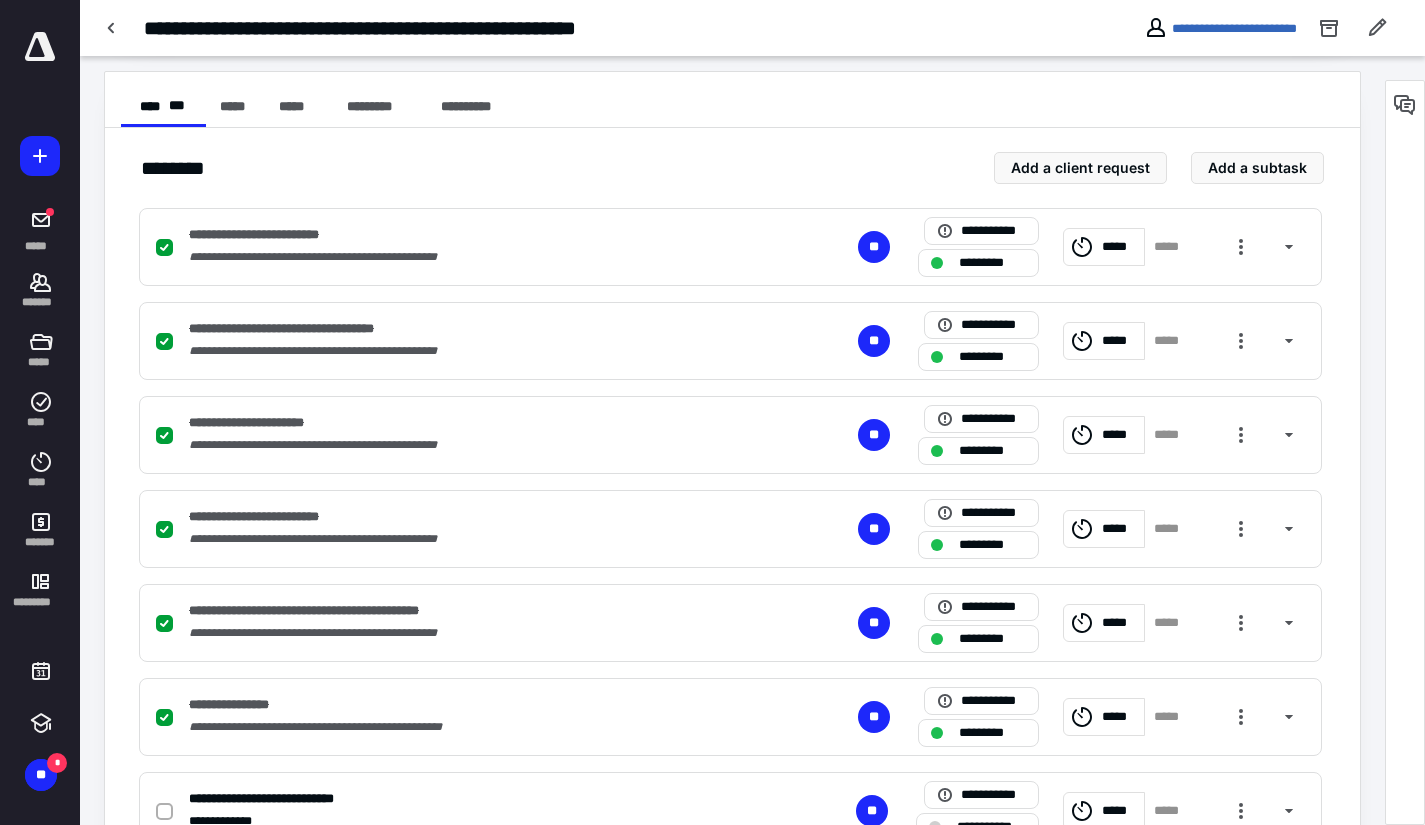 scroll, scrollTop: 444, scrollLeft: 0, axis: vertical 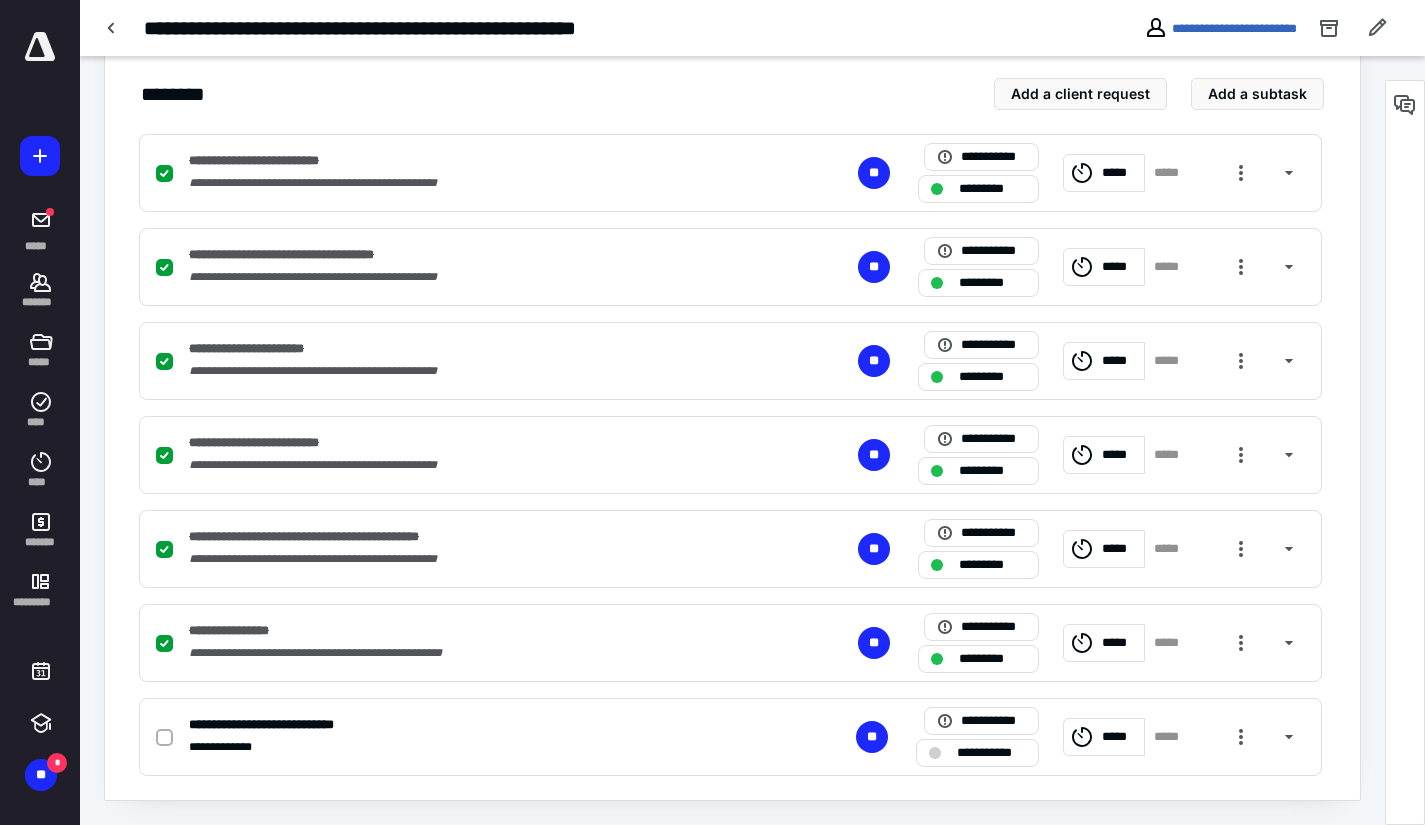 click at bounding box center (40, 47) 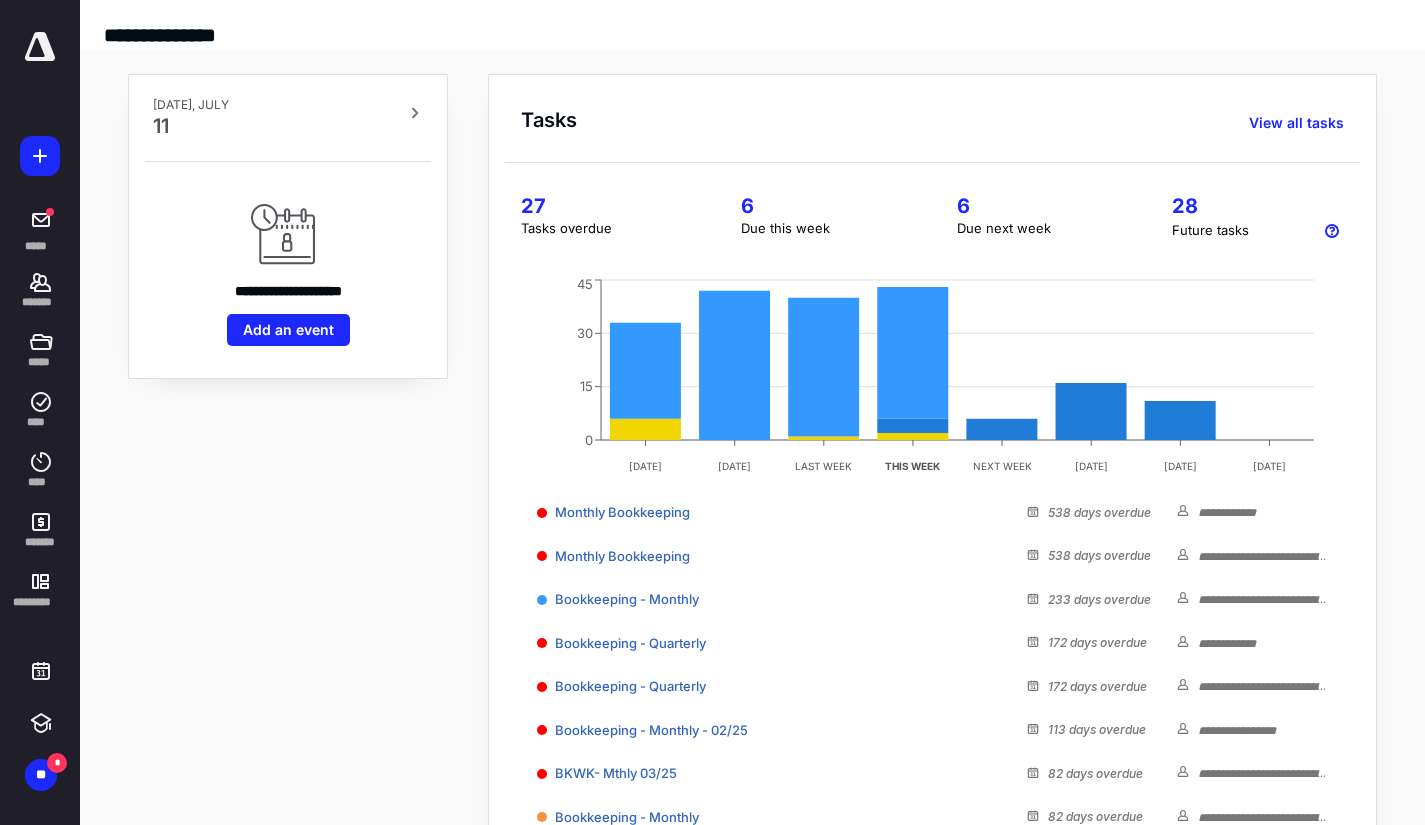 click on "6" at bounding box center [824, 206] 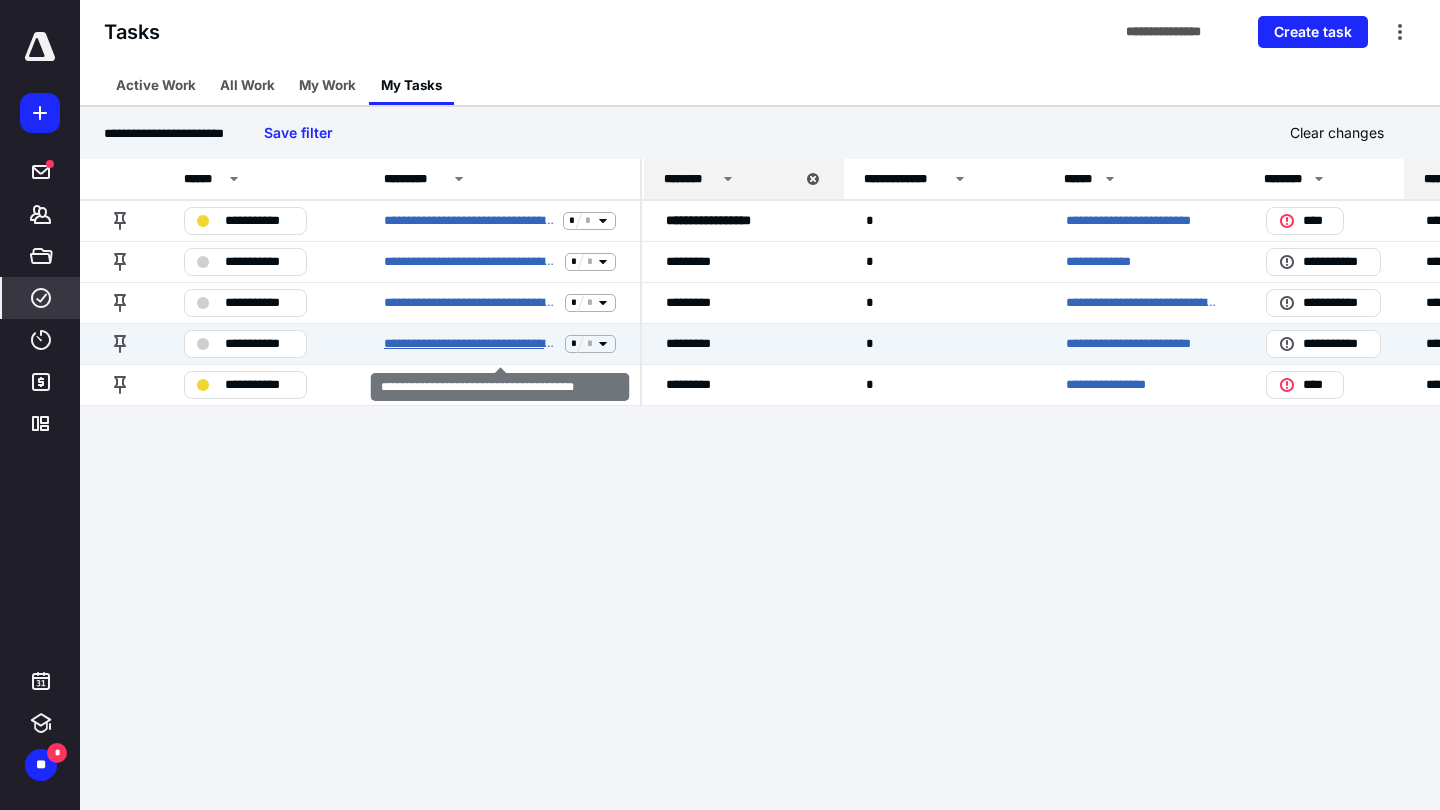 click on "**********" at bounding box center (470, 344) 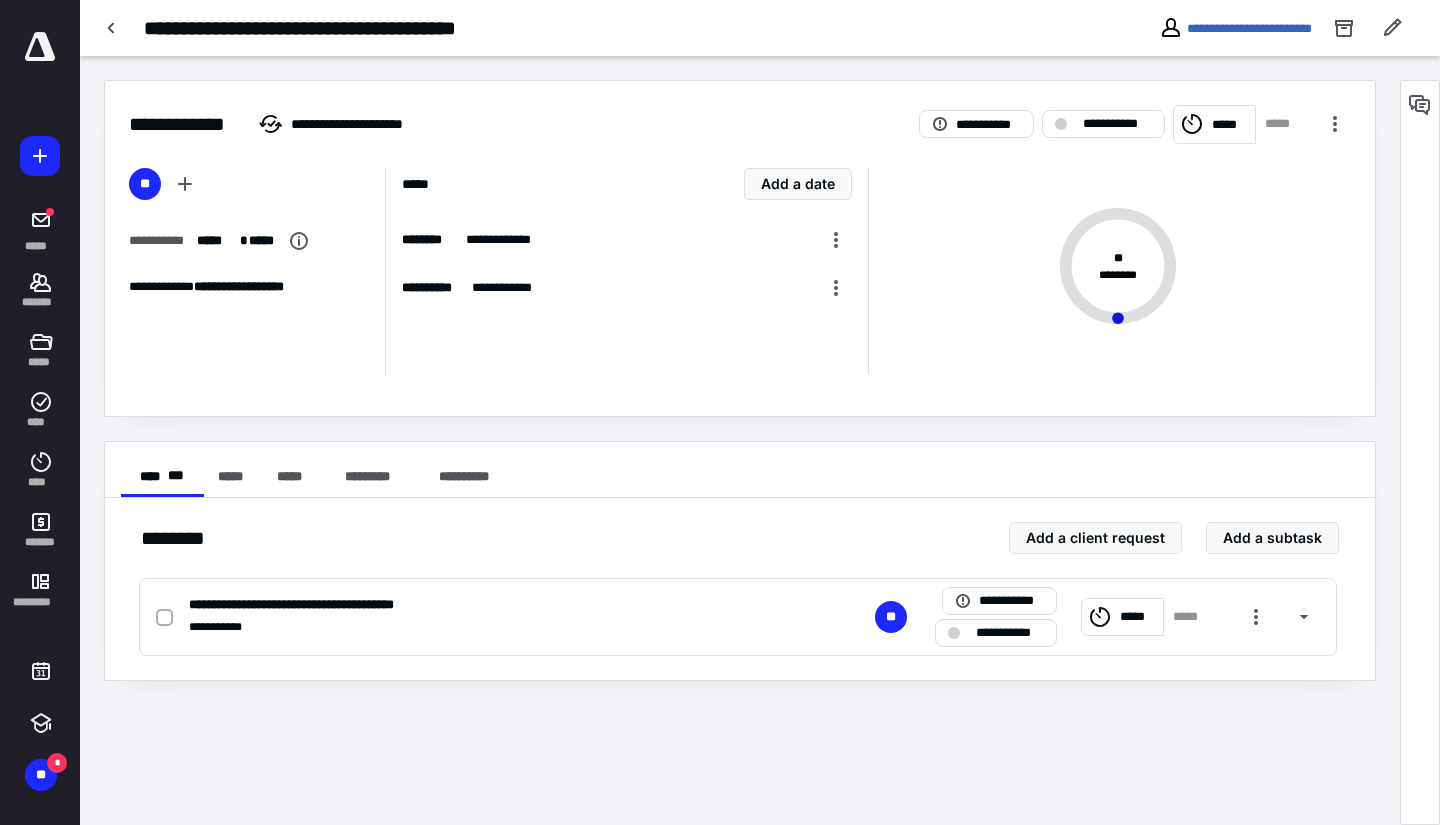 click on "*****" at bounding box center [1230, 125] 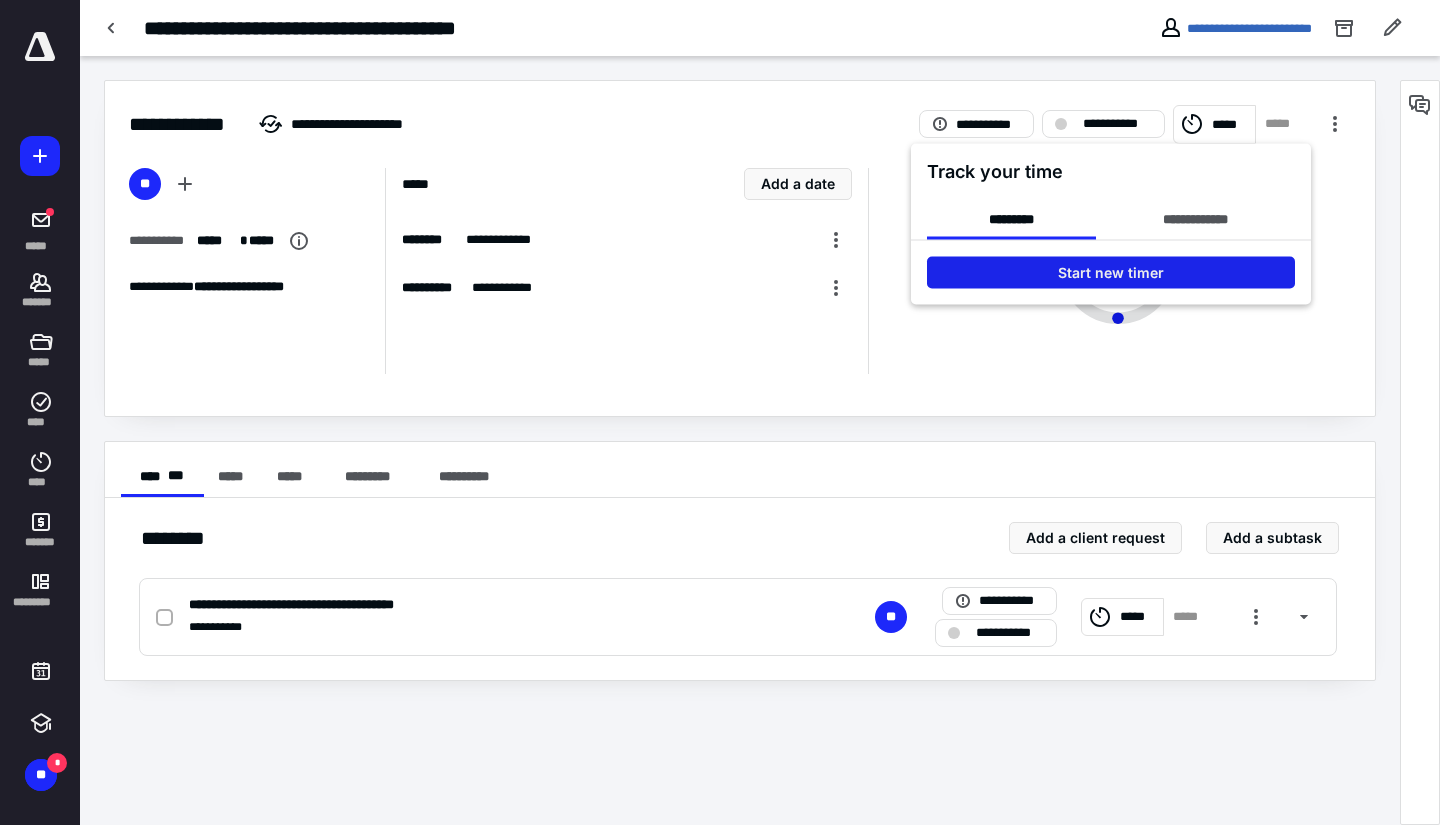 click on "Start new timer" at bounding box center (1111, 273) 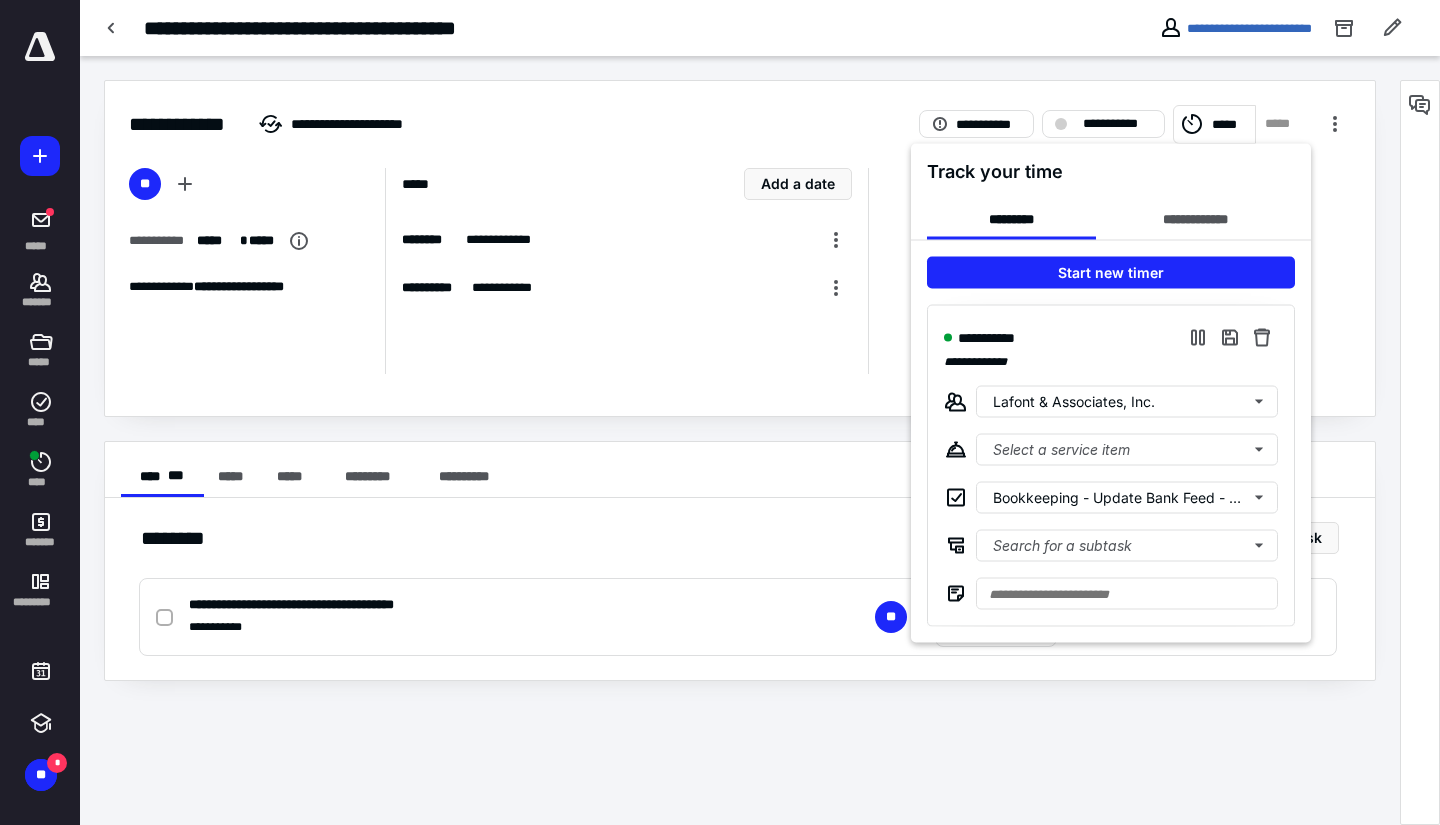 click at bounding box center (720, 412) 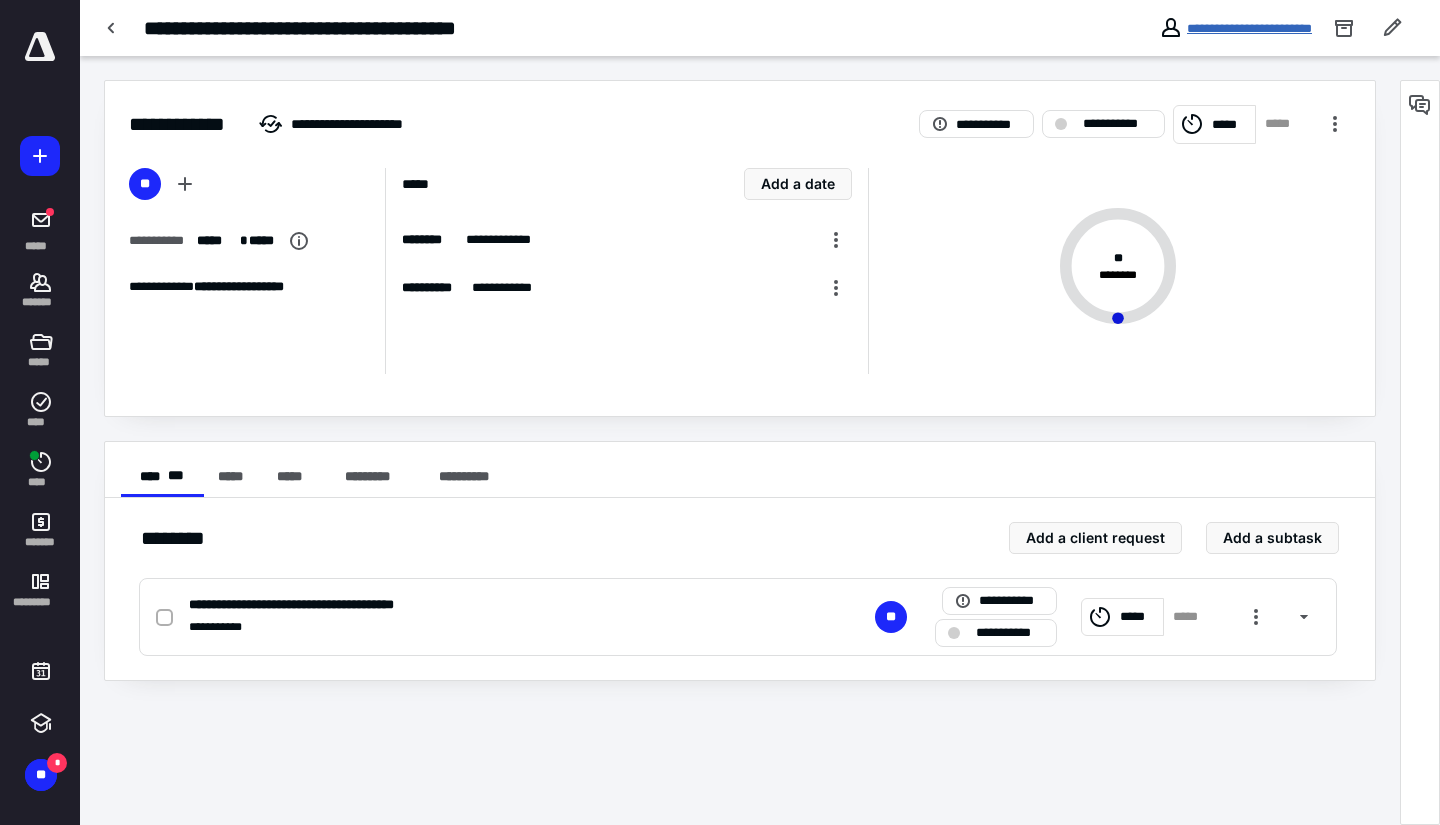 click on "**********" at bounding box center (1249, 28) 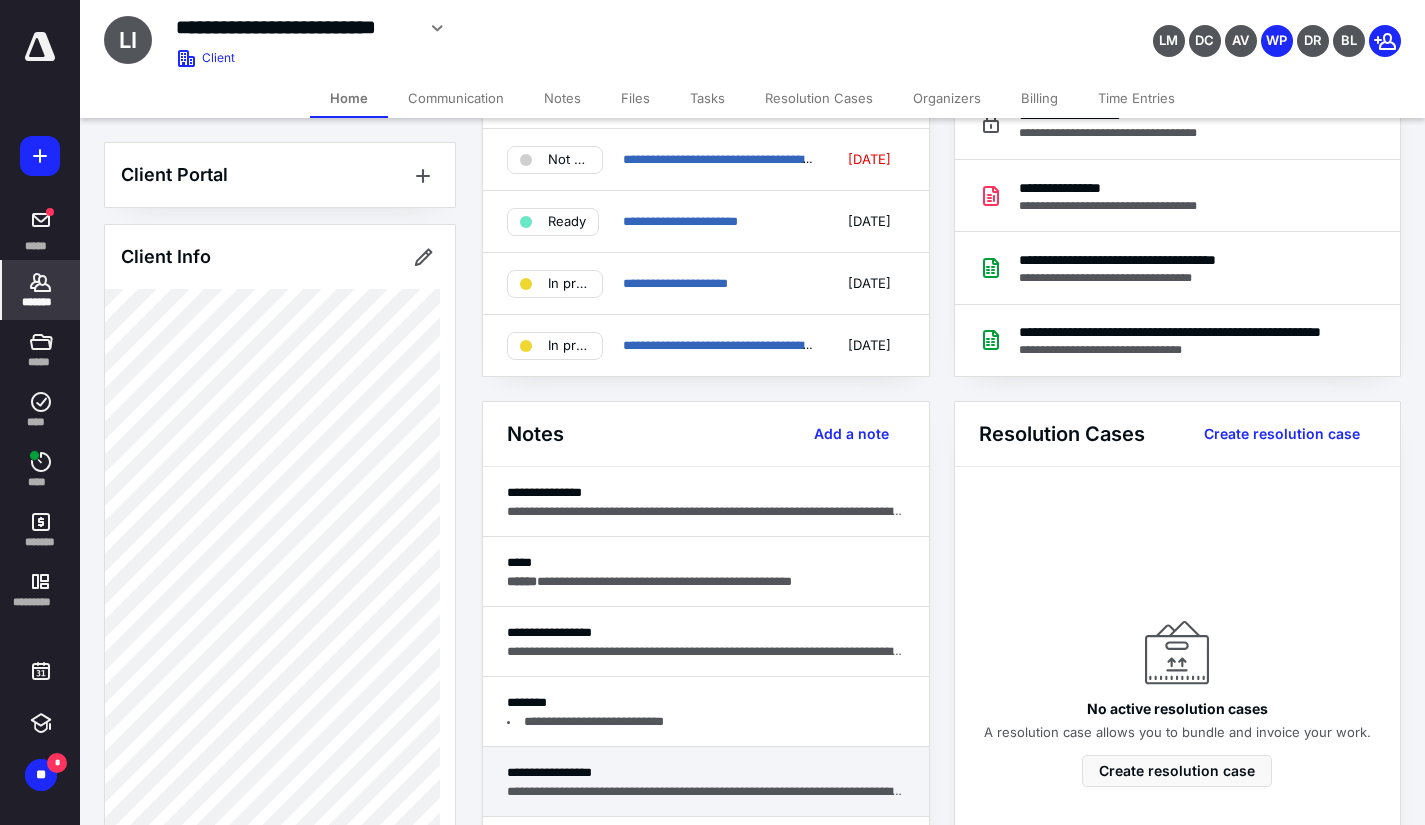scroll, scrollTop: 500, scrollLeft: 0, axis: vertical 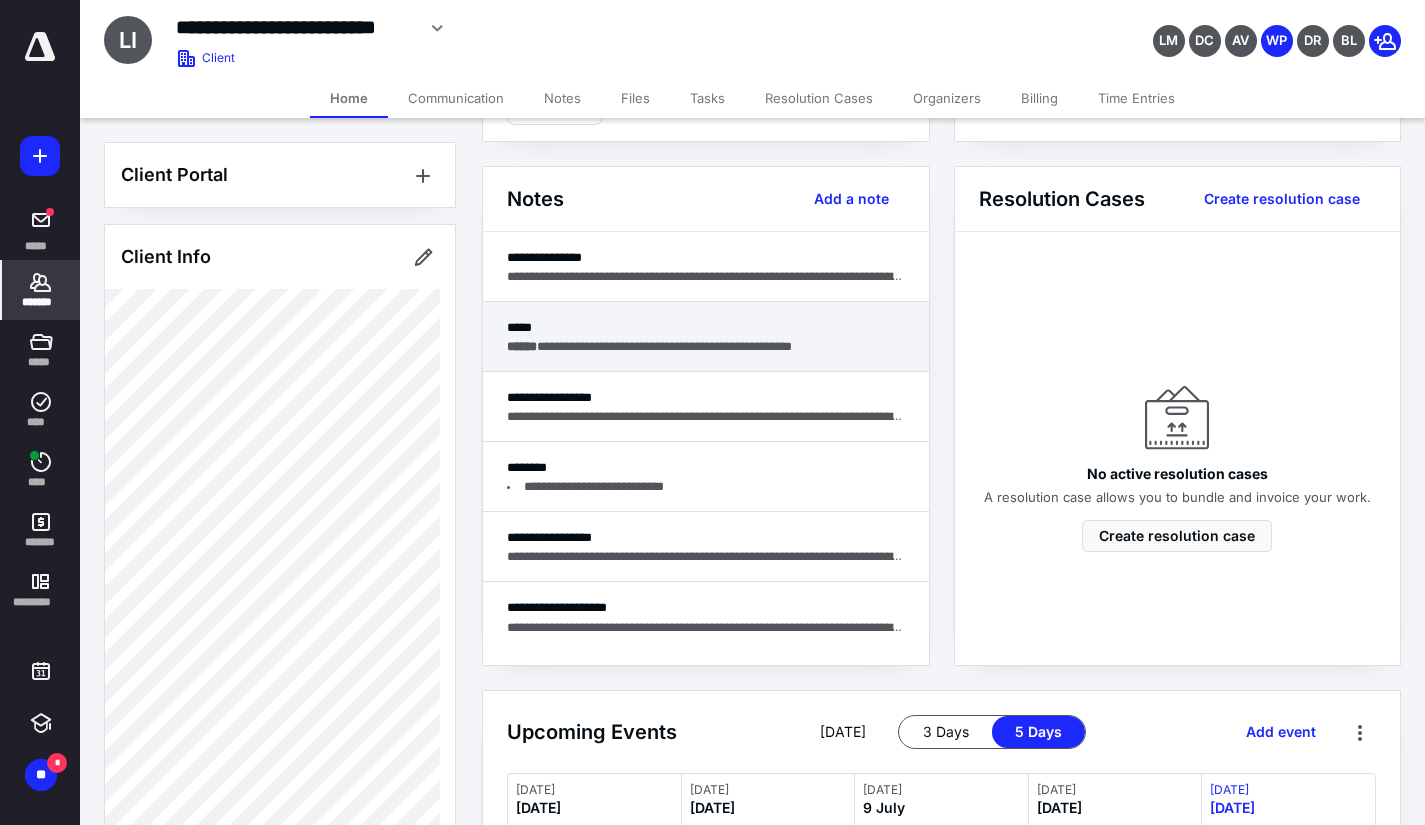 click on "**********" at bounding box center [706, 346] 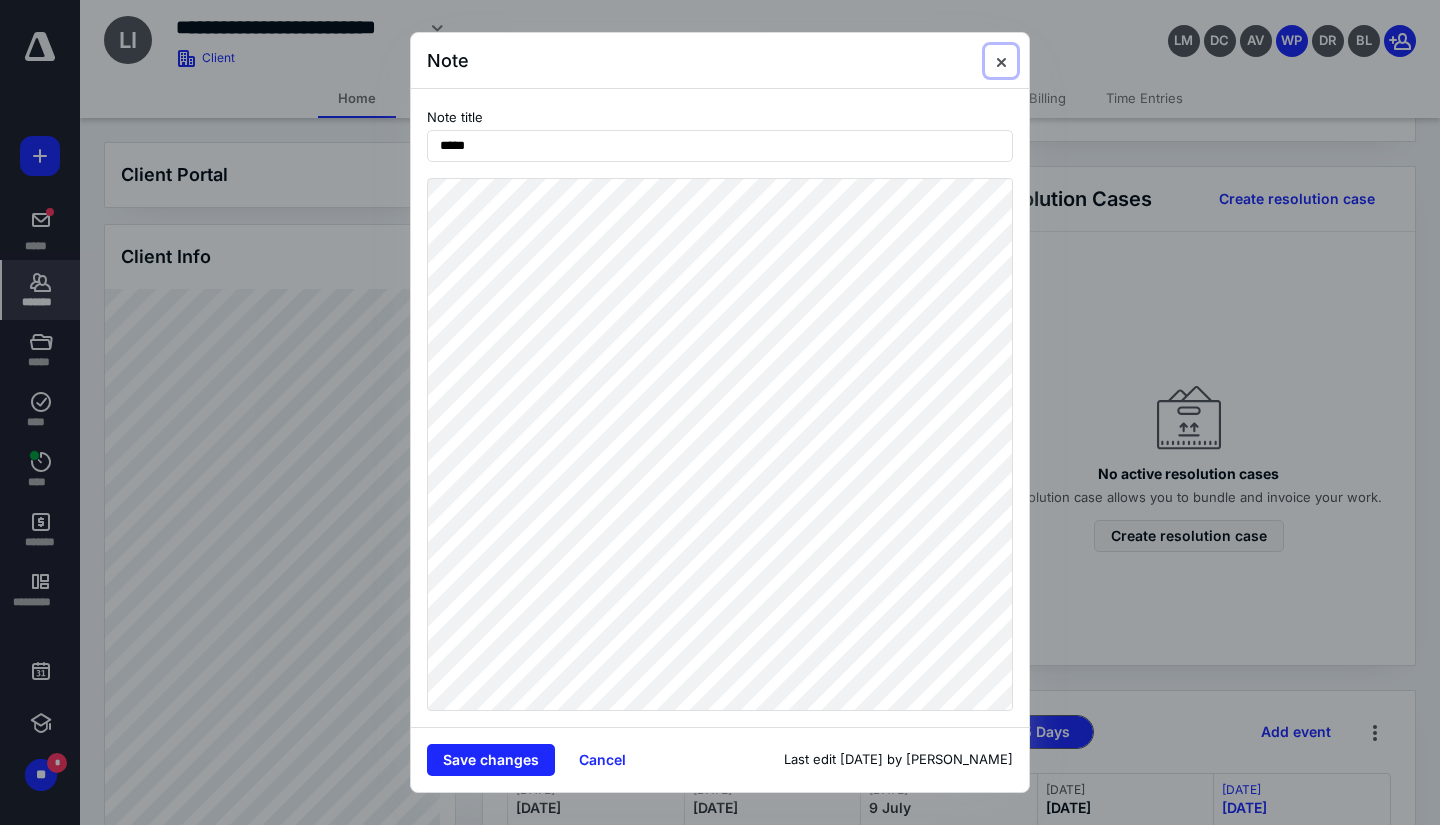 drag, startPoint x: 1003, startPoint y: 61, endPoint x: 884, endPoint y: 82, distance: 120.83874 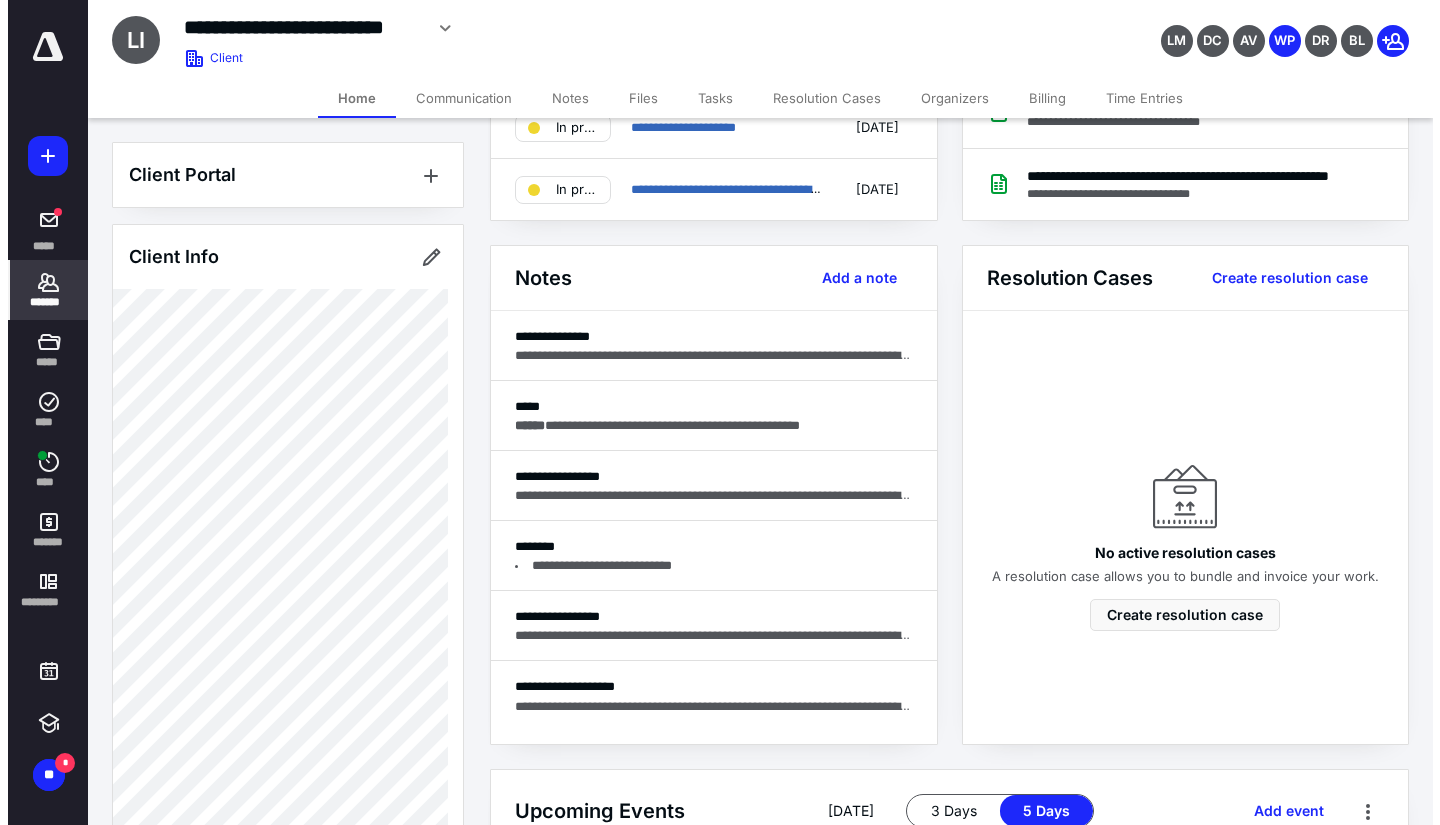 scroll, scrollTop: 0, scrollLeft: 0, axis: both 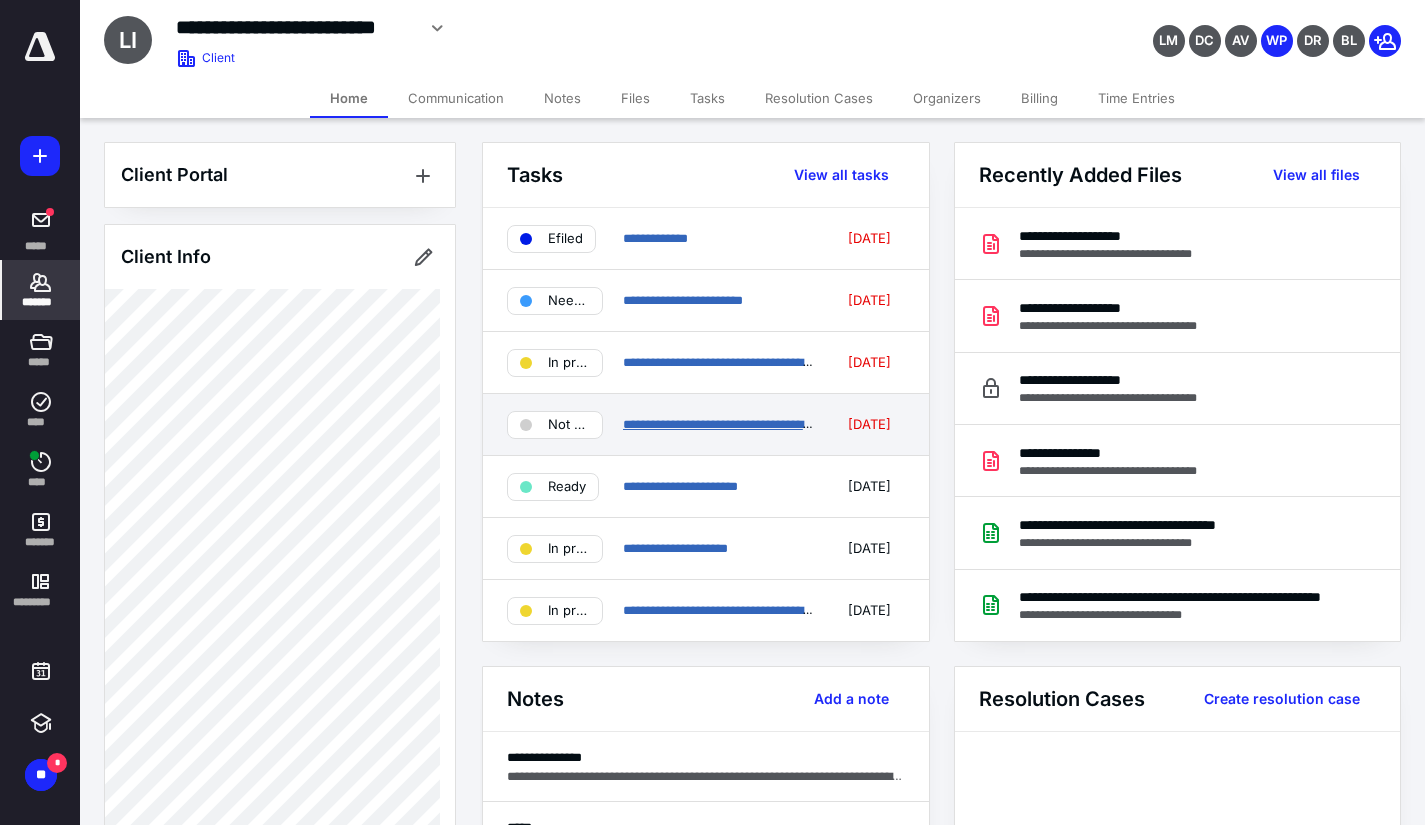 click on "**********" at bounding box center (720, 424) 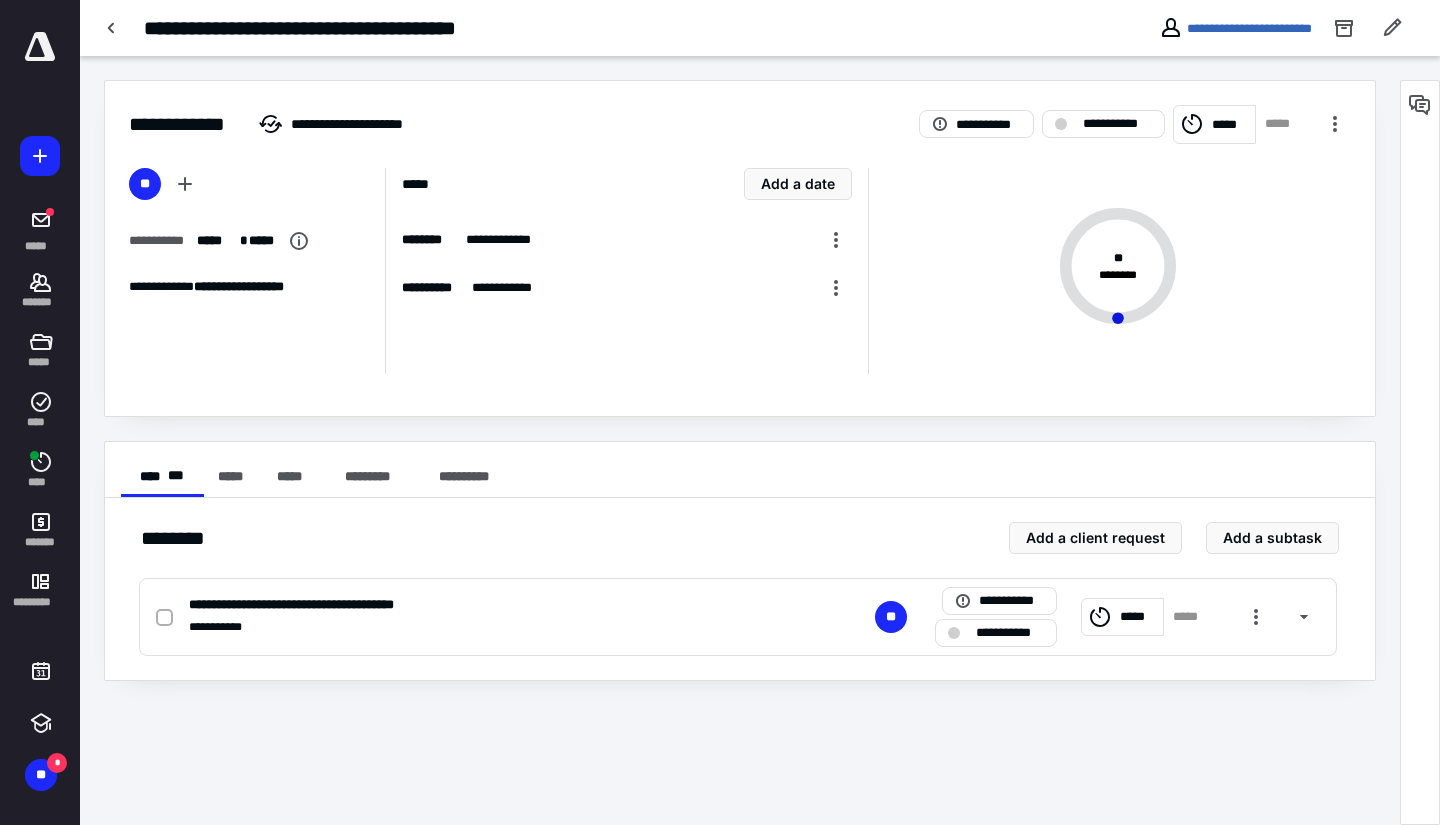 click on "*****" at bounding box center [1230, 125] 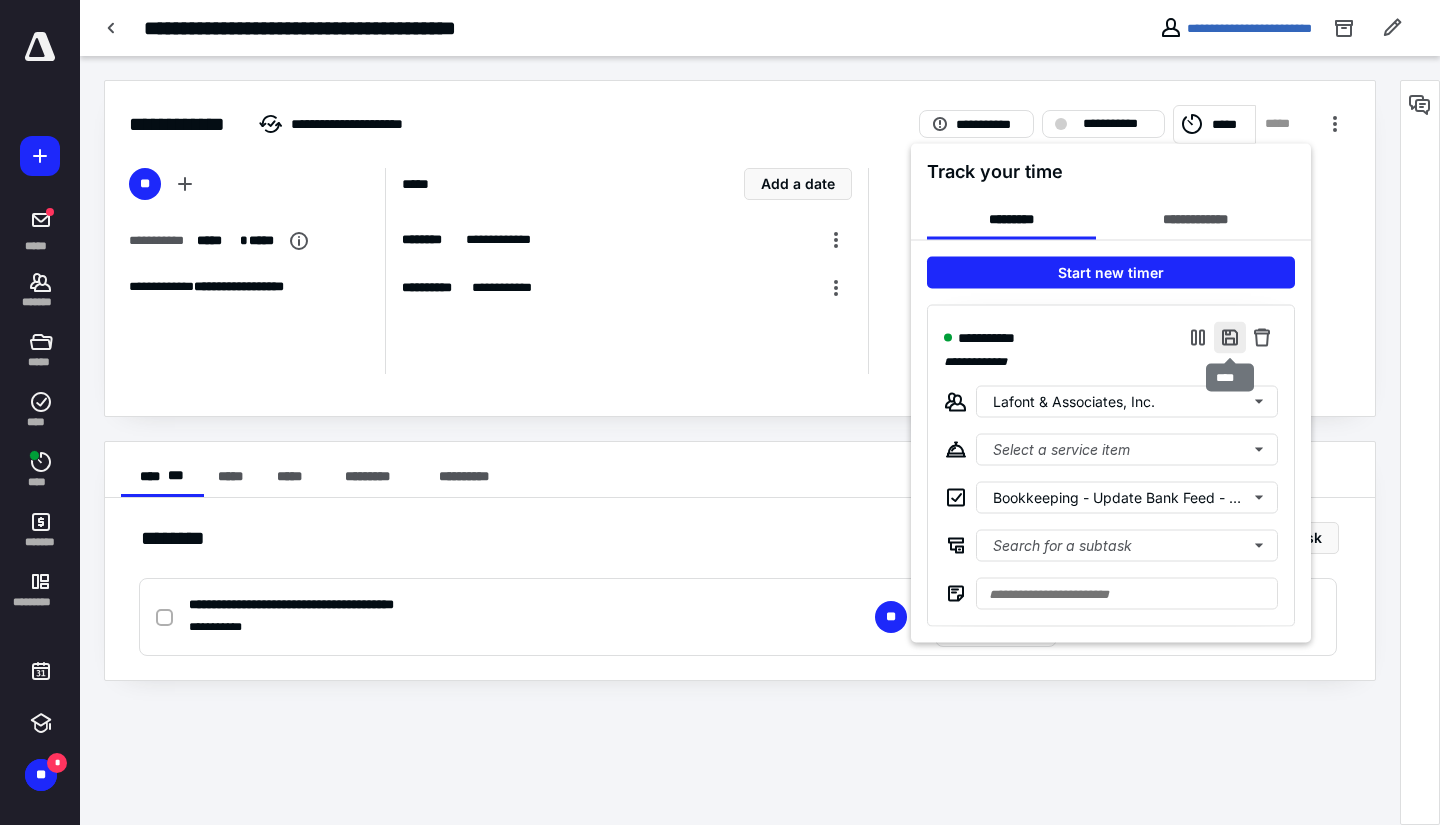 click at bounding box center [1230, 338] 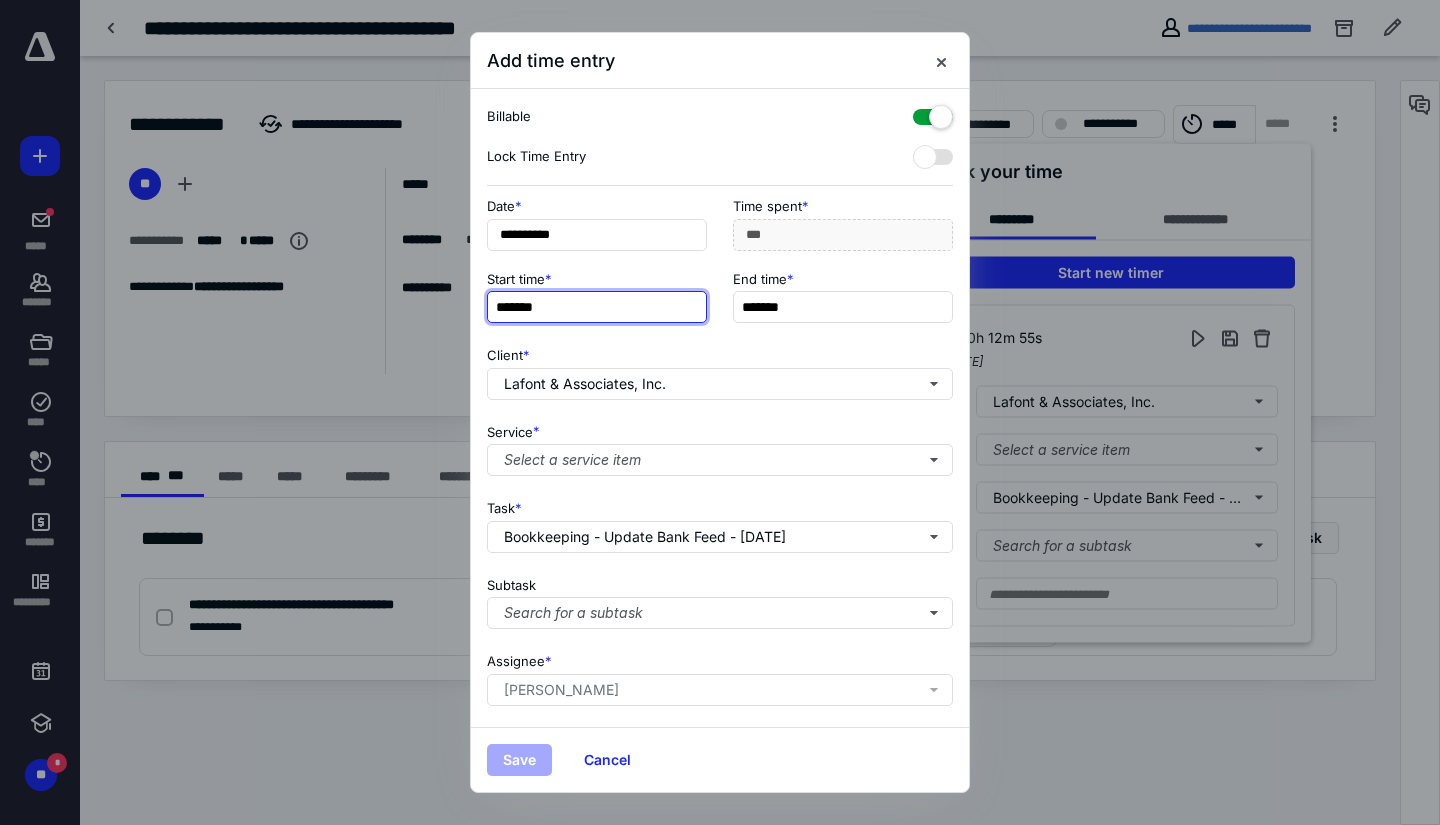 click on "*******" at bounding box center (597, 307) 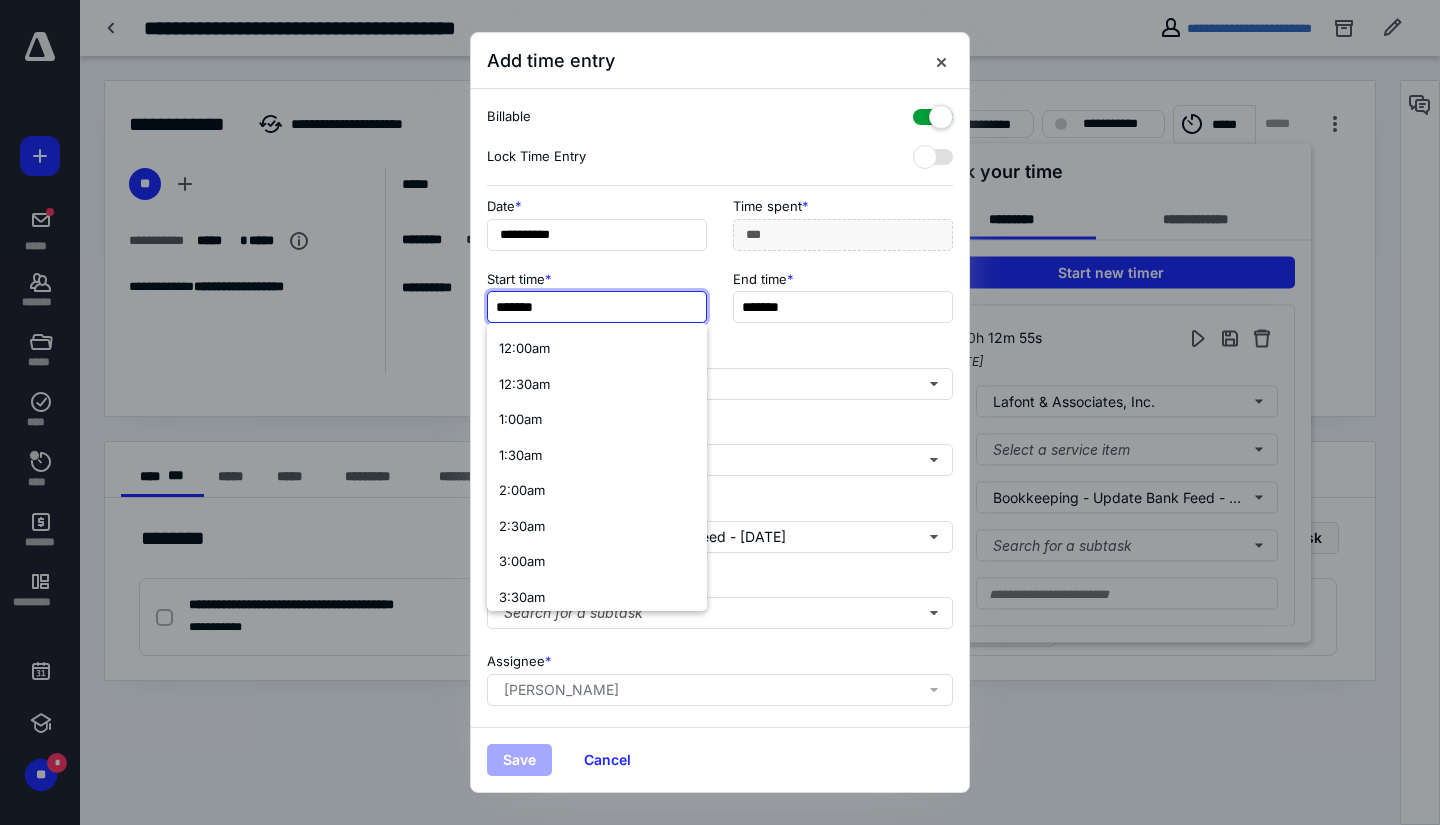 click on "*******" at bounding box center (597, 307) 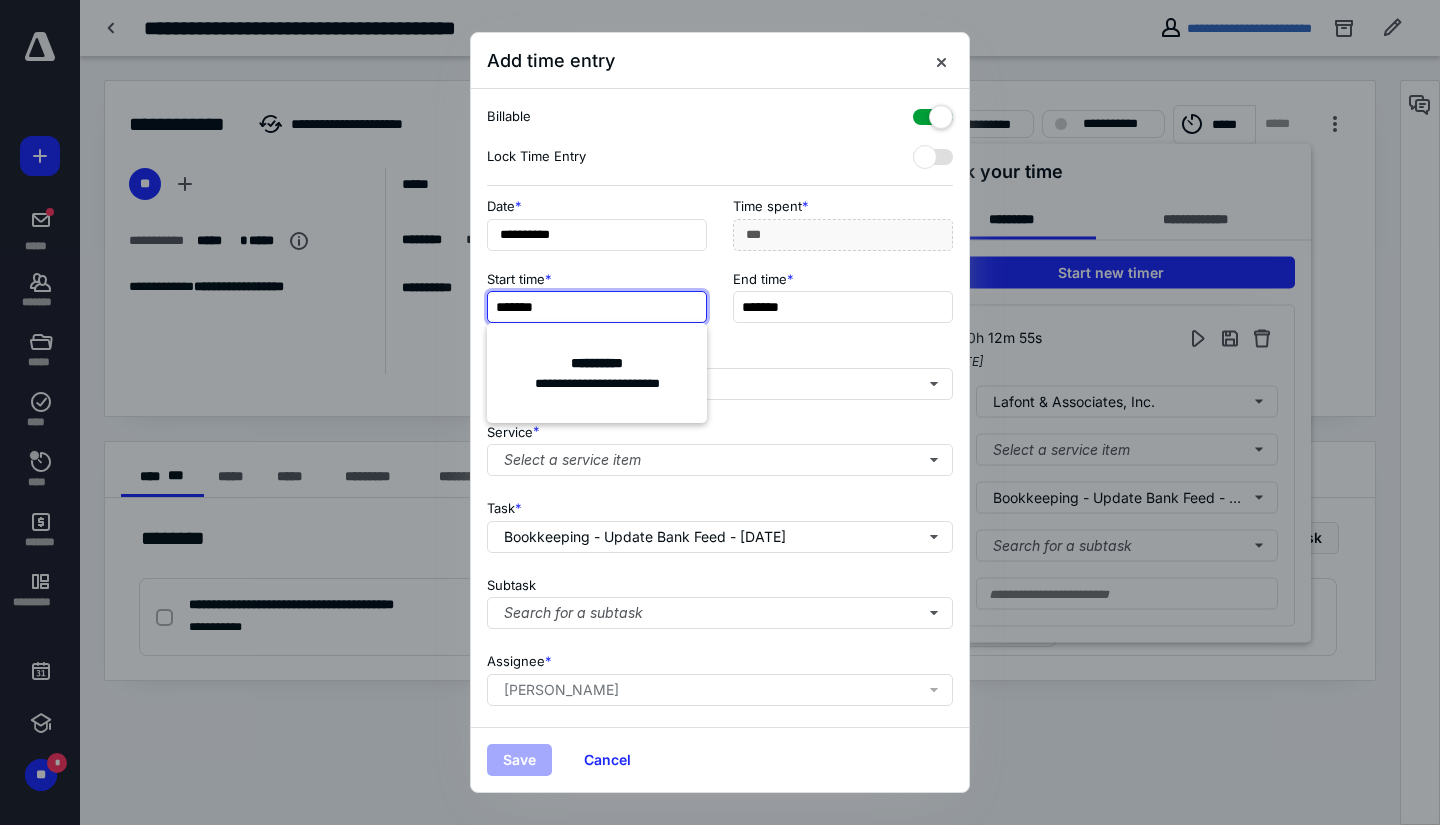 type on "*******" 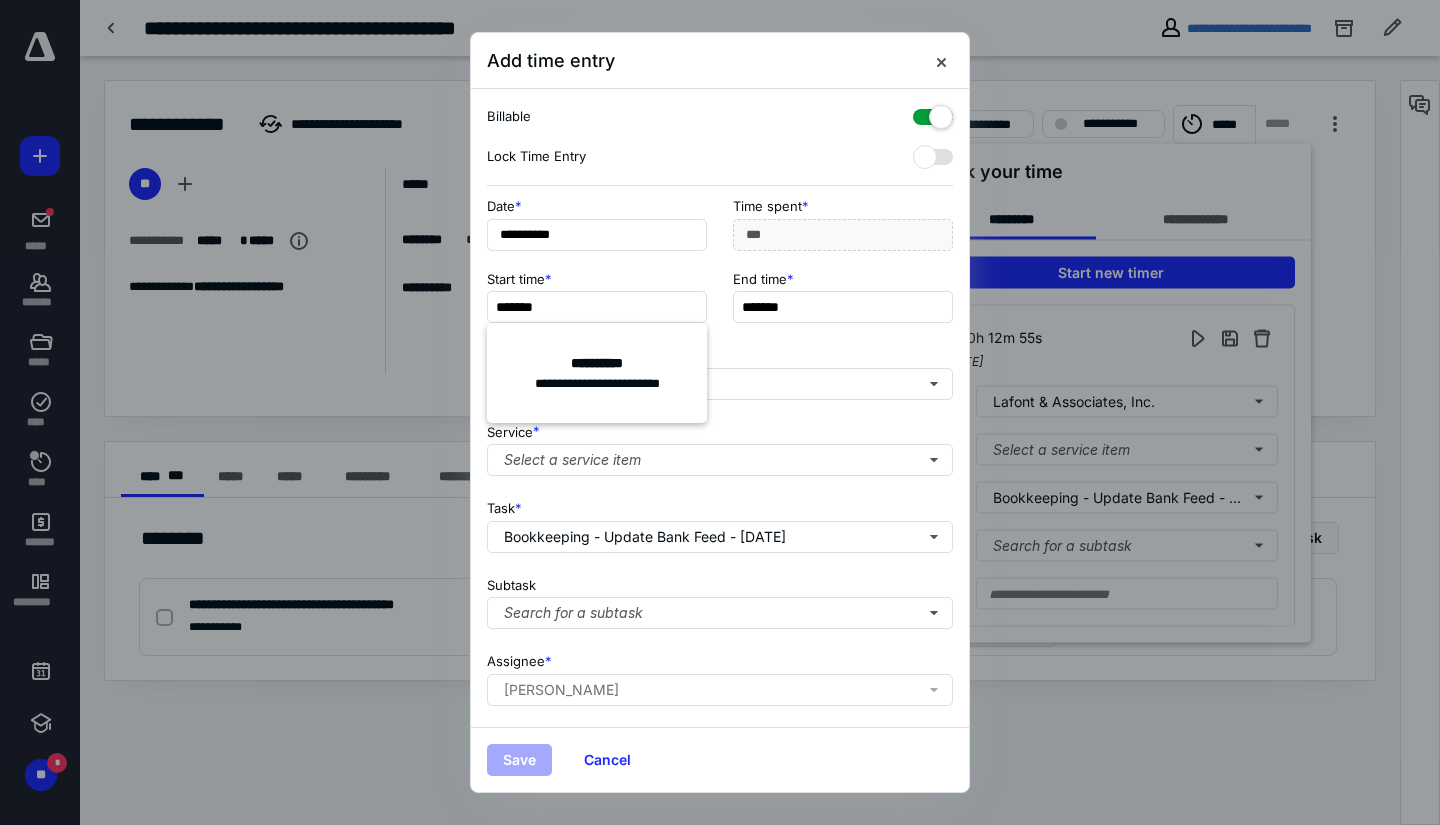 type on "***" 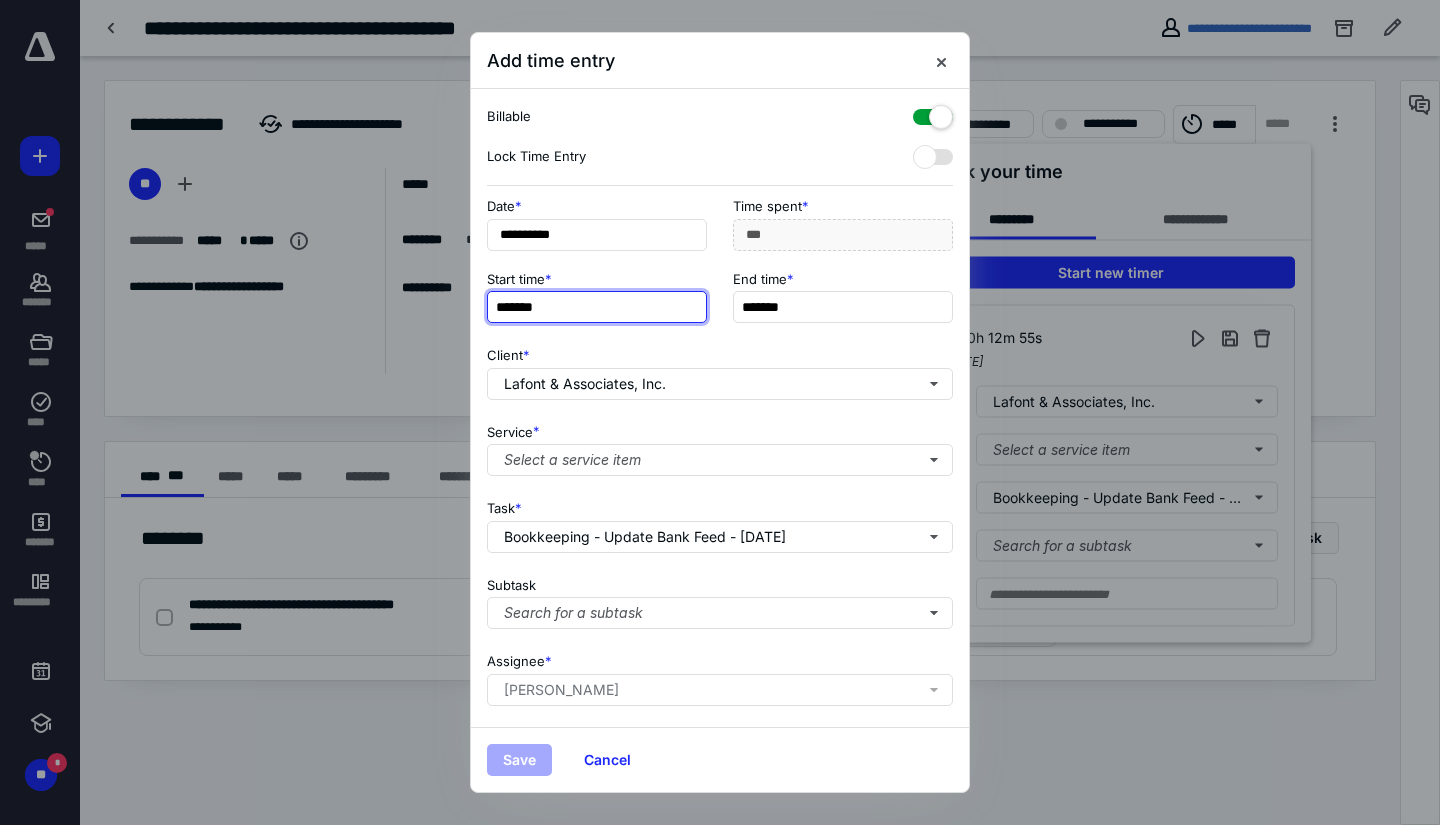 click on "*******" at bounding box center [597, 307] 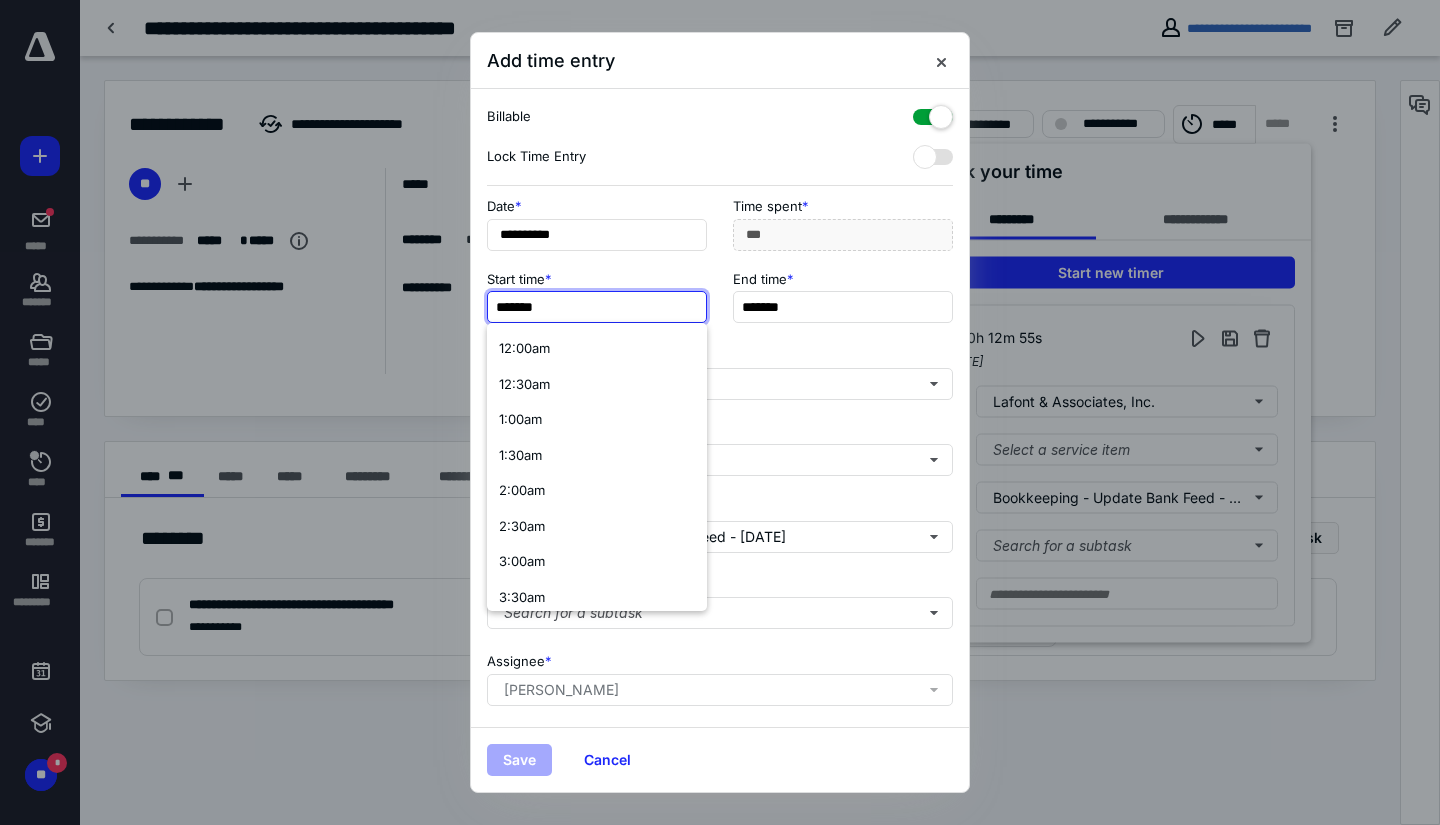 click on "*******" at bounding box center [597, 307] 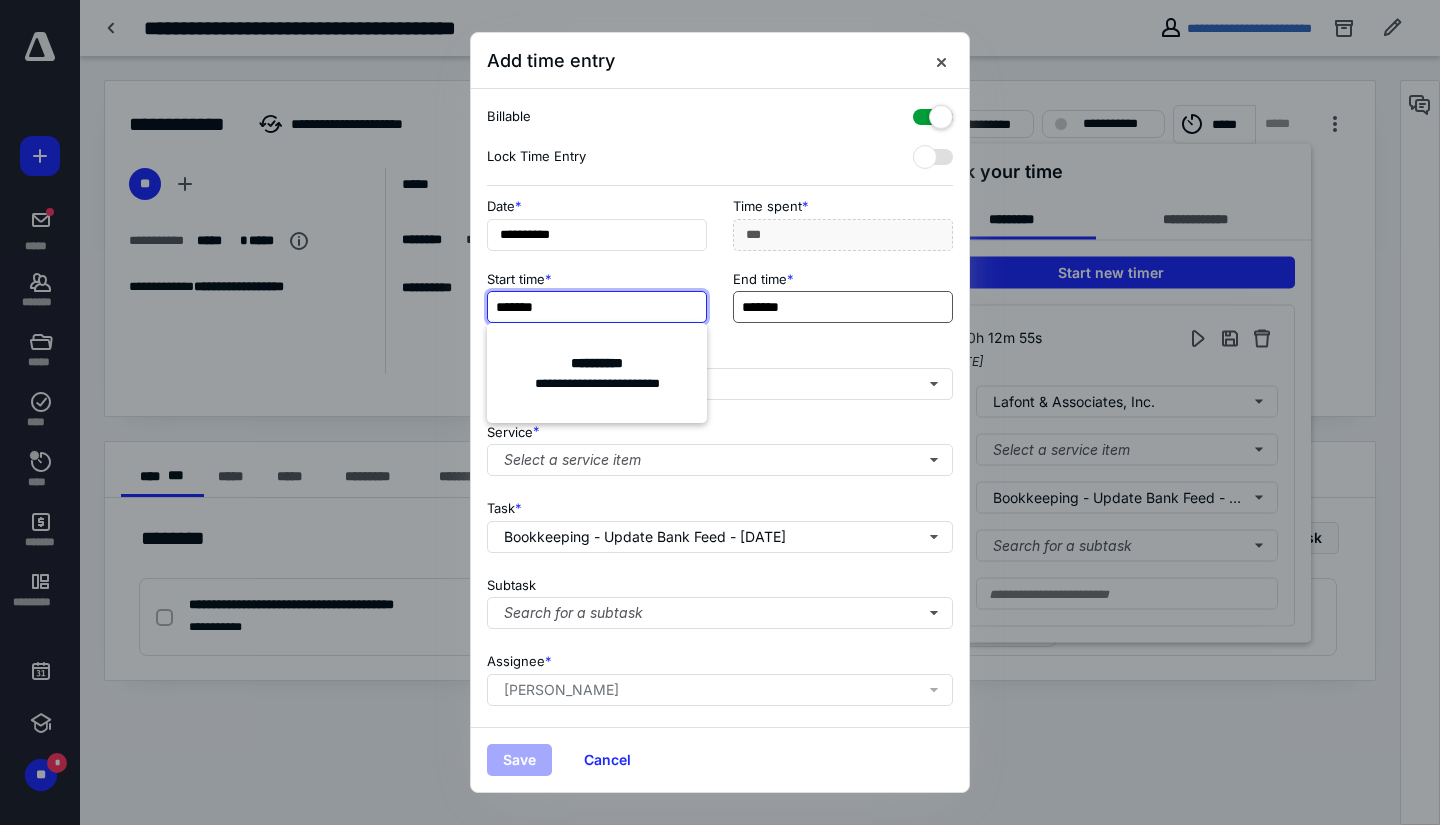 type on "*******" 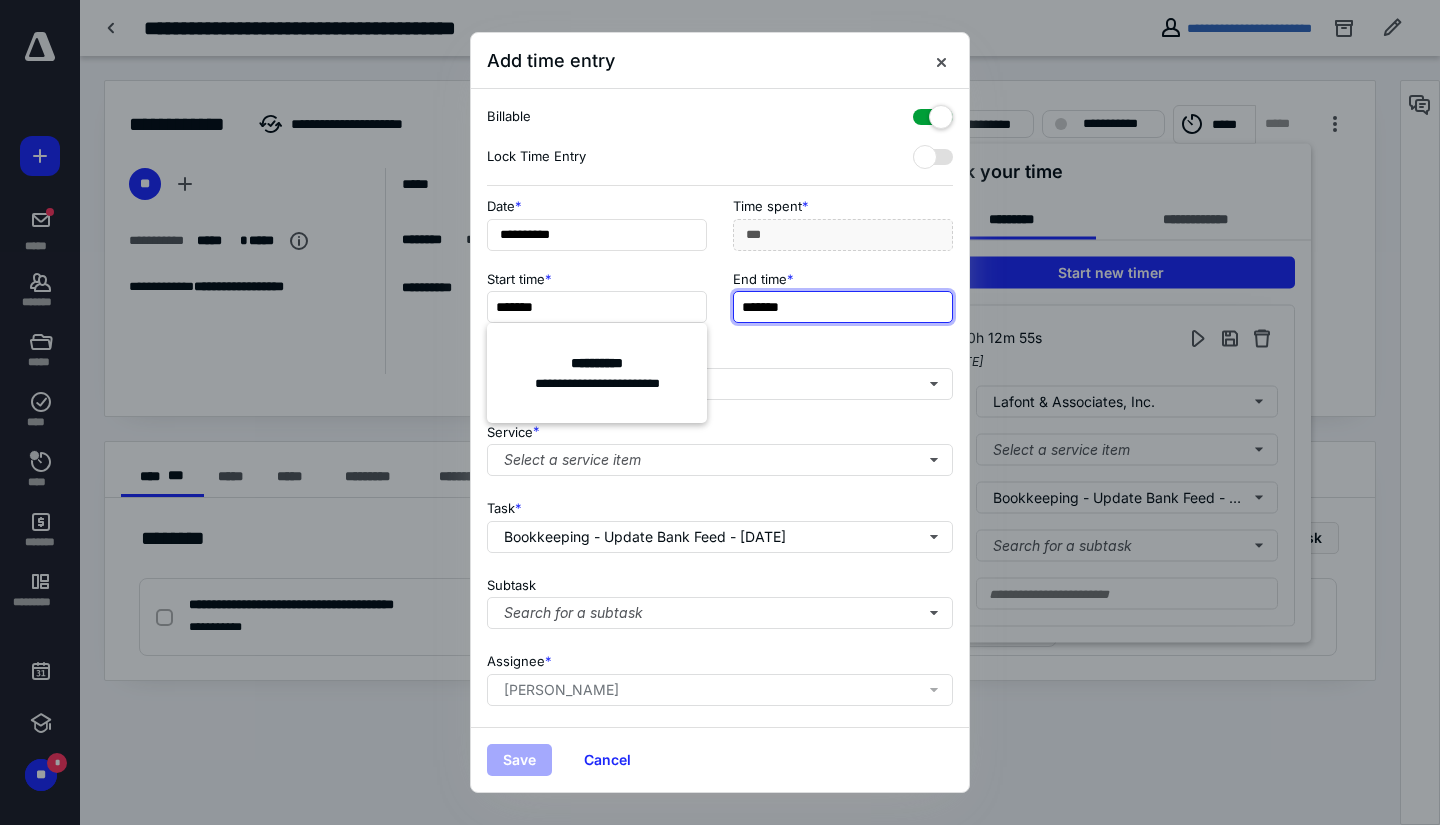 type on "***" 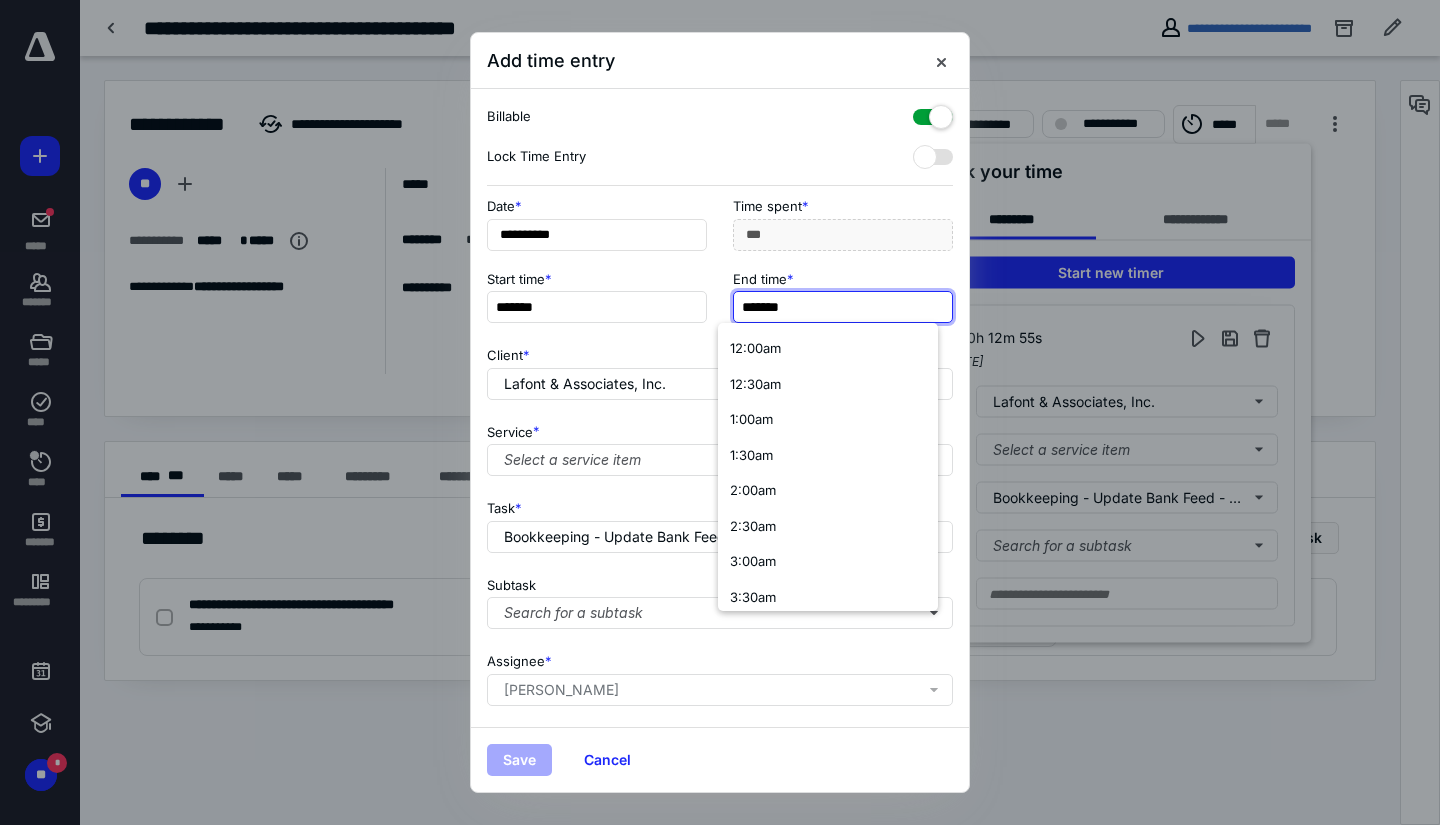 click on "*******" at bounding box center (843, 307) 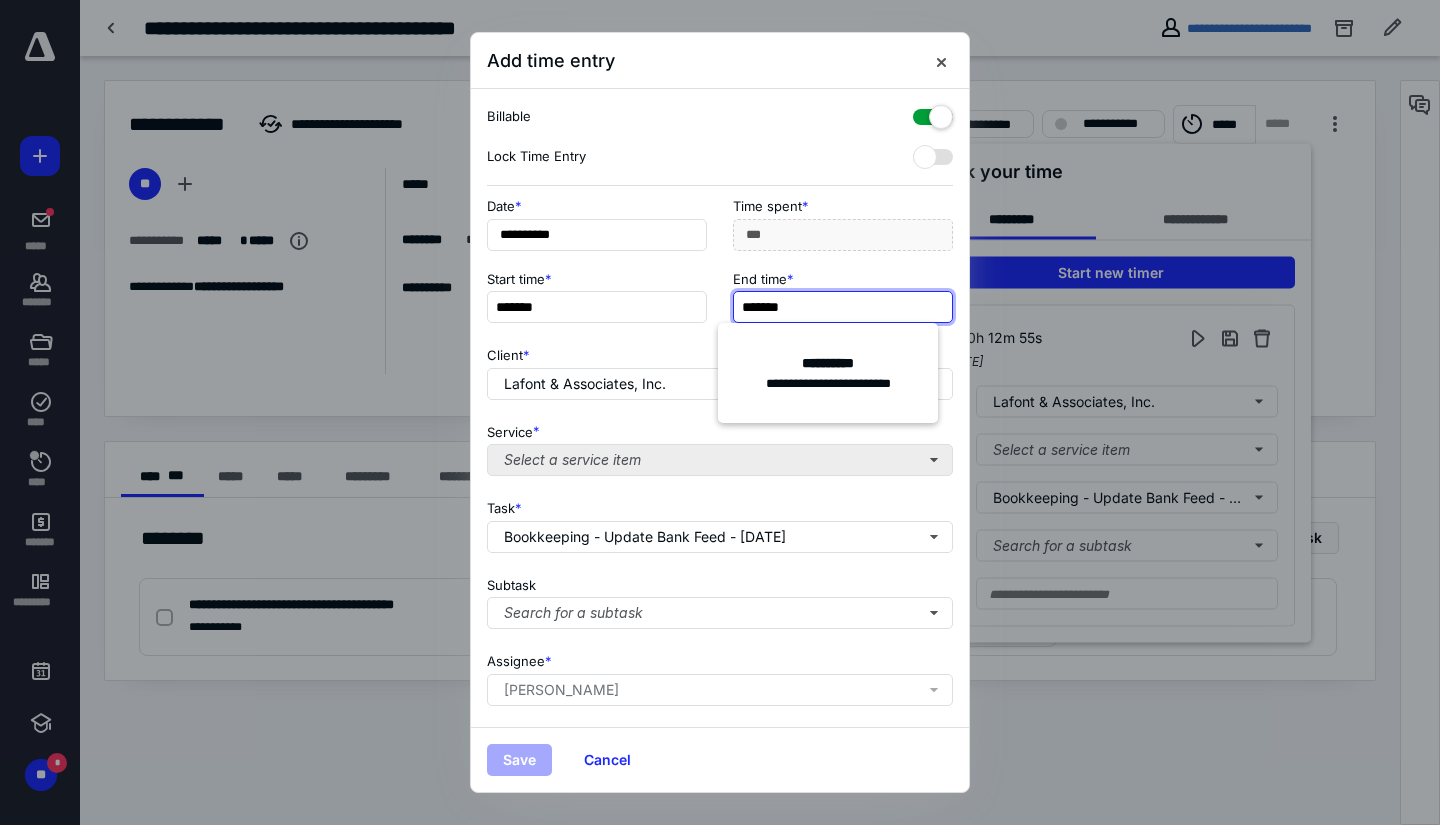 type on "*******" 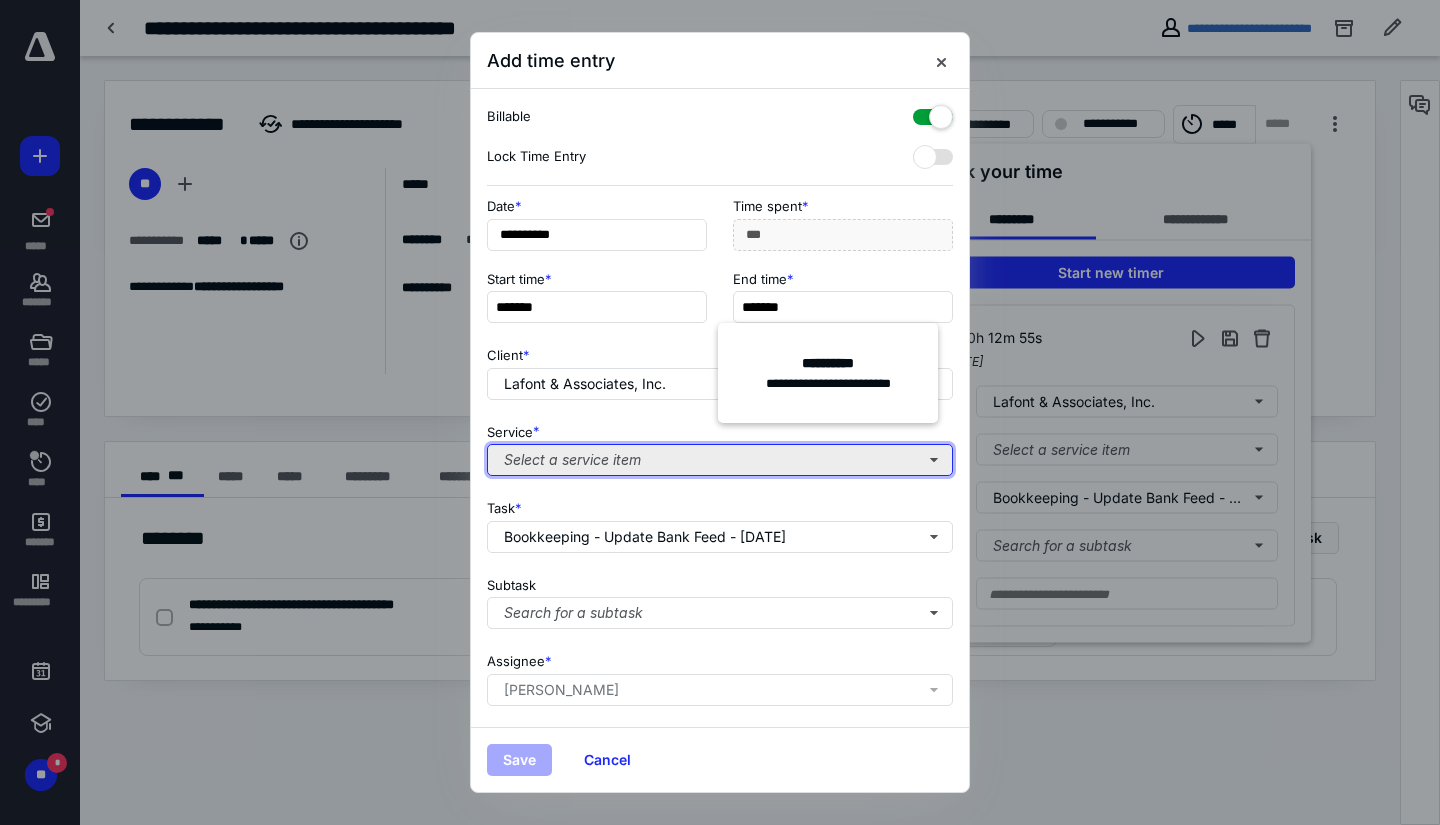 type on "***" 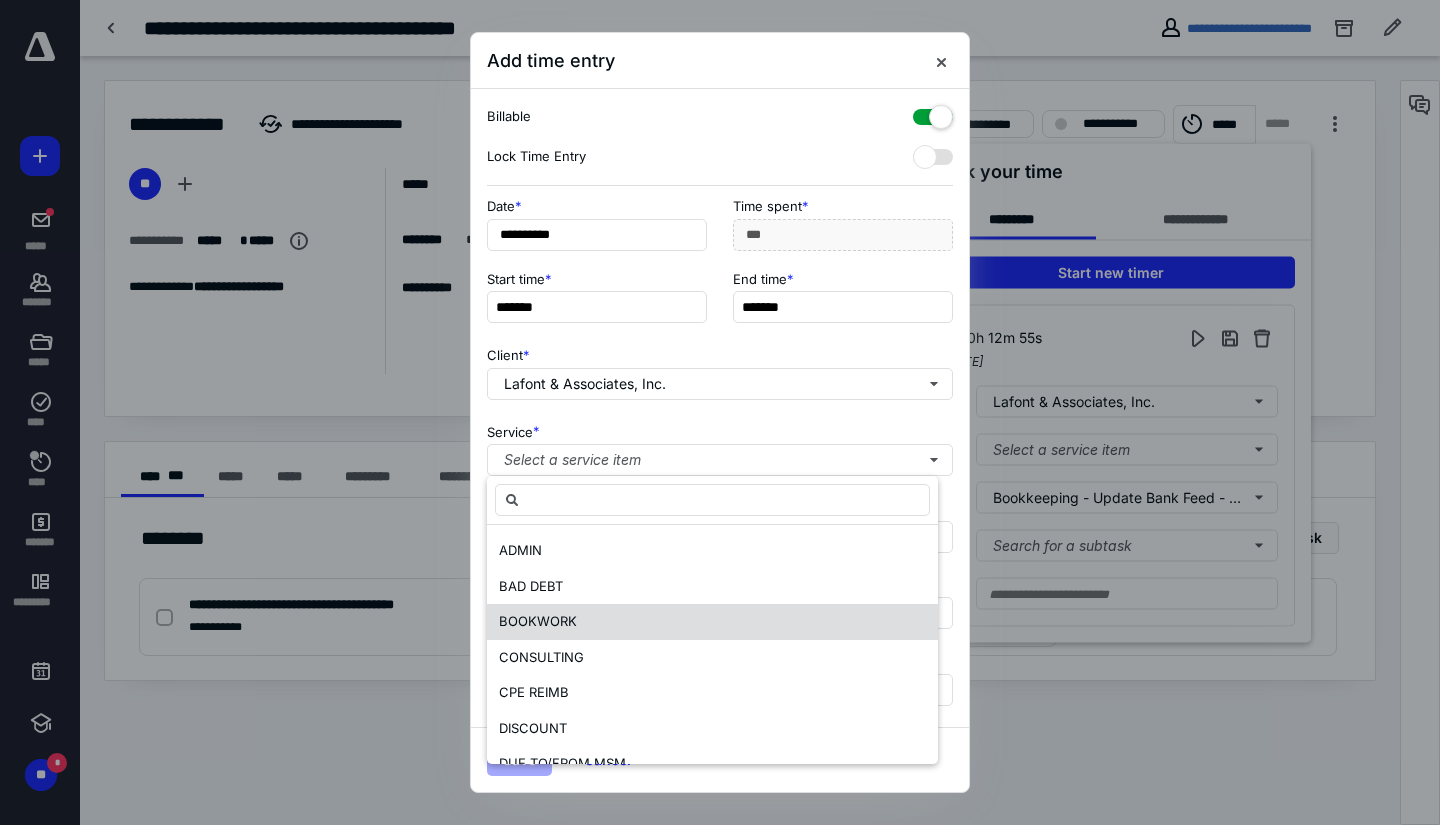 click on "BOOKWORK" at bounding box center [538, 621] 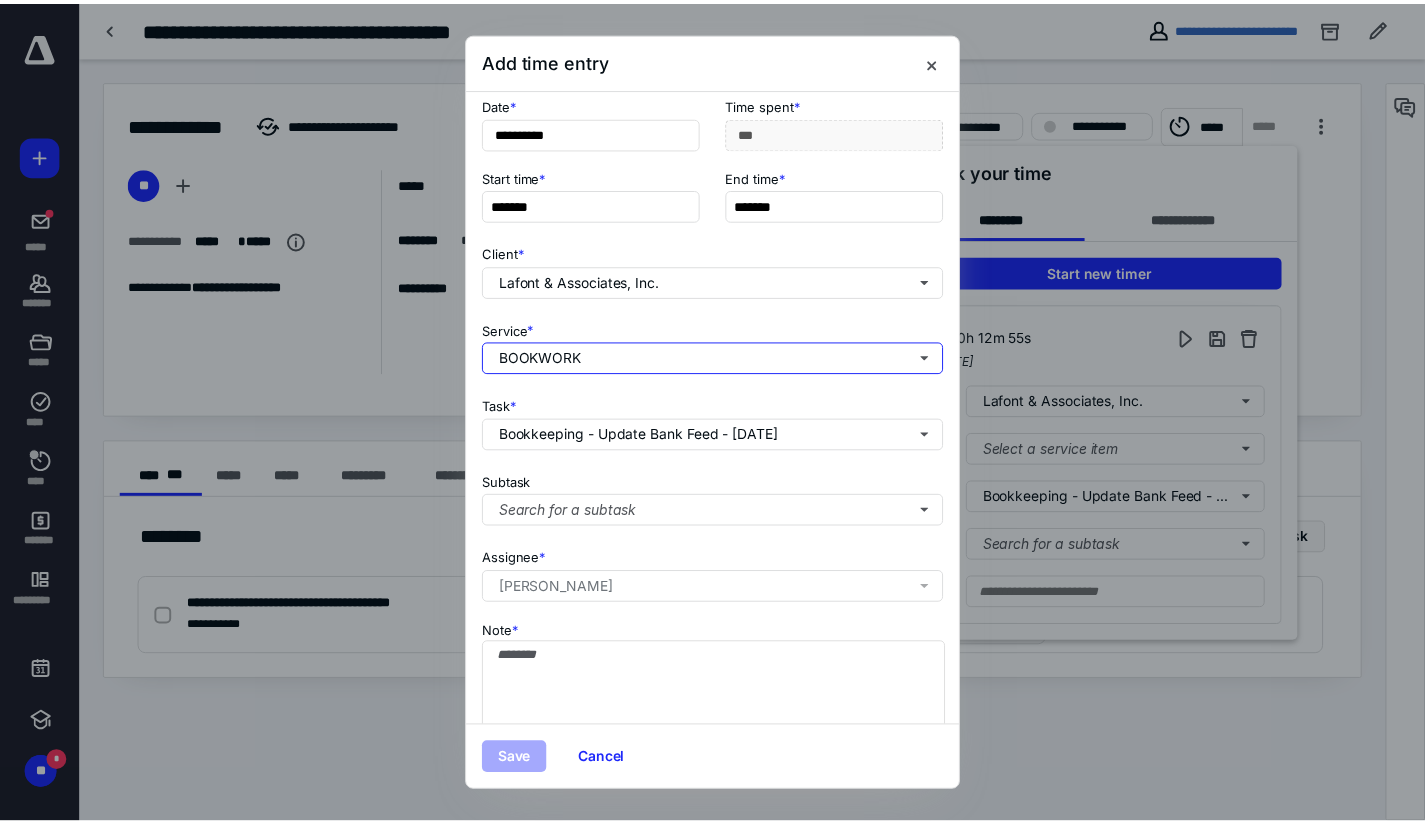 scroll, scrollTop: 149, scrollLeft: 0, axis: vertical 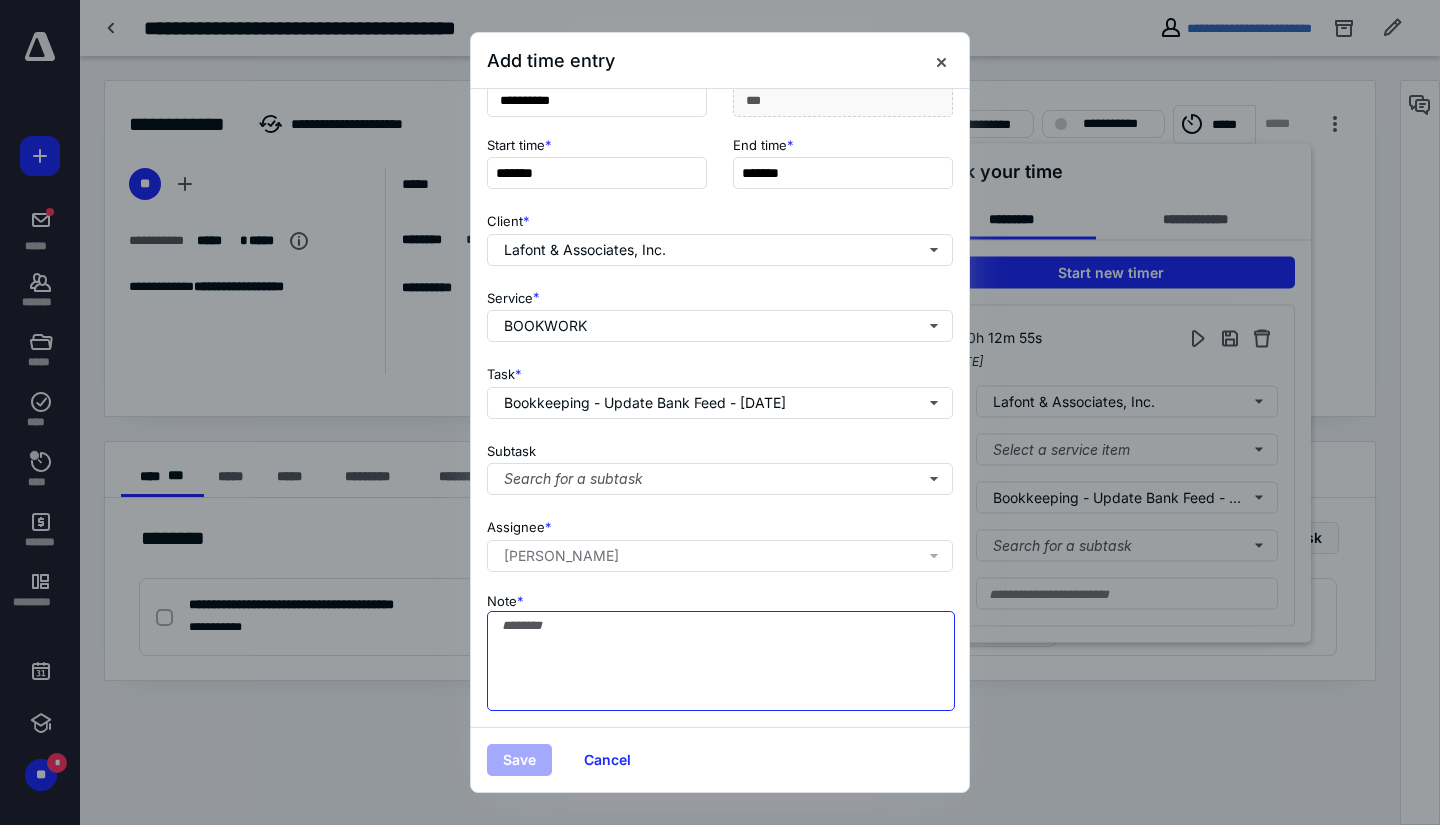 click on "Note *" at bounding box center [721, 661] 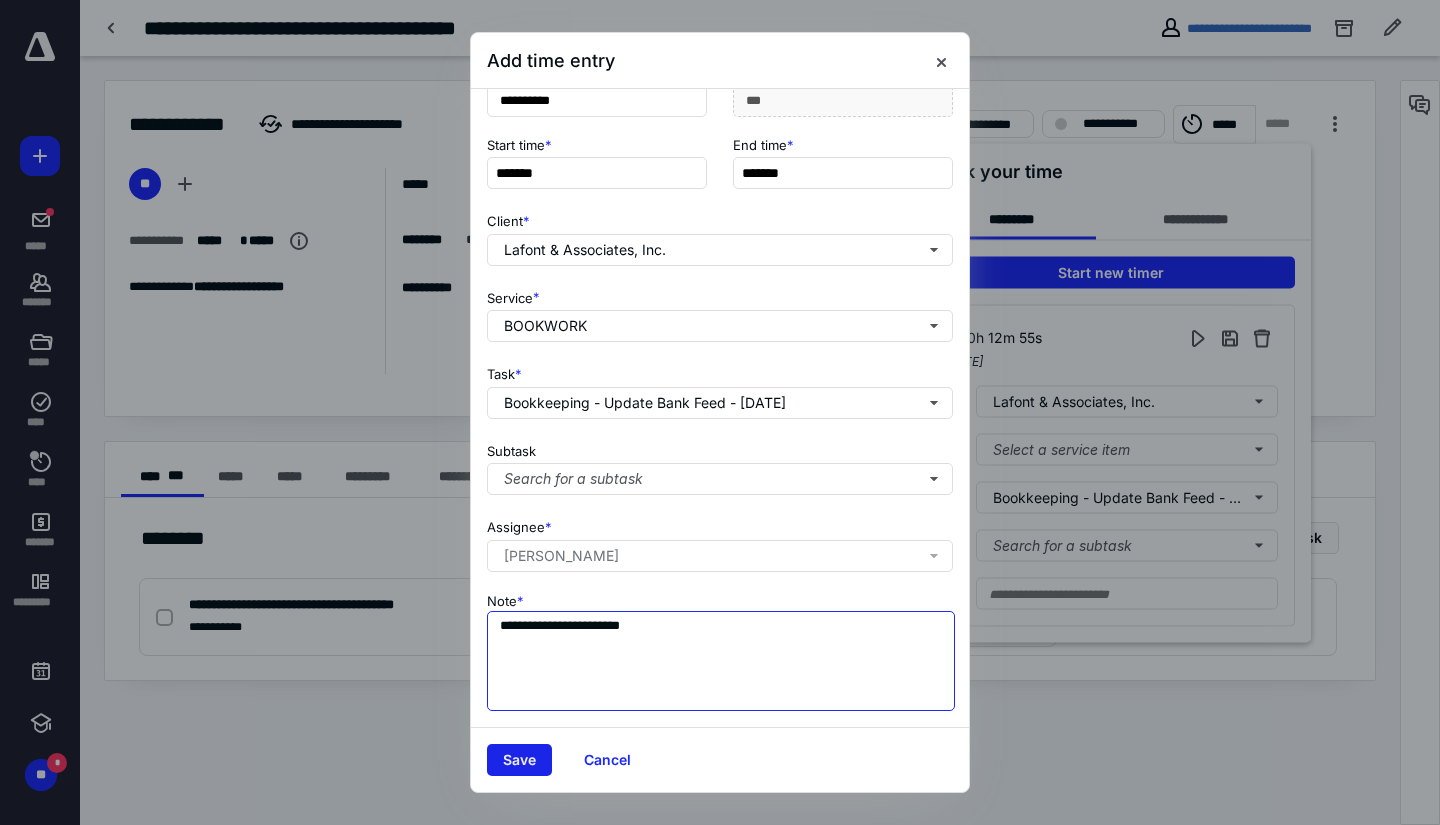 type on "**********" 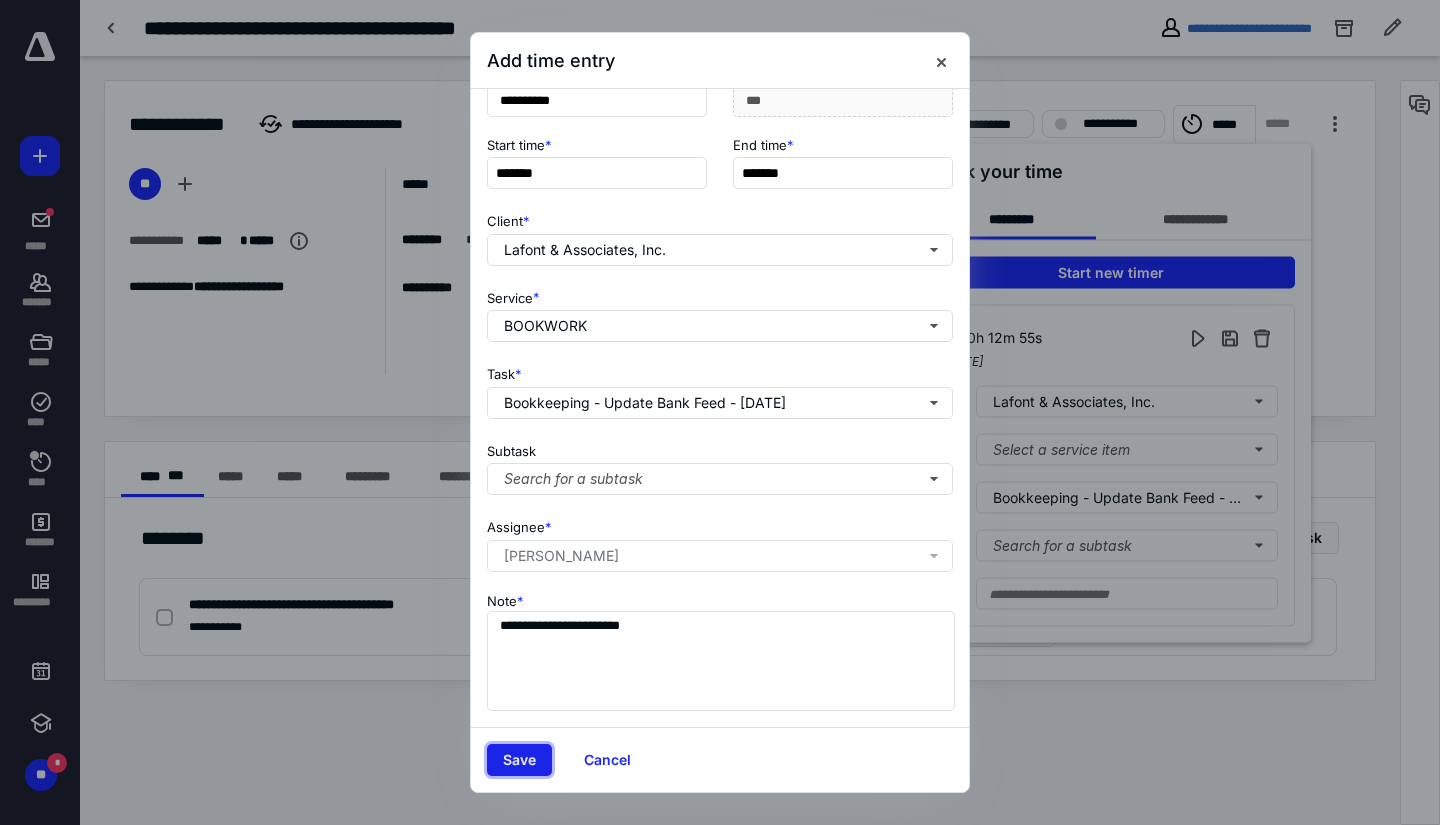click on "Save" at bounding box center (519, 760) 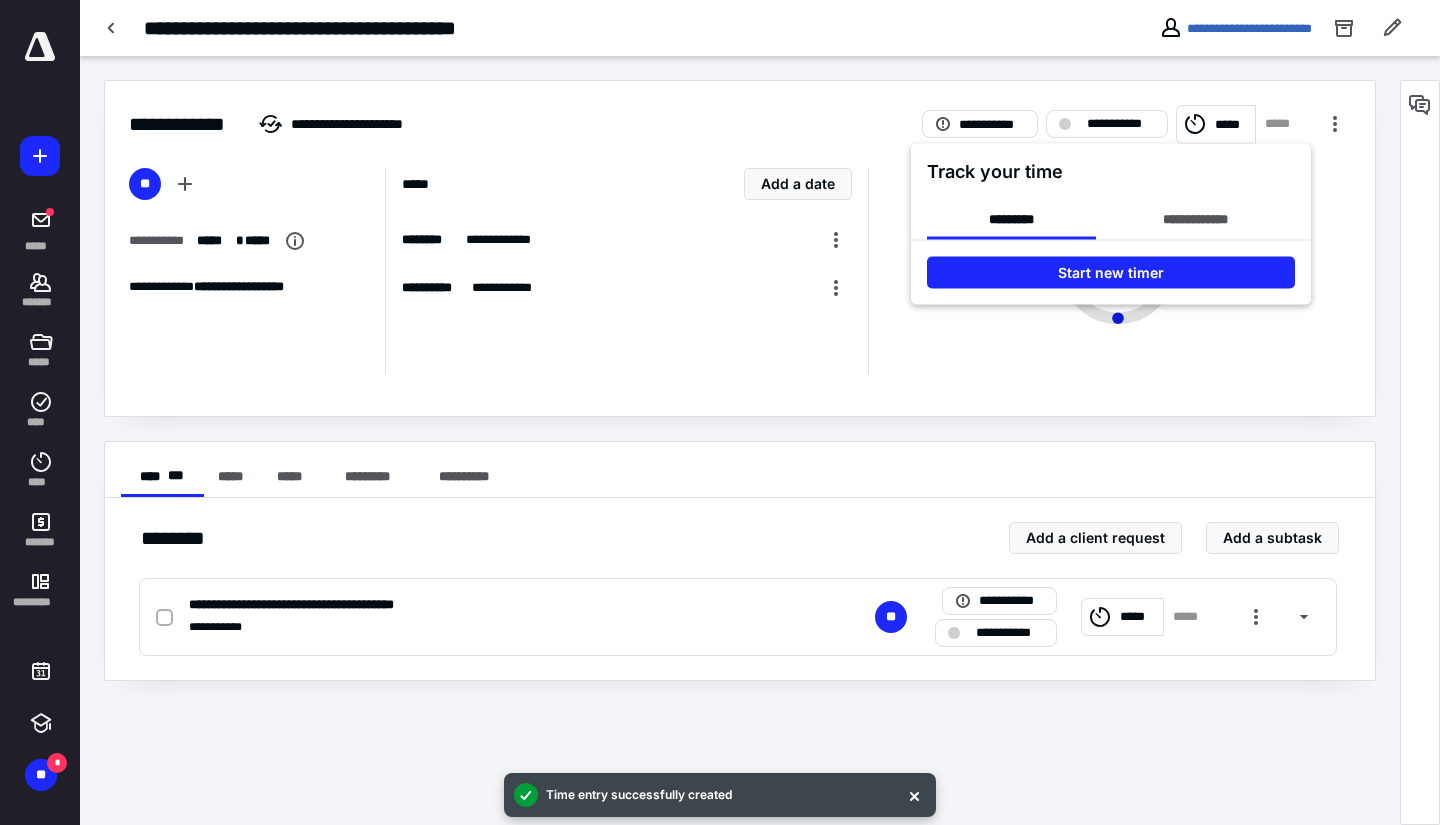 click at bounding box center [720, 412] 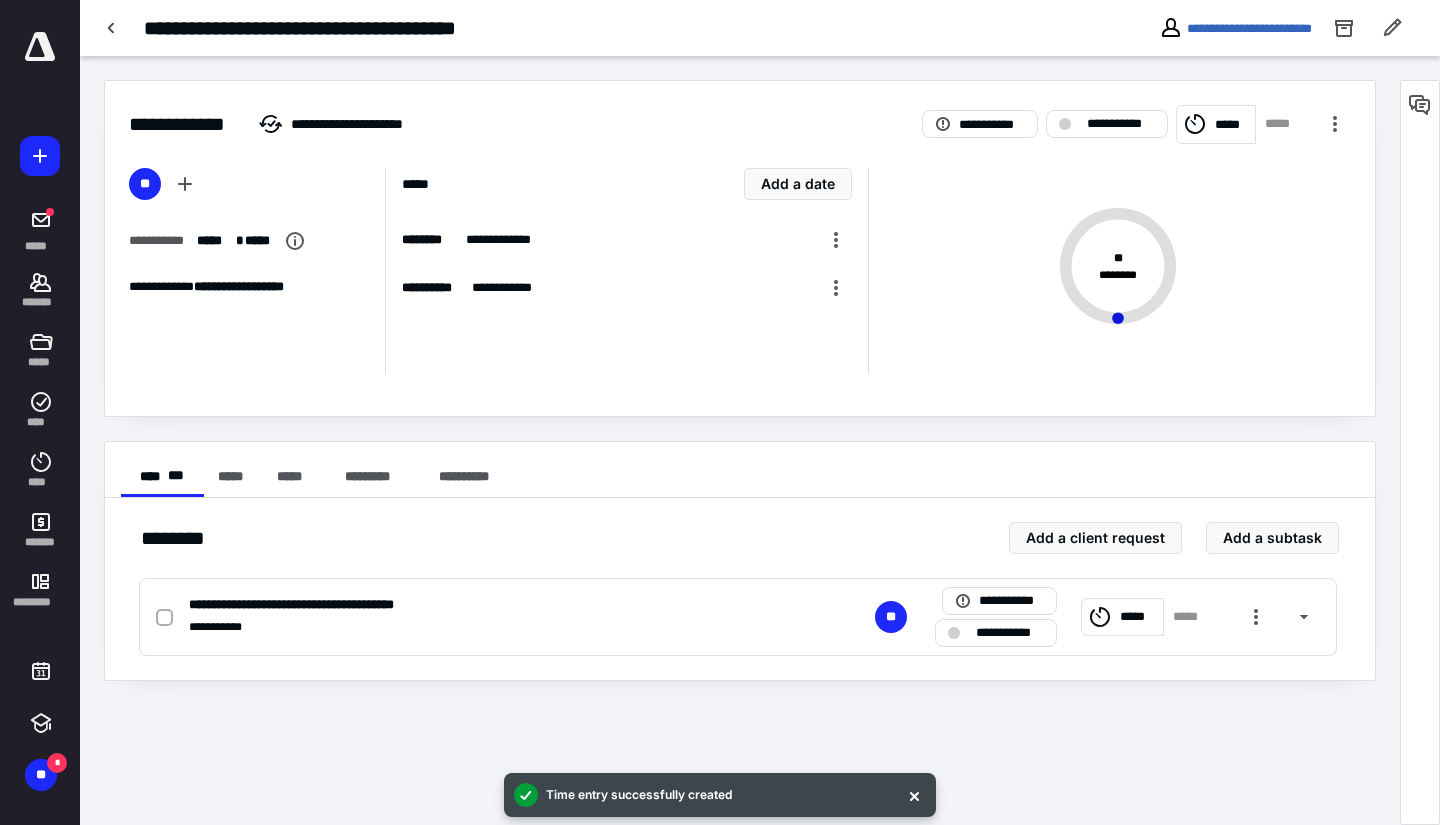 click at bounding box center [164, 618] 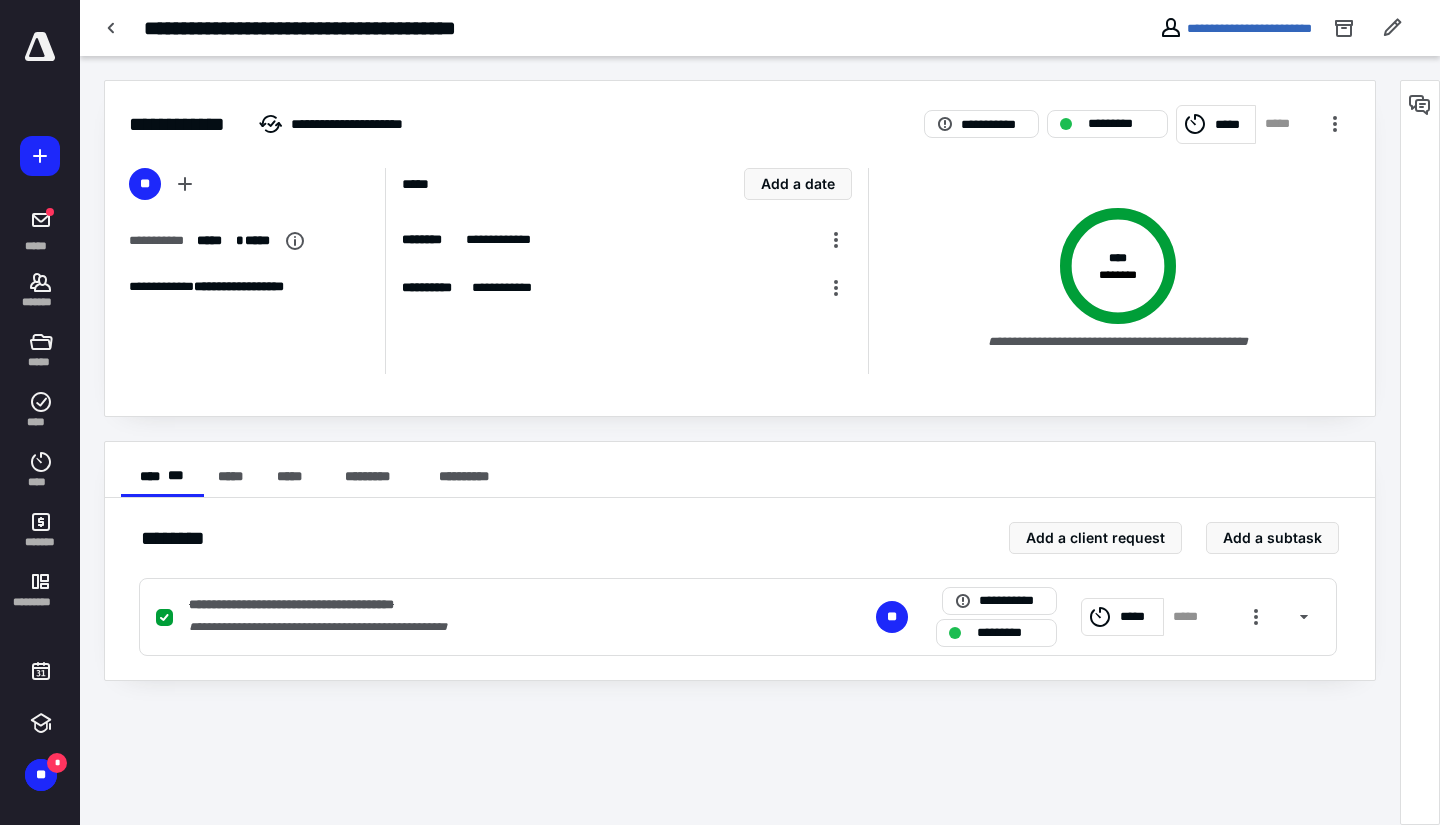 click at bounding box center (40, 47) 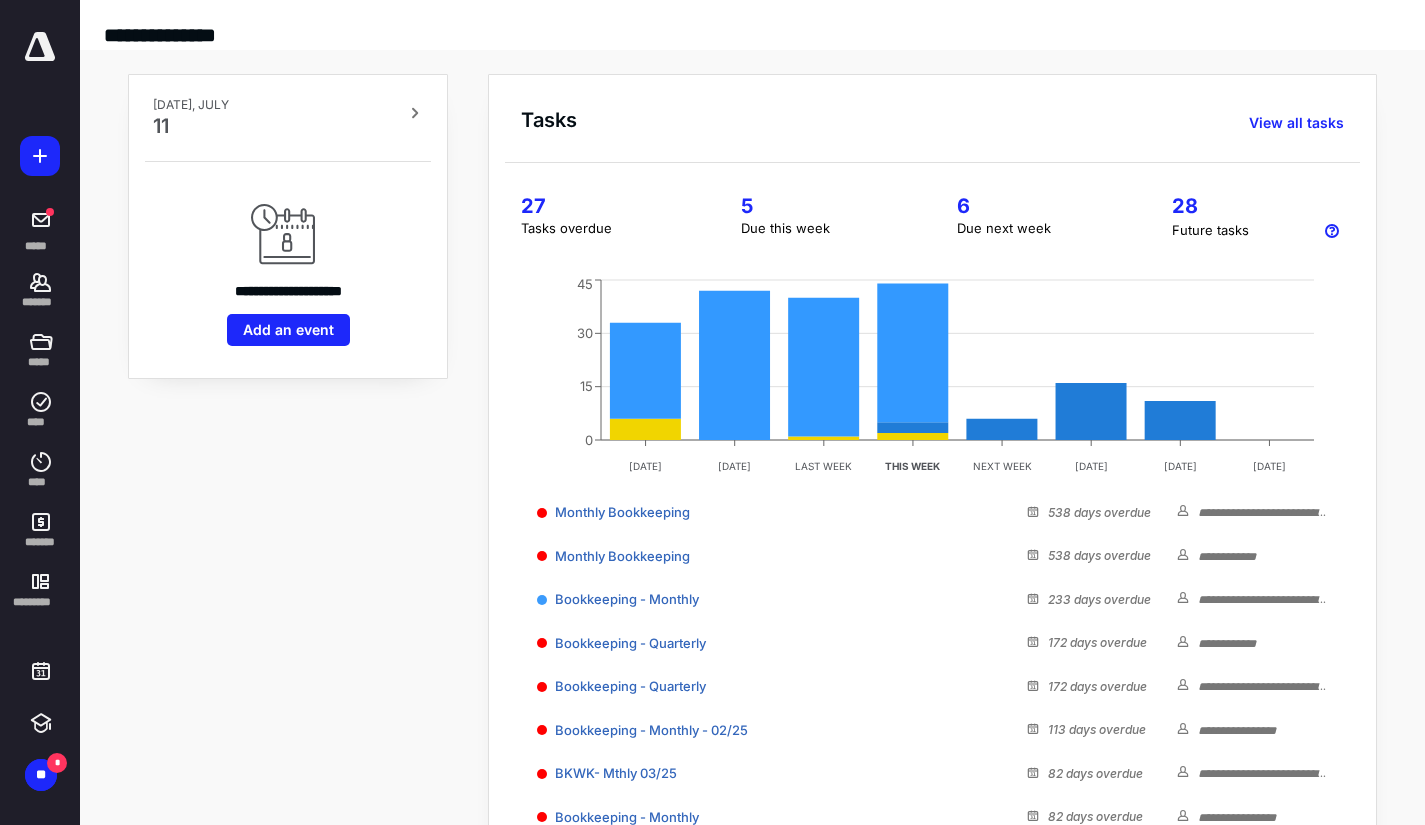 click on "5" at bounding box center [824, 206] 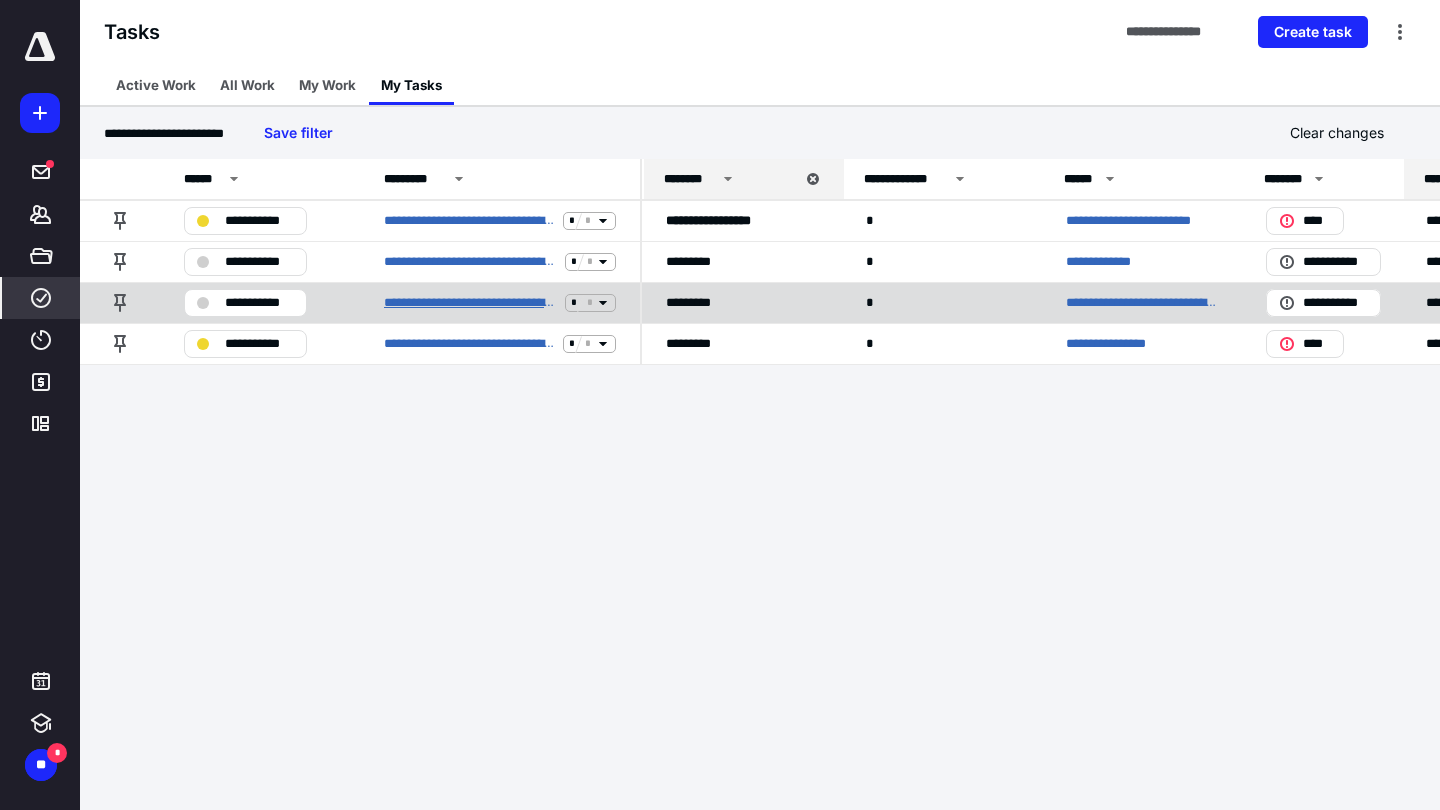 click on "**********" at bounding box center (470, 303) 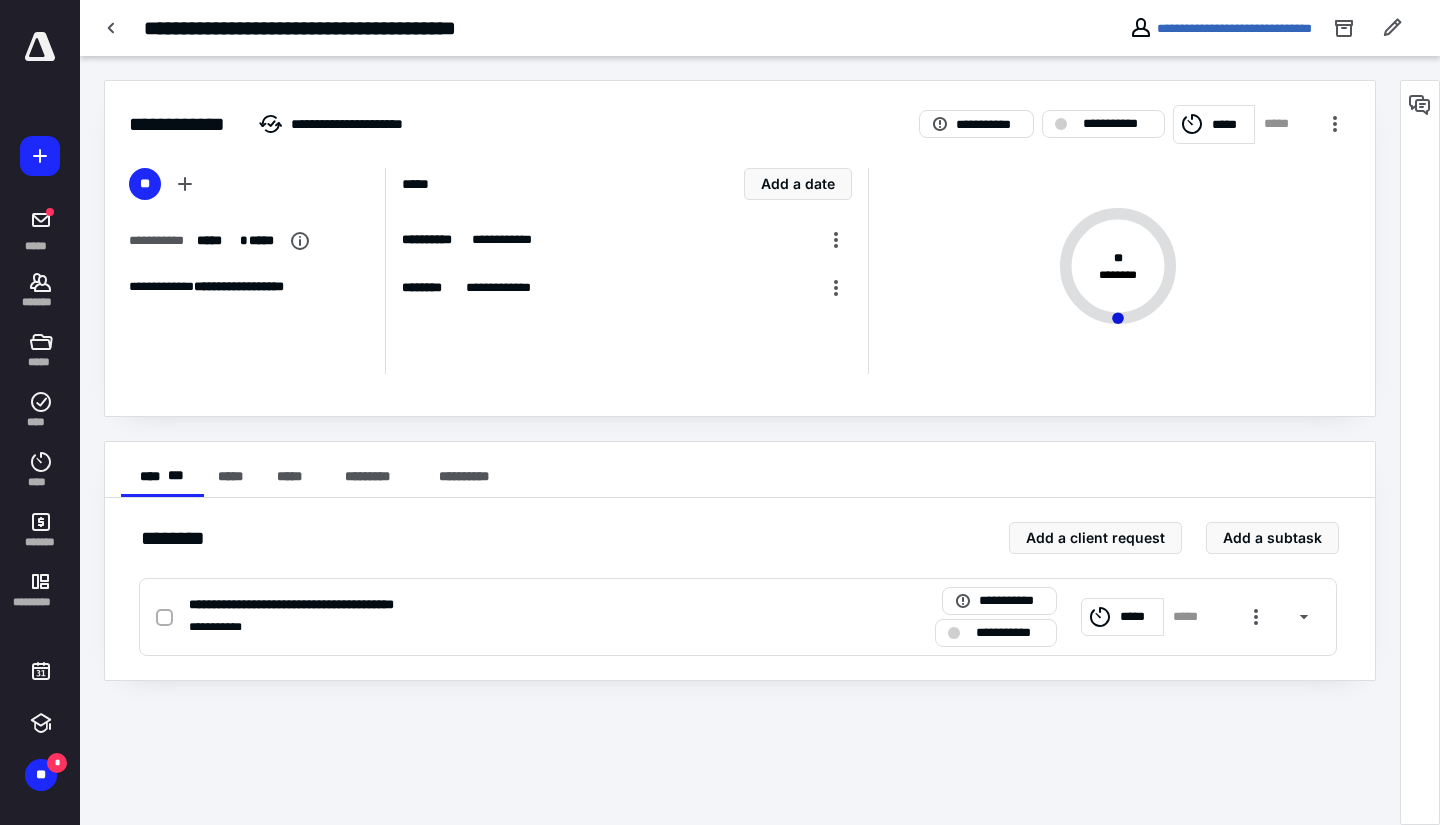click on "*****" at bounding box center [1230, 125] 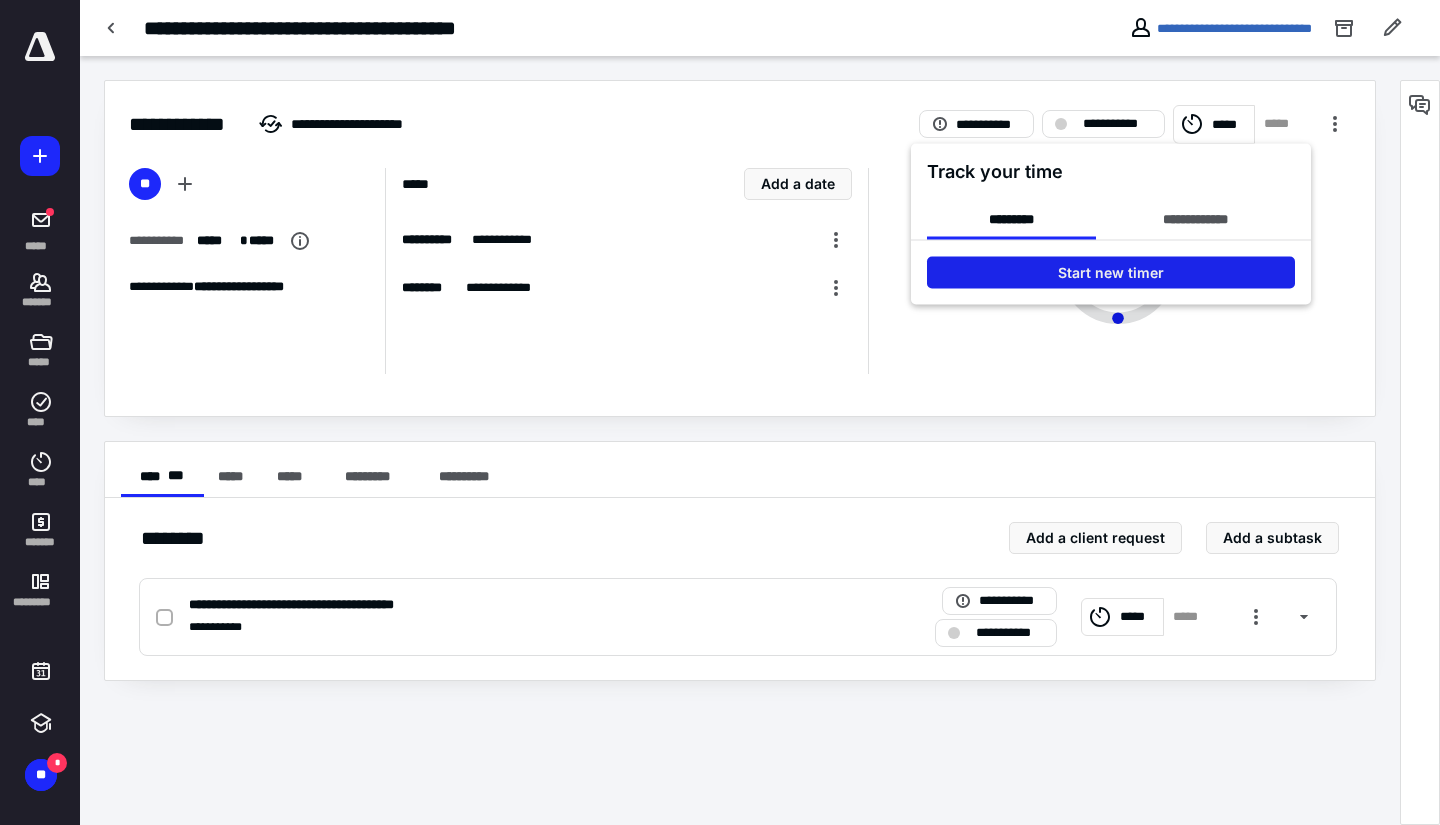click on "Start new timer" at bounding box center (1111, 273) 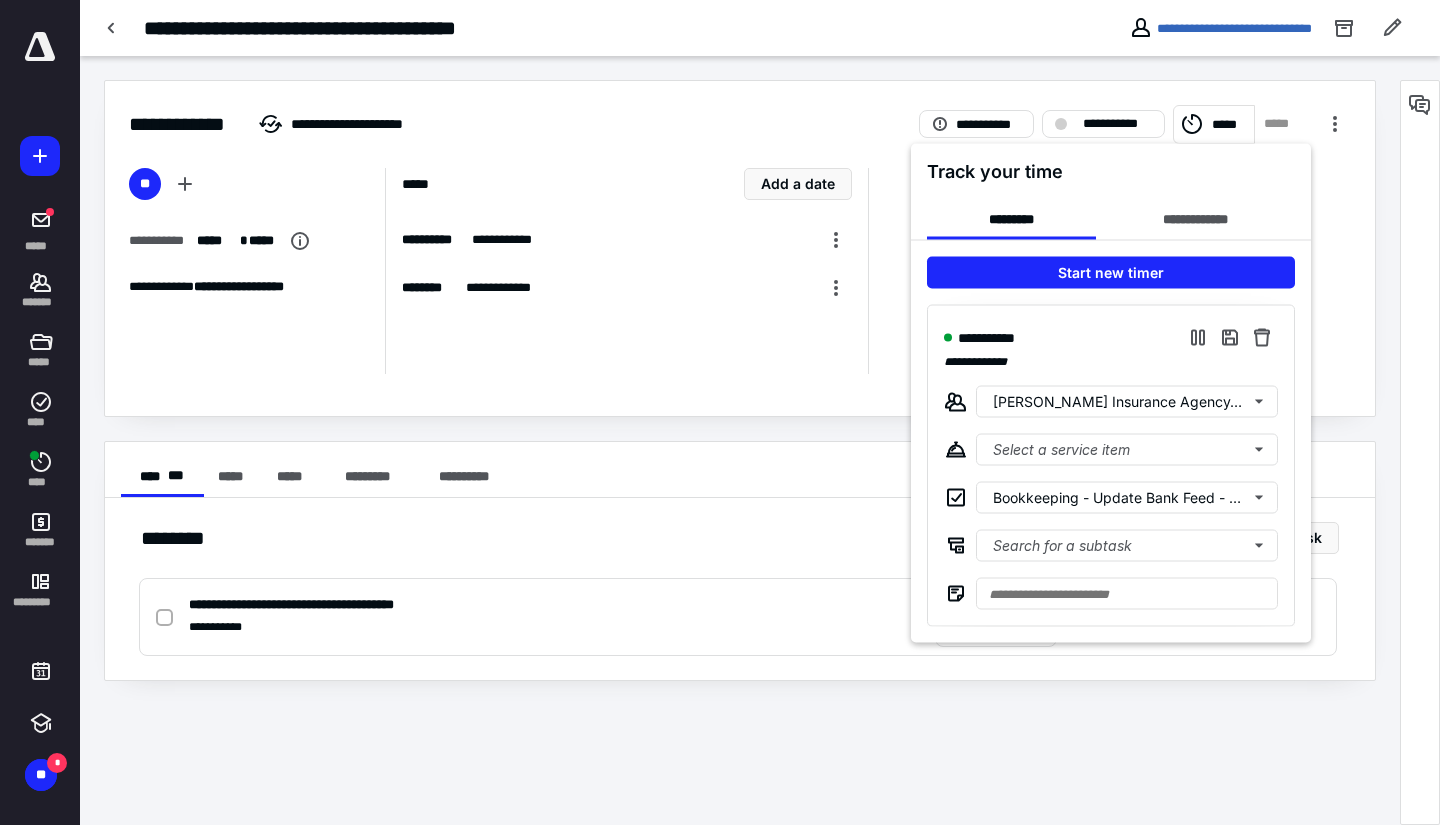 click at bounding box center [720, 412] 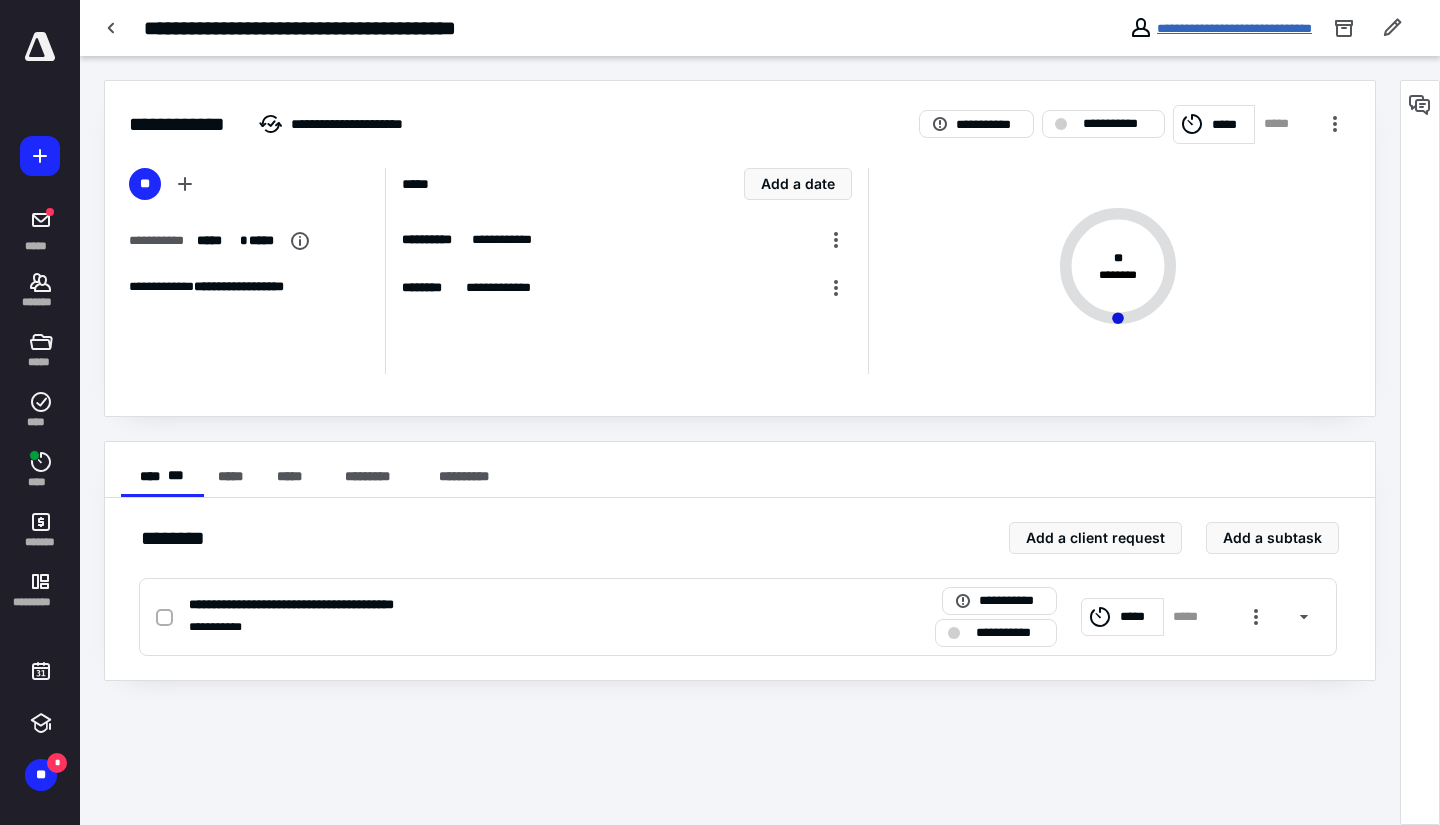 click on "**********" at bounding box center [1234, 28] 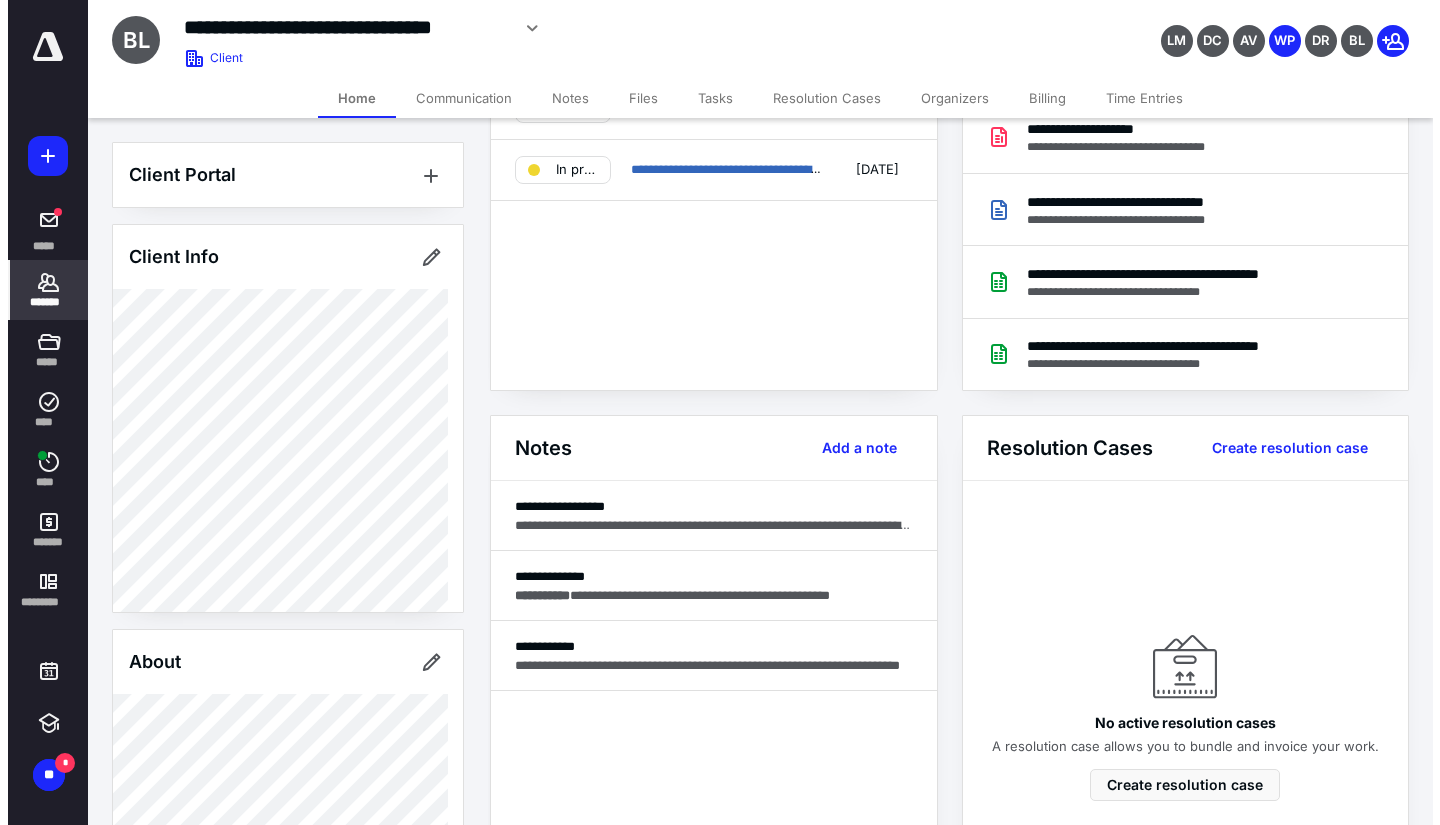 scroll, scrollTop: 400, scrollLeft: 0, axis: vertical 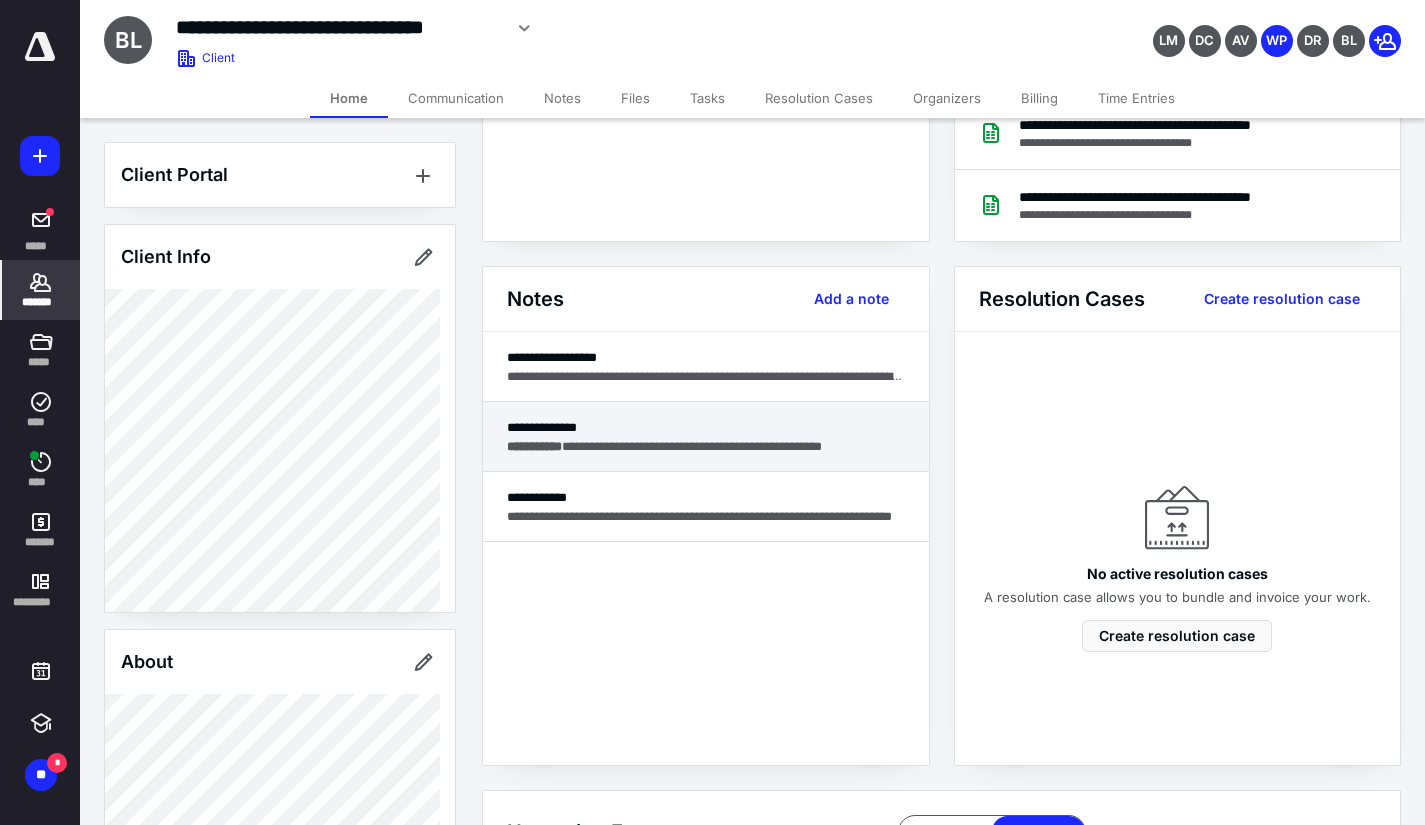 click on "**********" at bounding box center [706, 446] 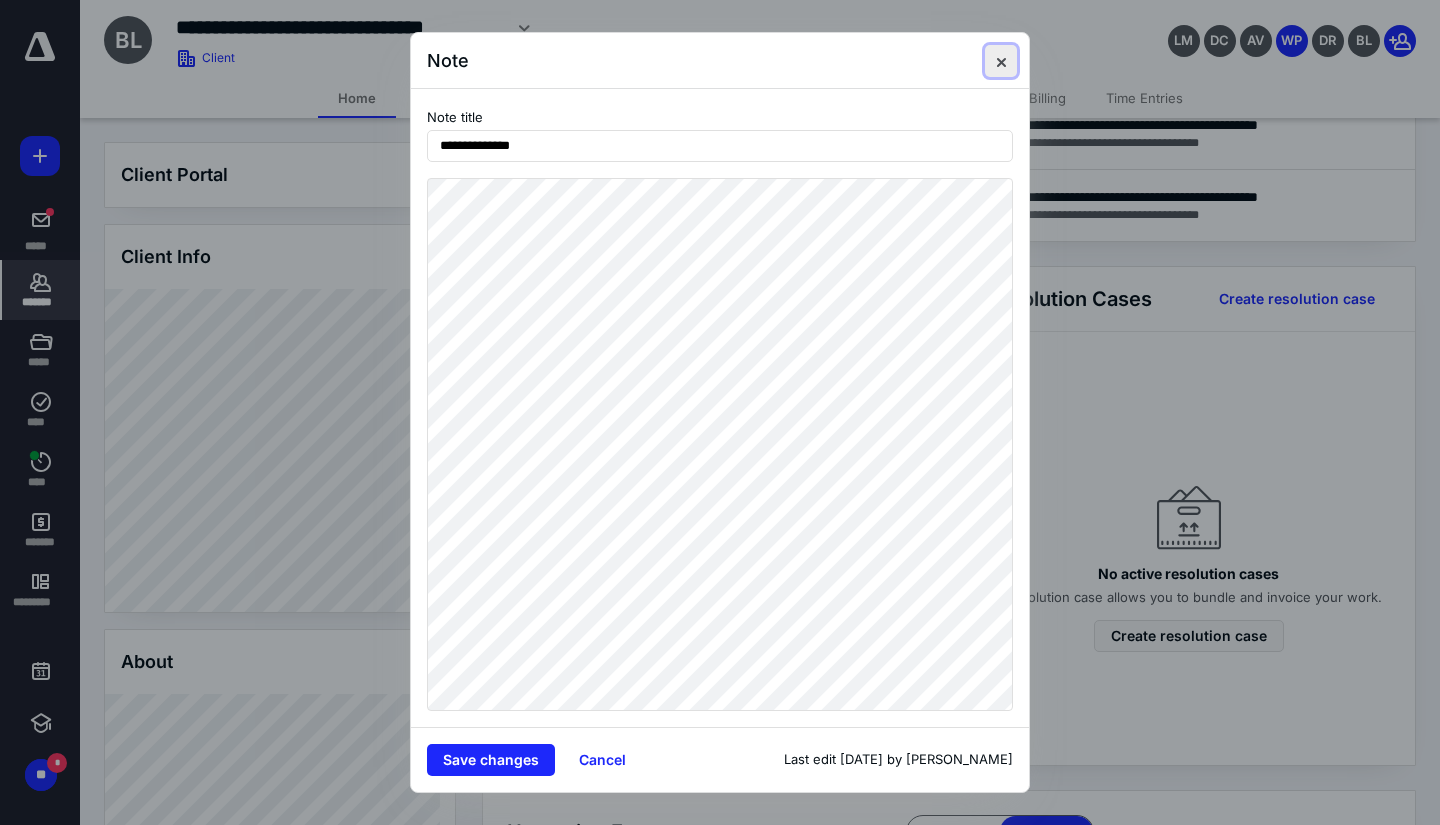 click at bounding box center (1001, 61) 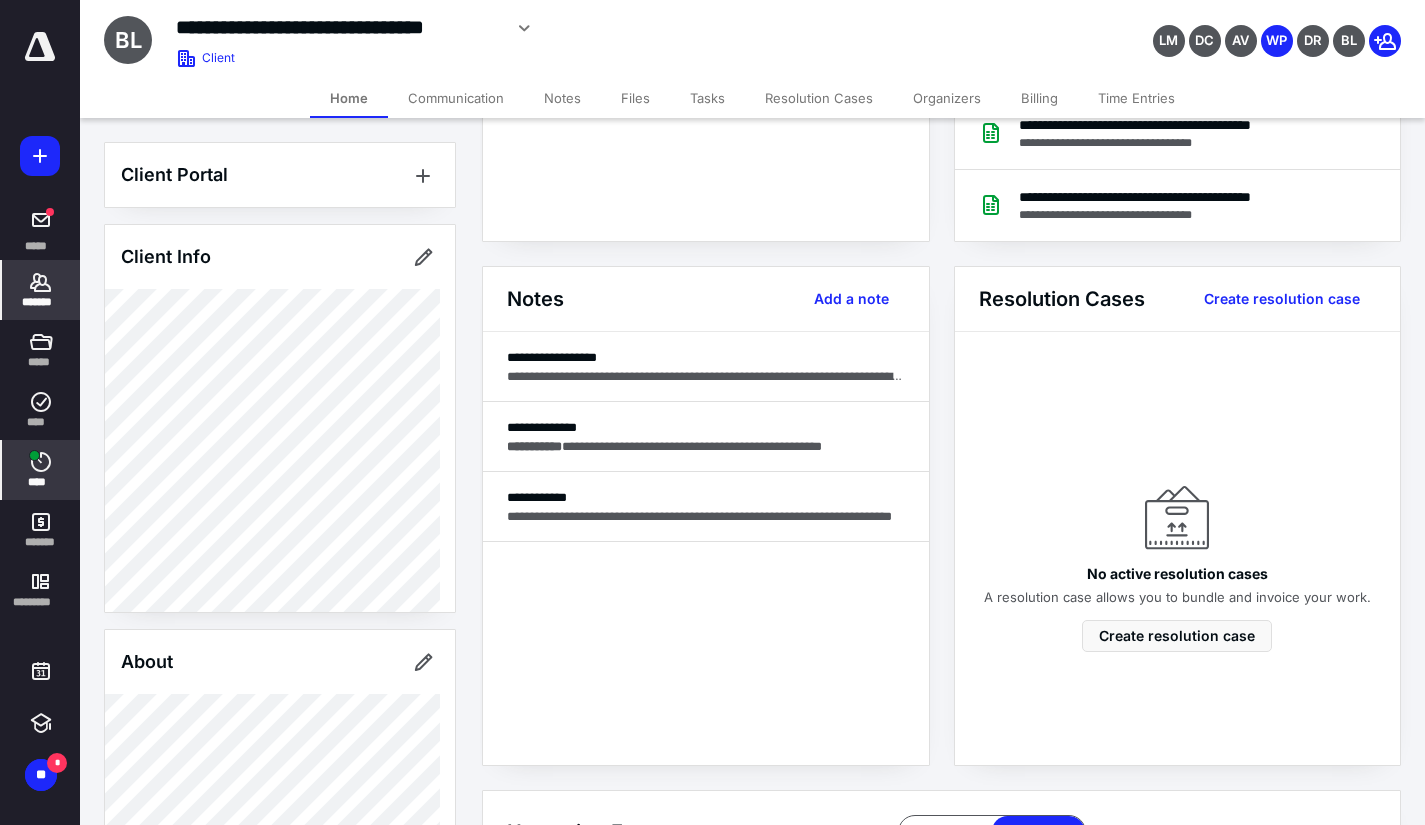 click on "****" at bounding box center (41, 482) 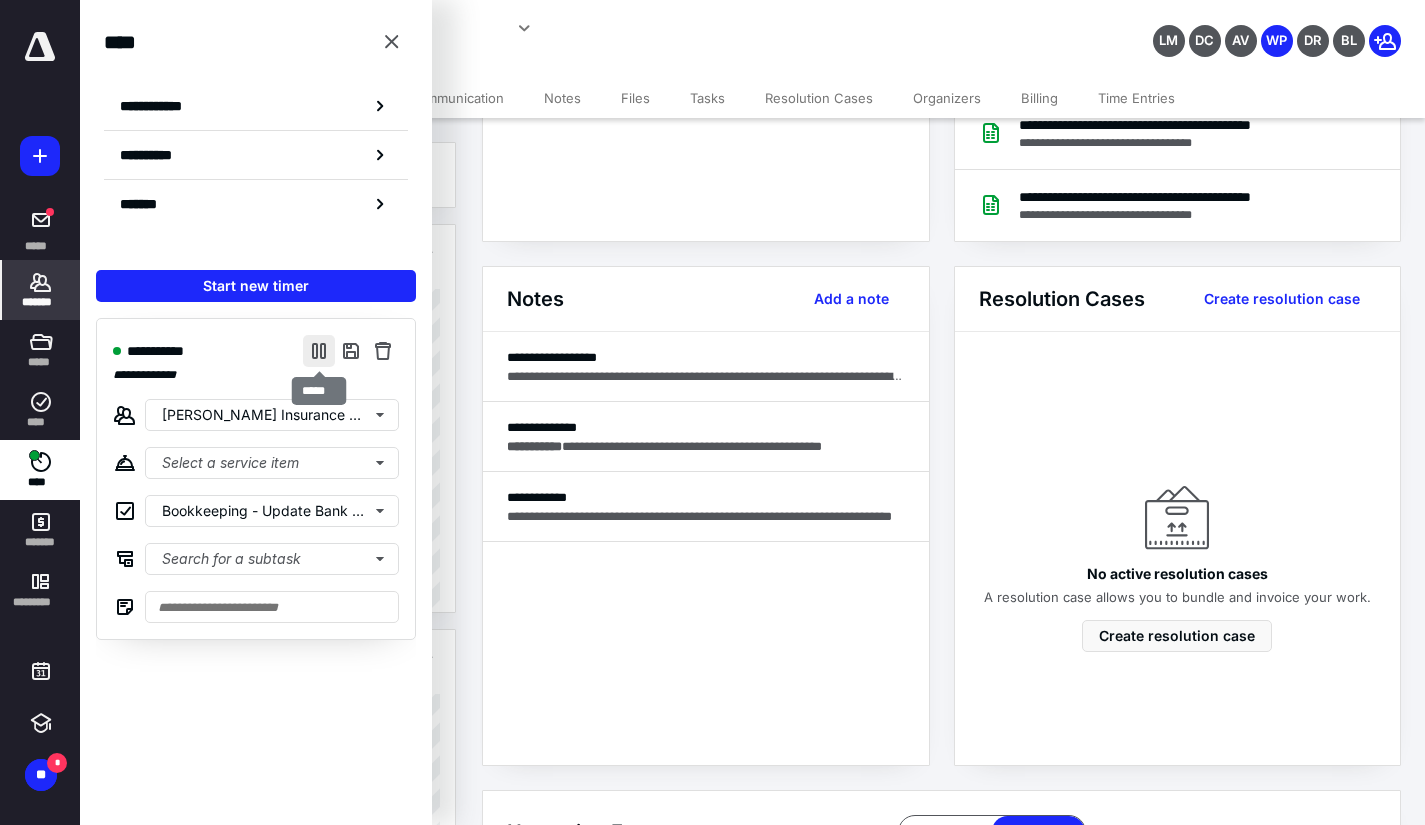 click at bounding box center [319, 351] 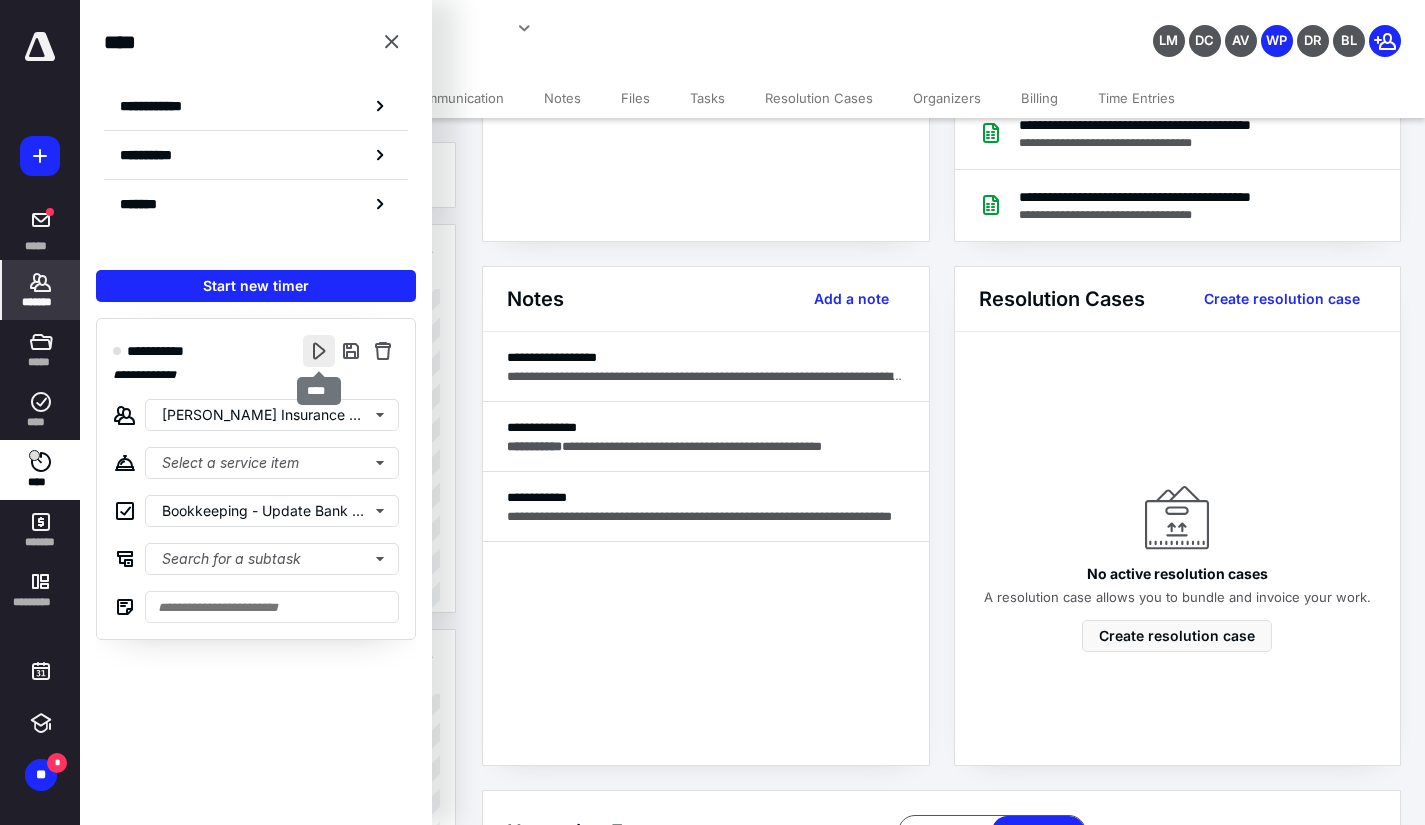 click at bounding box center [319, 351] 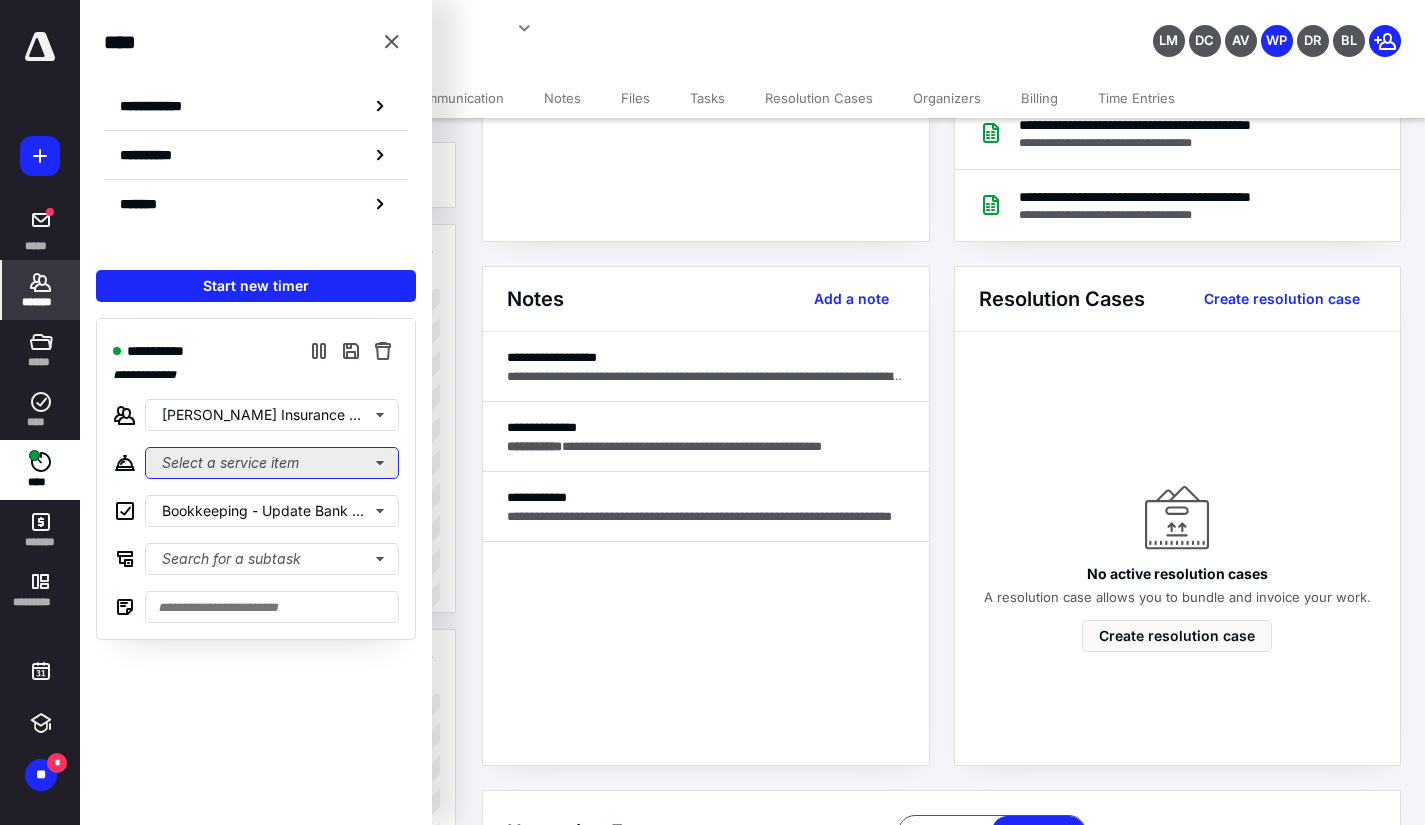 click on "Select a service item" at bounding box center (272, 463) 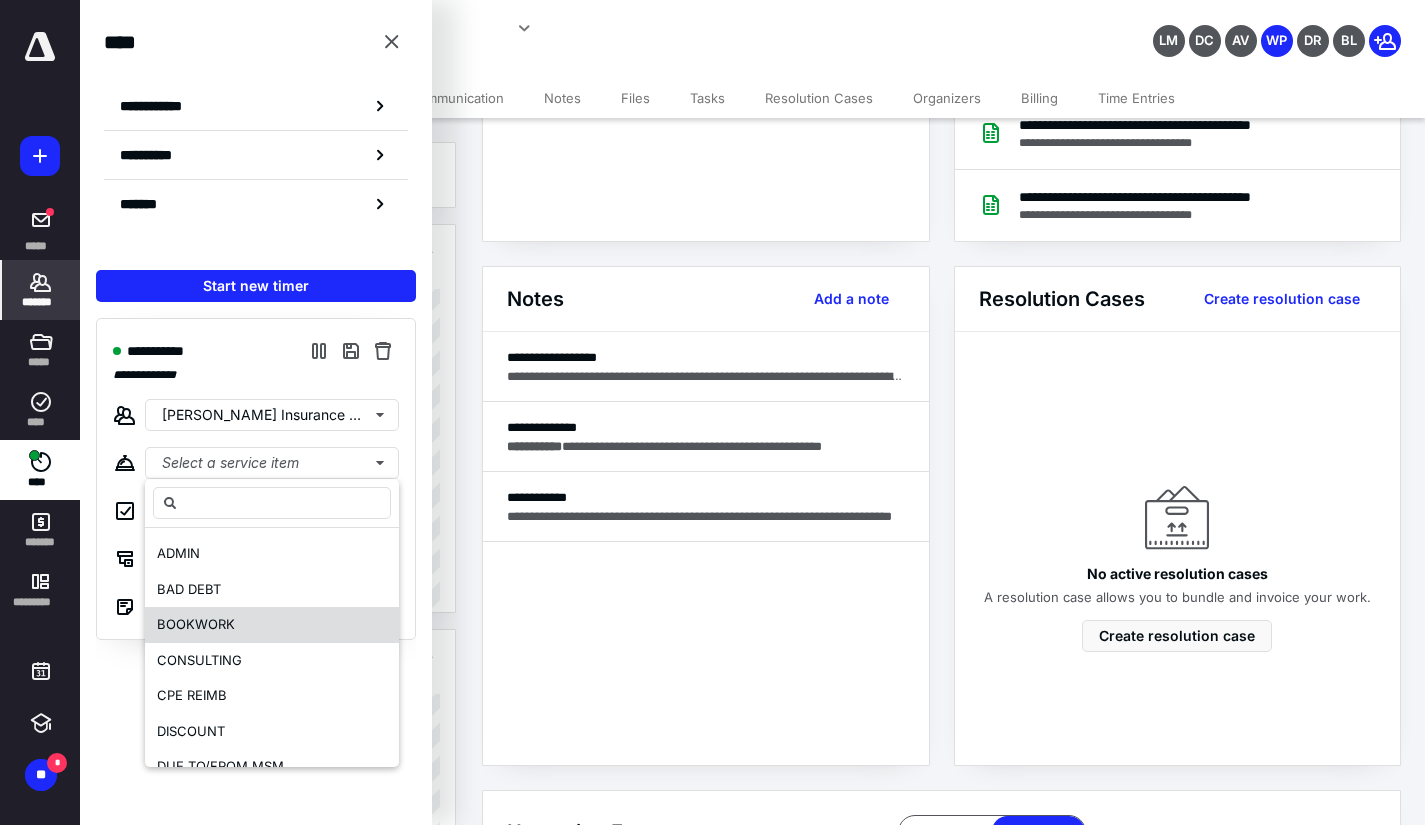 click on "BOOKWORK" at bounding box center (196, 624) 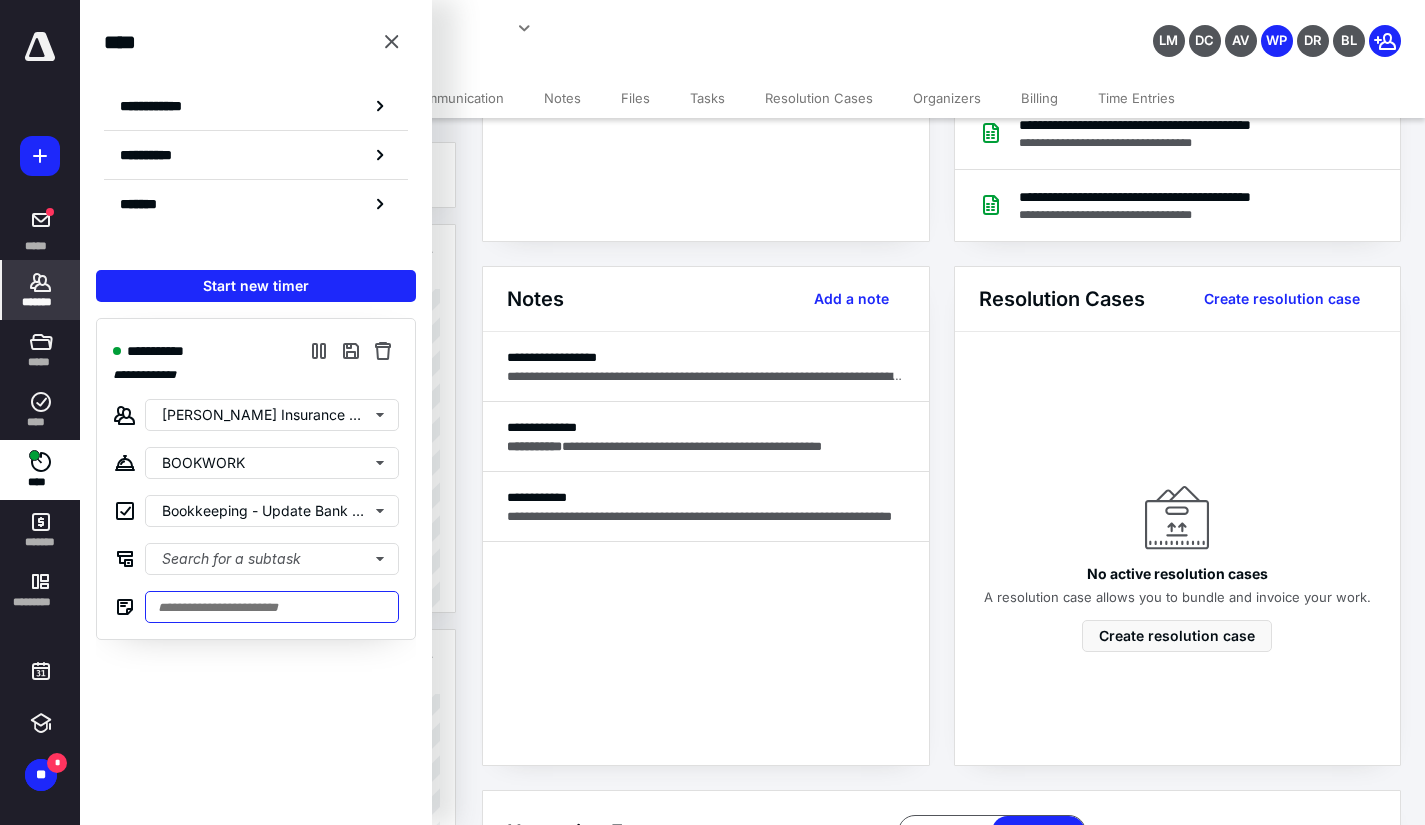 click at bounding box center [272, 607] 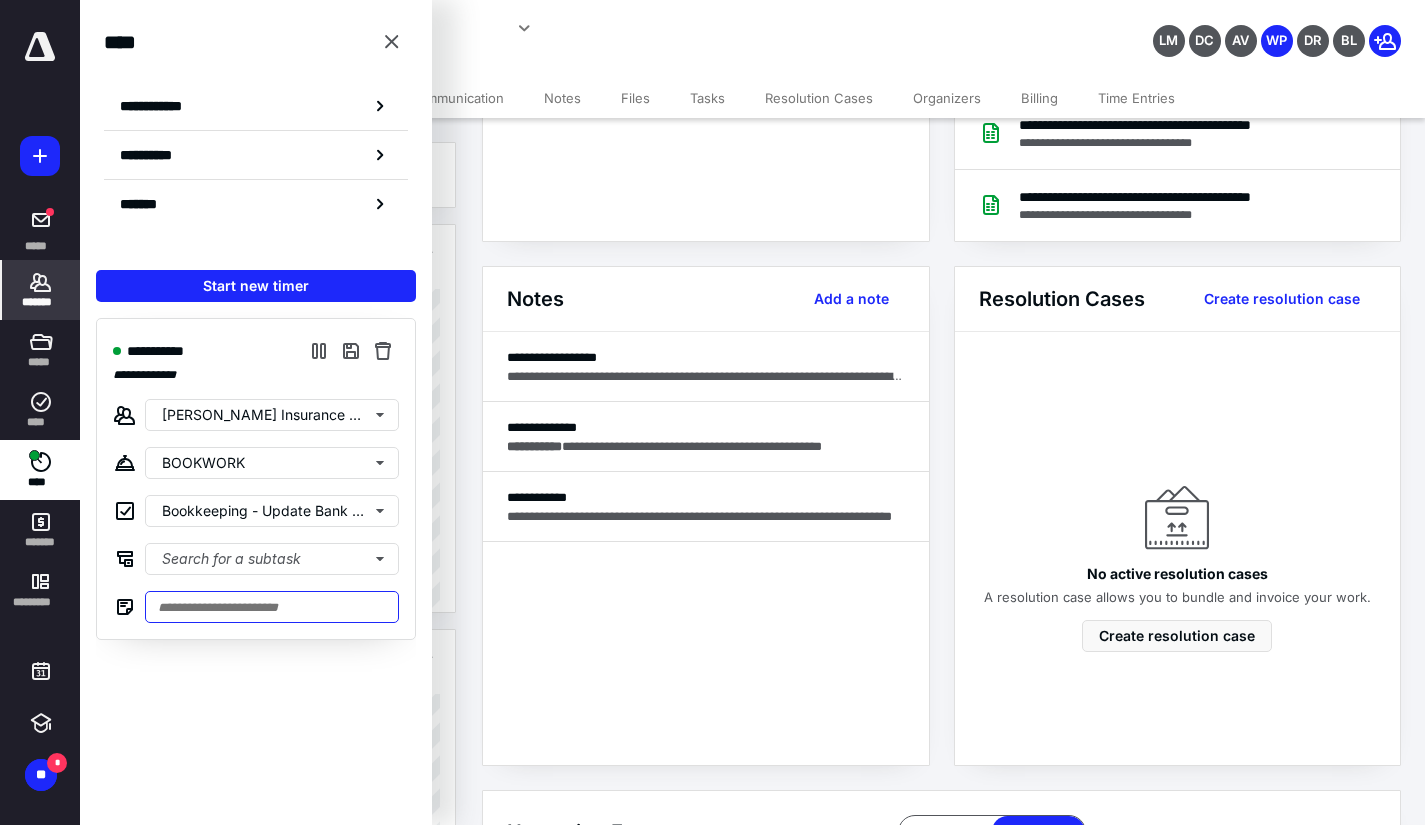 click at bounding box center [272, 607] 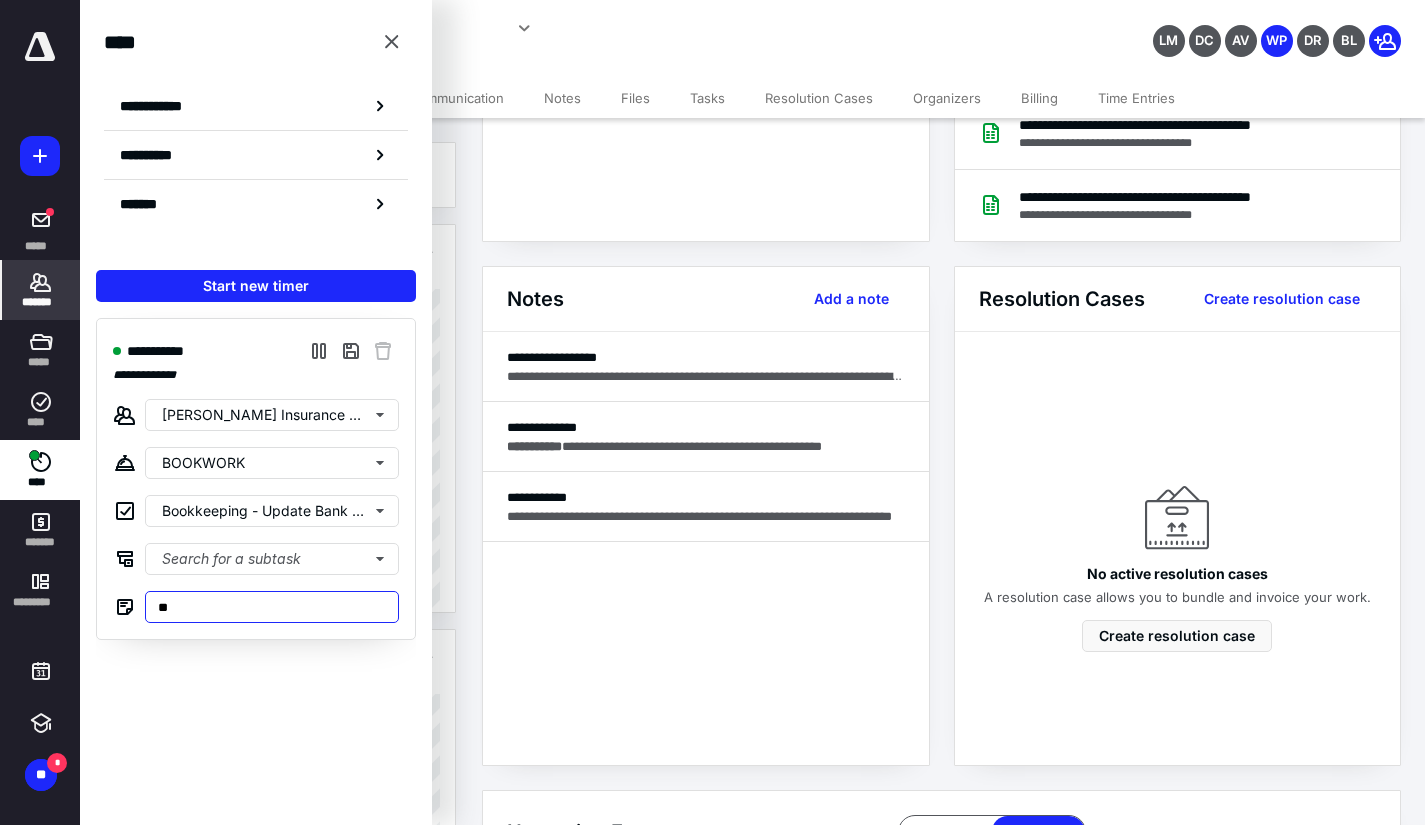 type on "*" 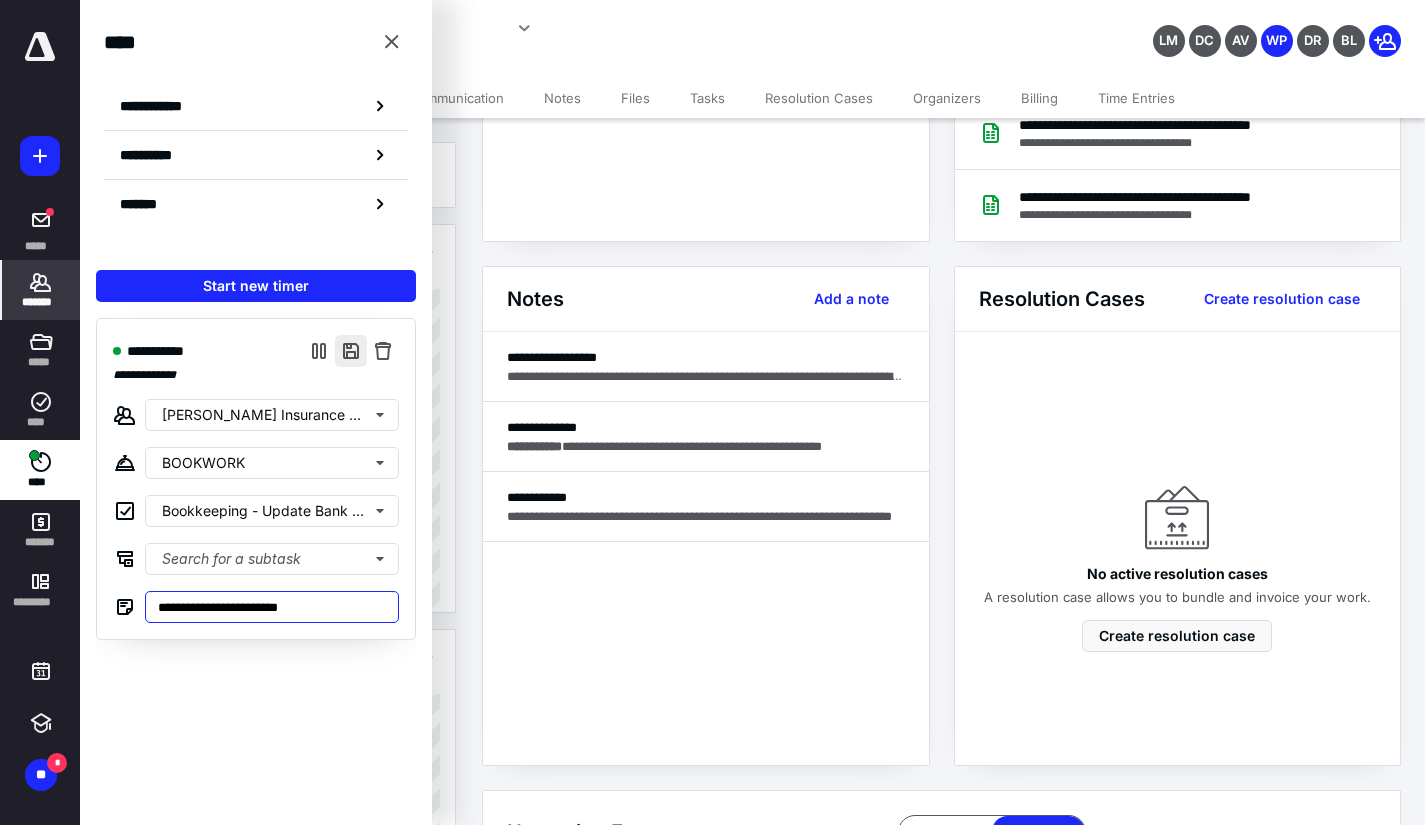 type on "**********" 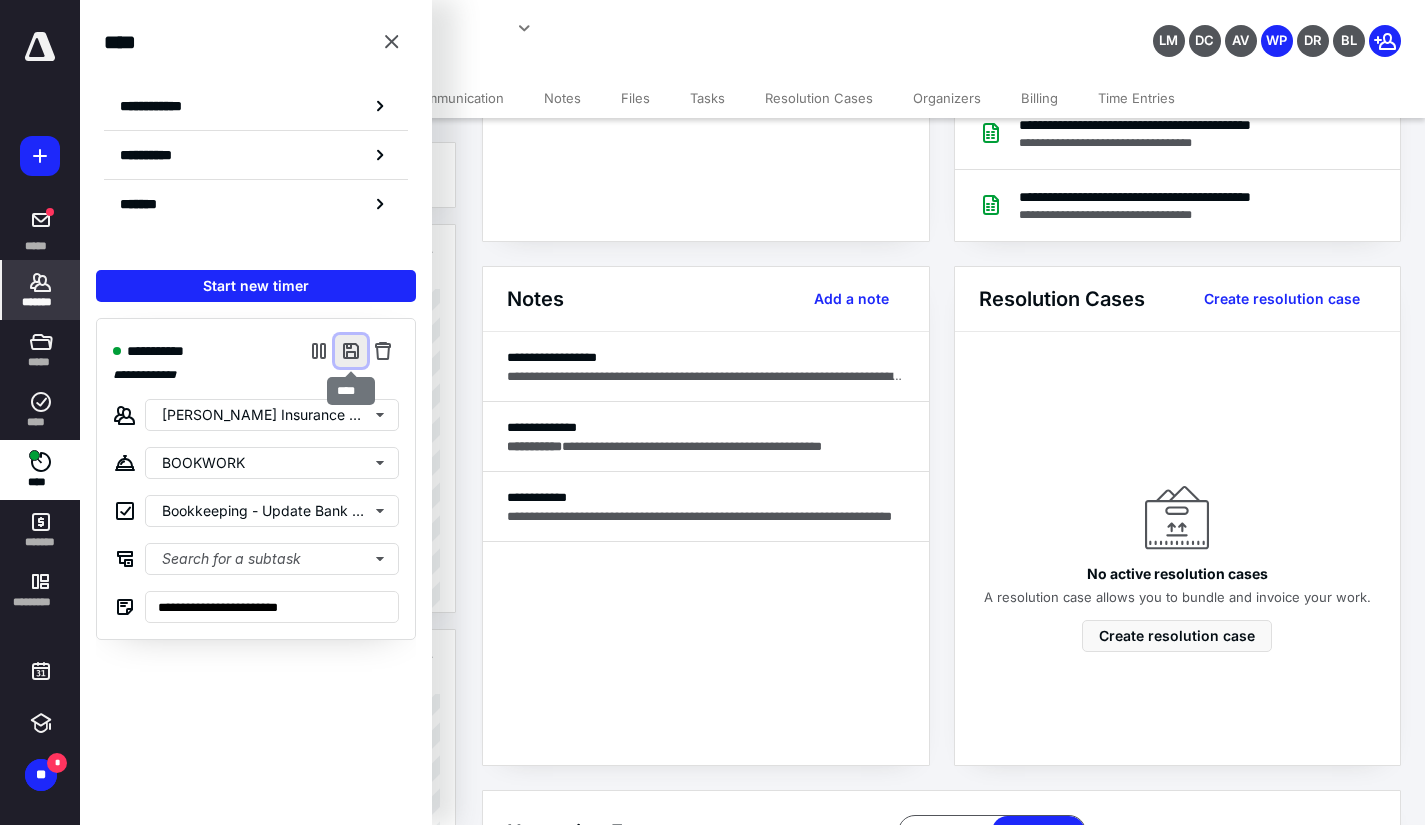 click at bounding box center [351, 351] 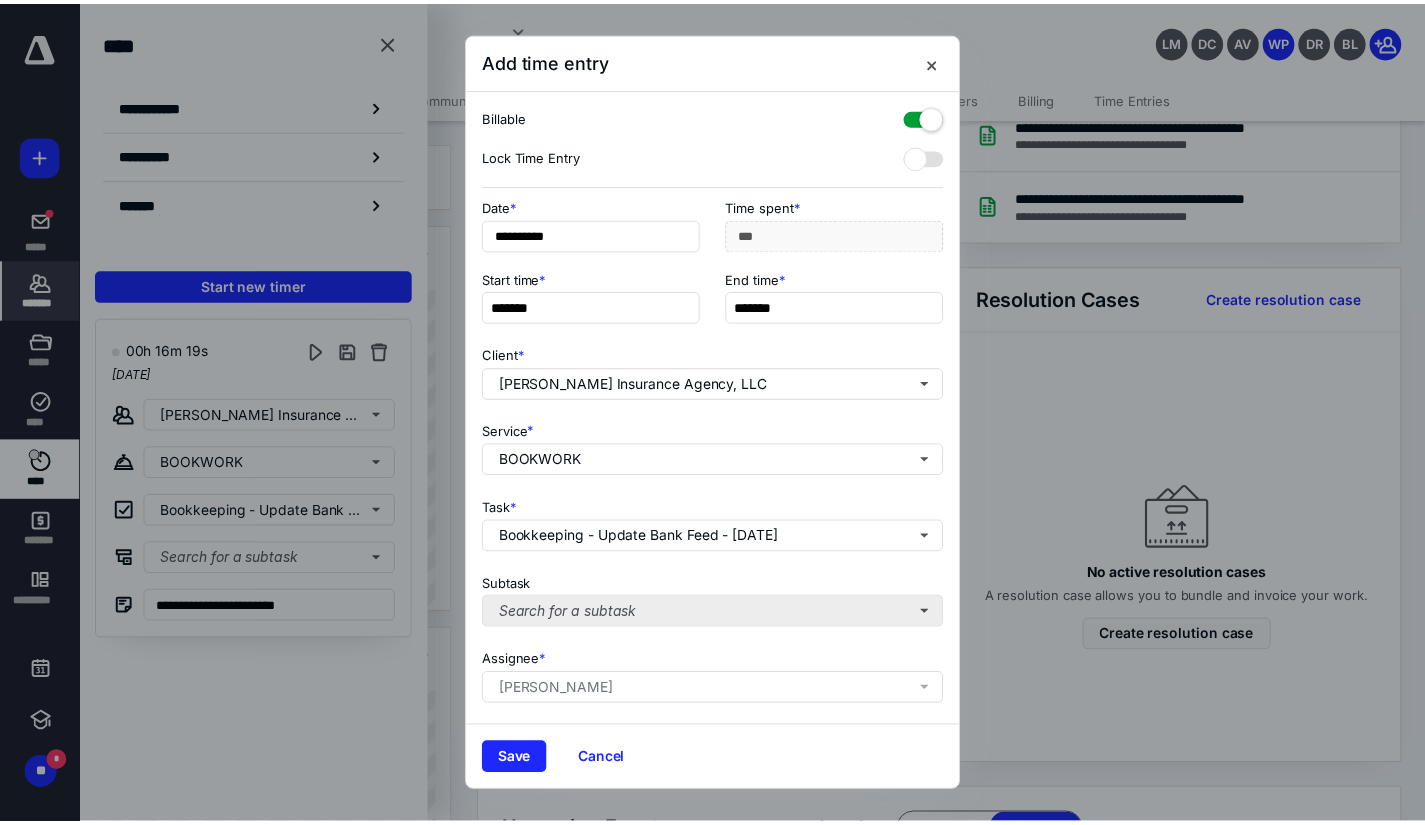 scroll, scrollTop: 149, scrollLeft: 0, axis: vertical 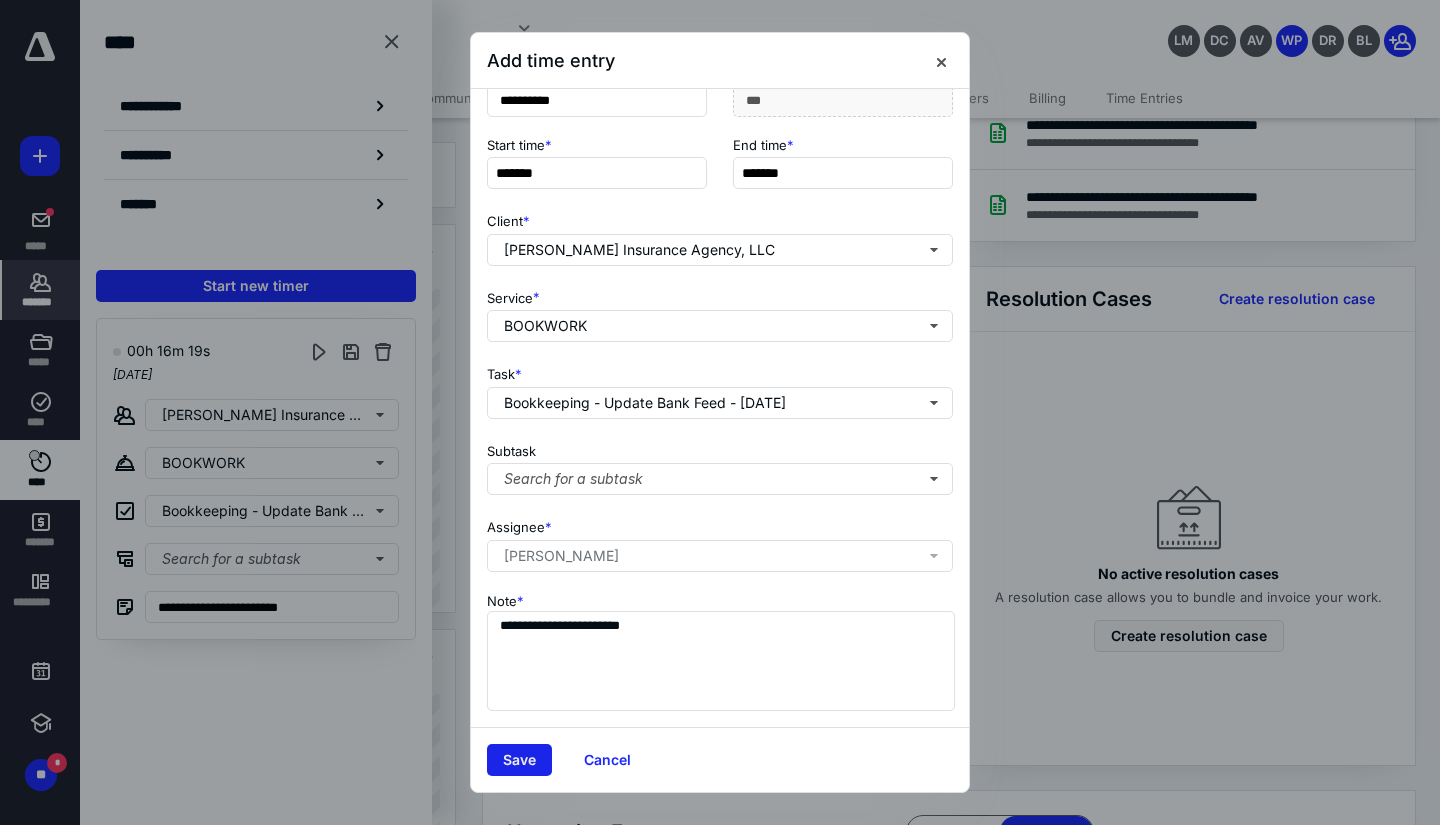 click on "Save" at bounding box center (519, 760) 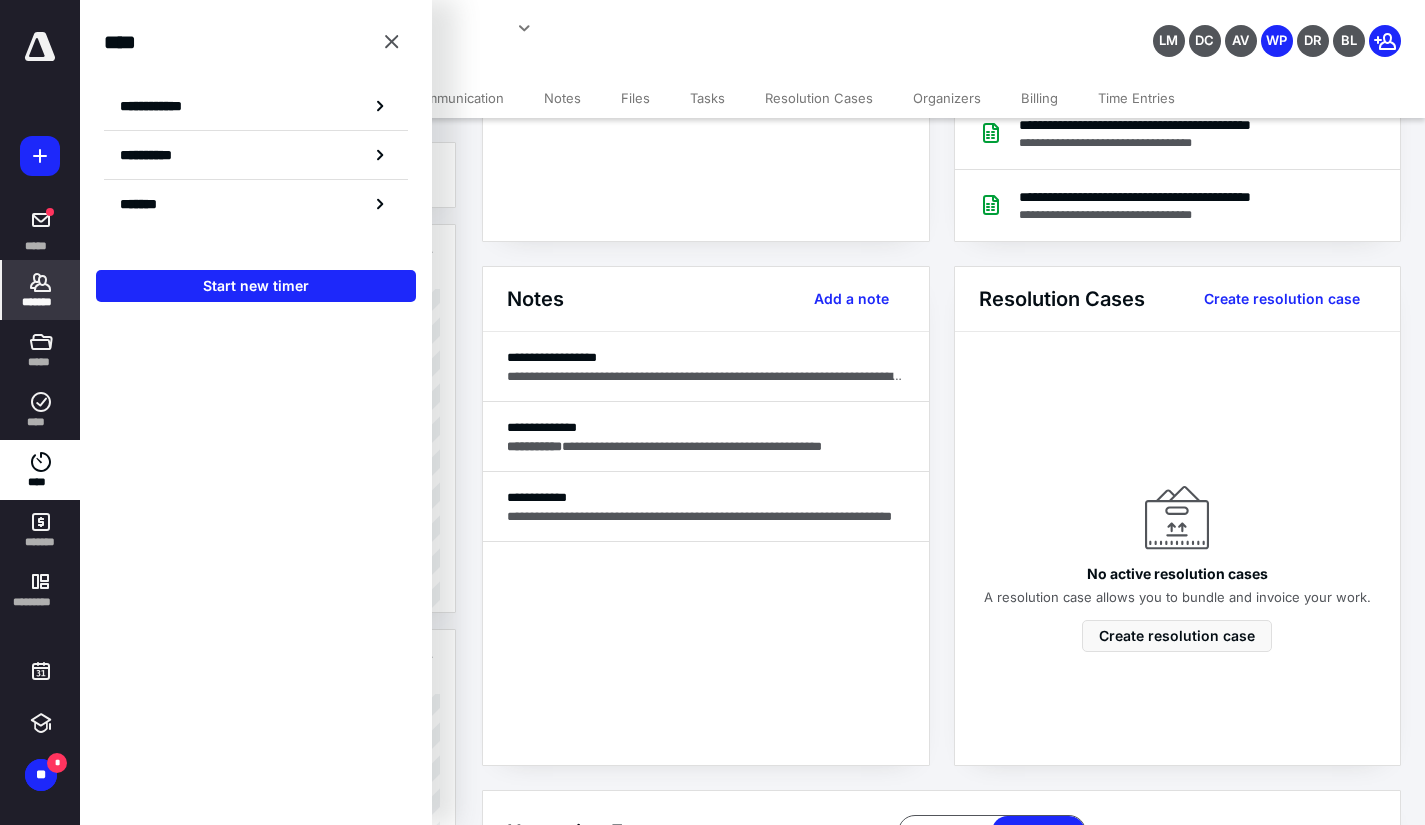 click at bounding box center (40, 47) 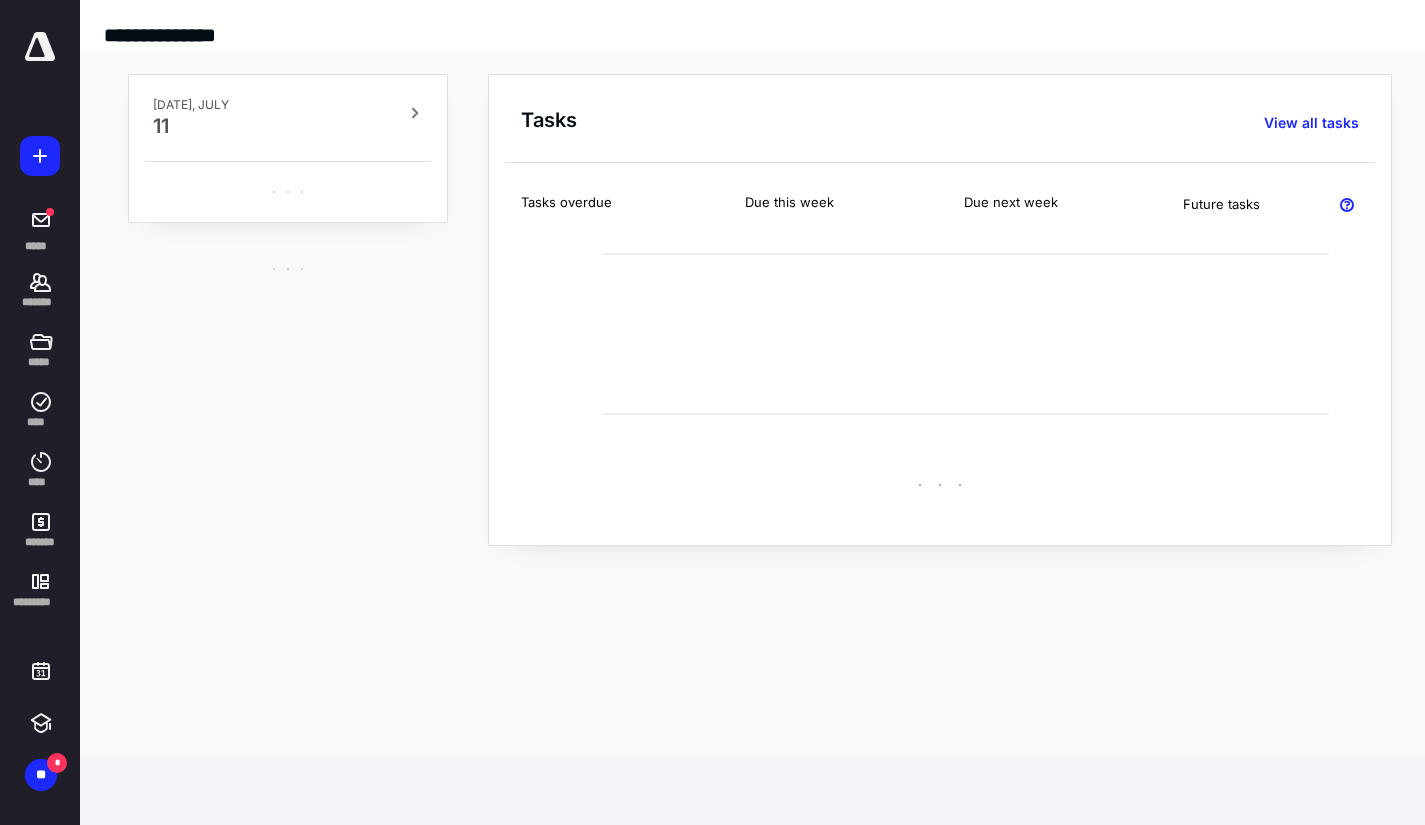 scroll, scrollTop: 0, scrollLeft: 0, axis: both 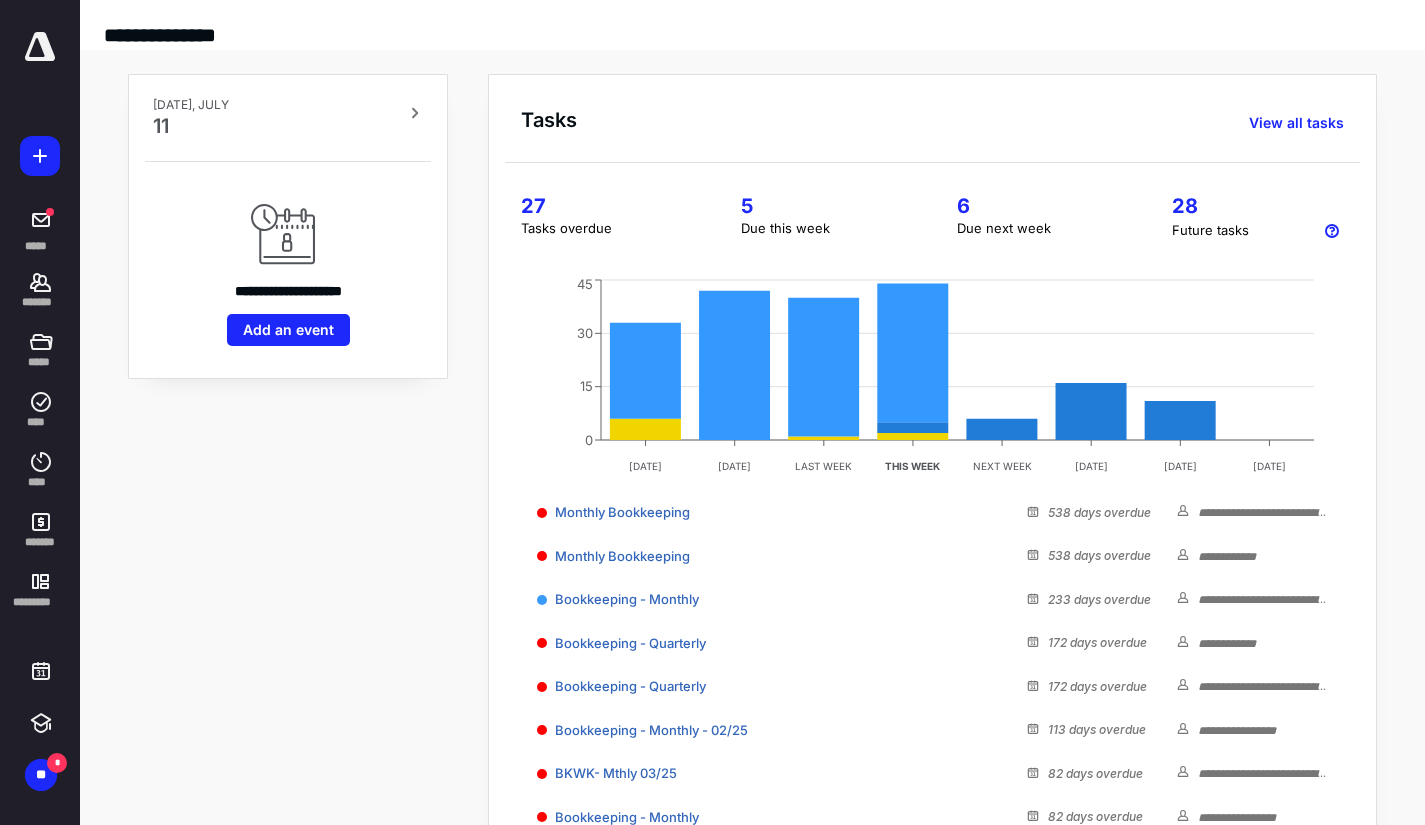 click at bounding box center (40, 47) 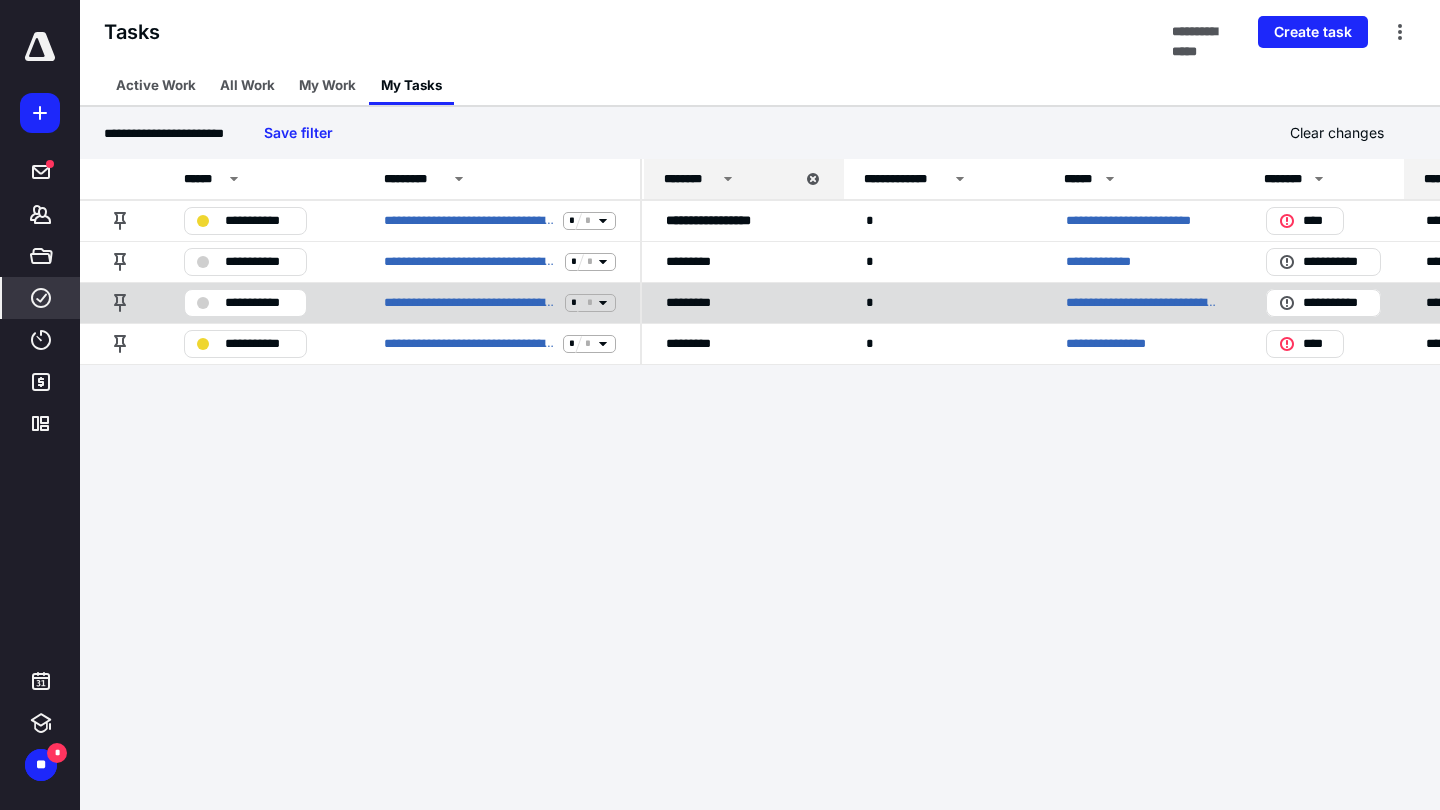 click on "**********" at bounding box center [259, 303] 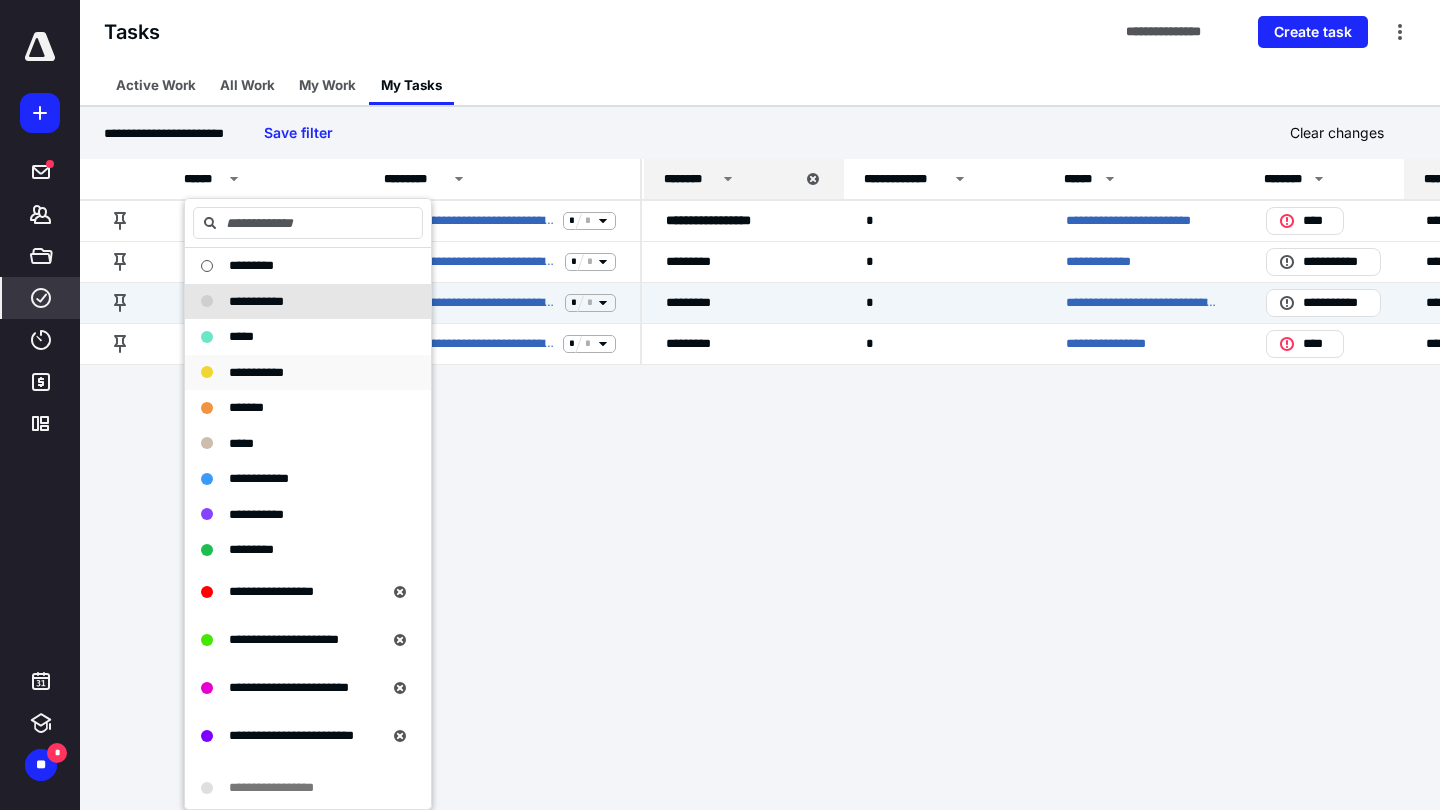click on "**********" at bounding box center [256, 372] 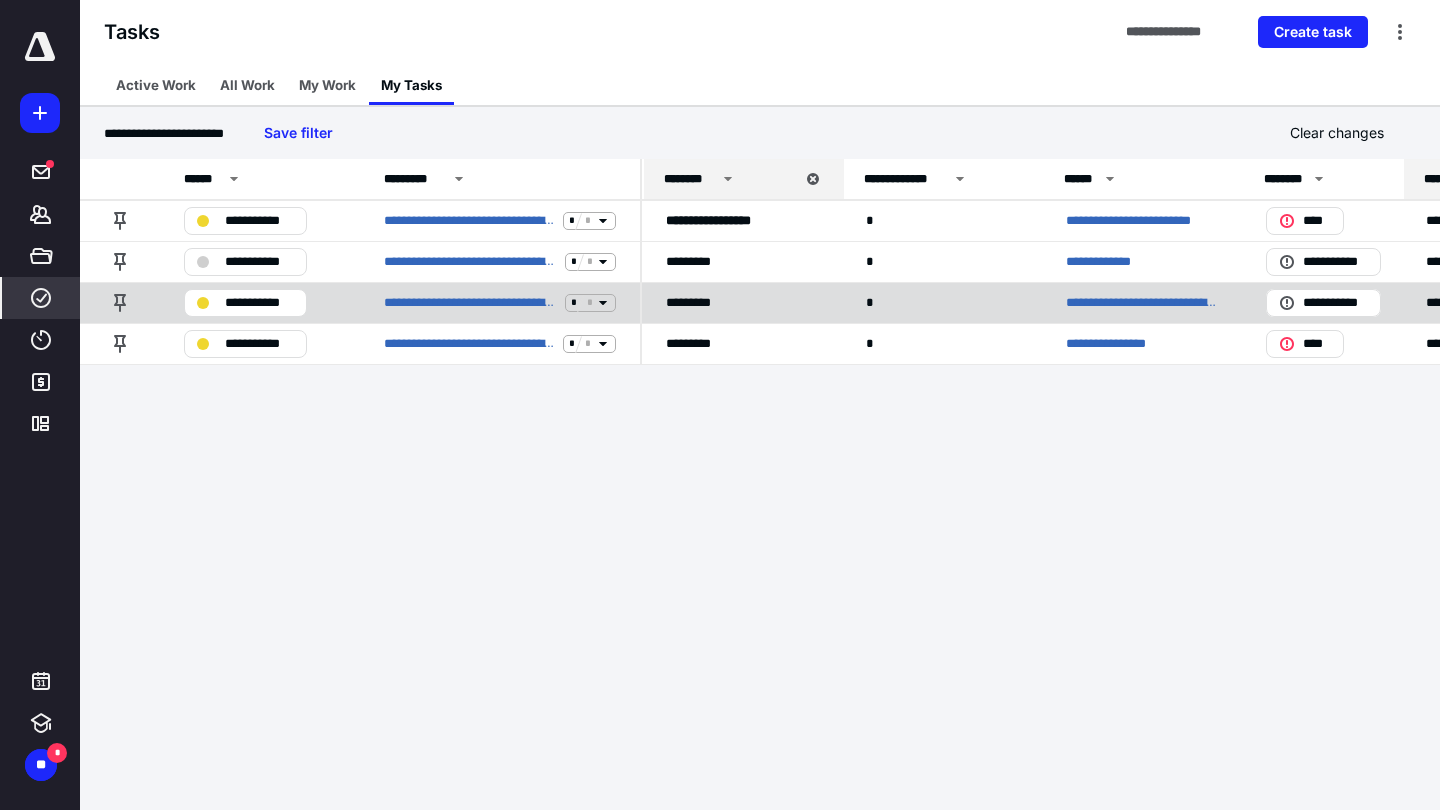 click on "**********" at bounding box center (259, 303) 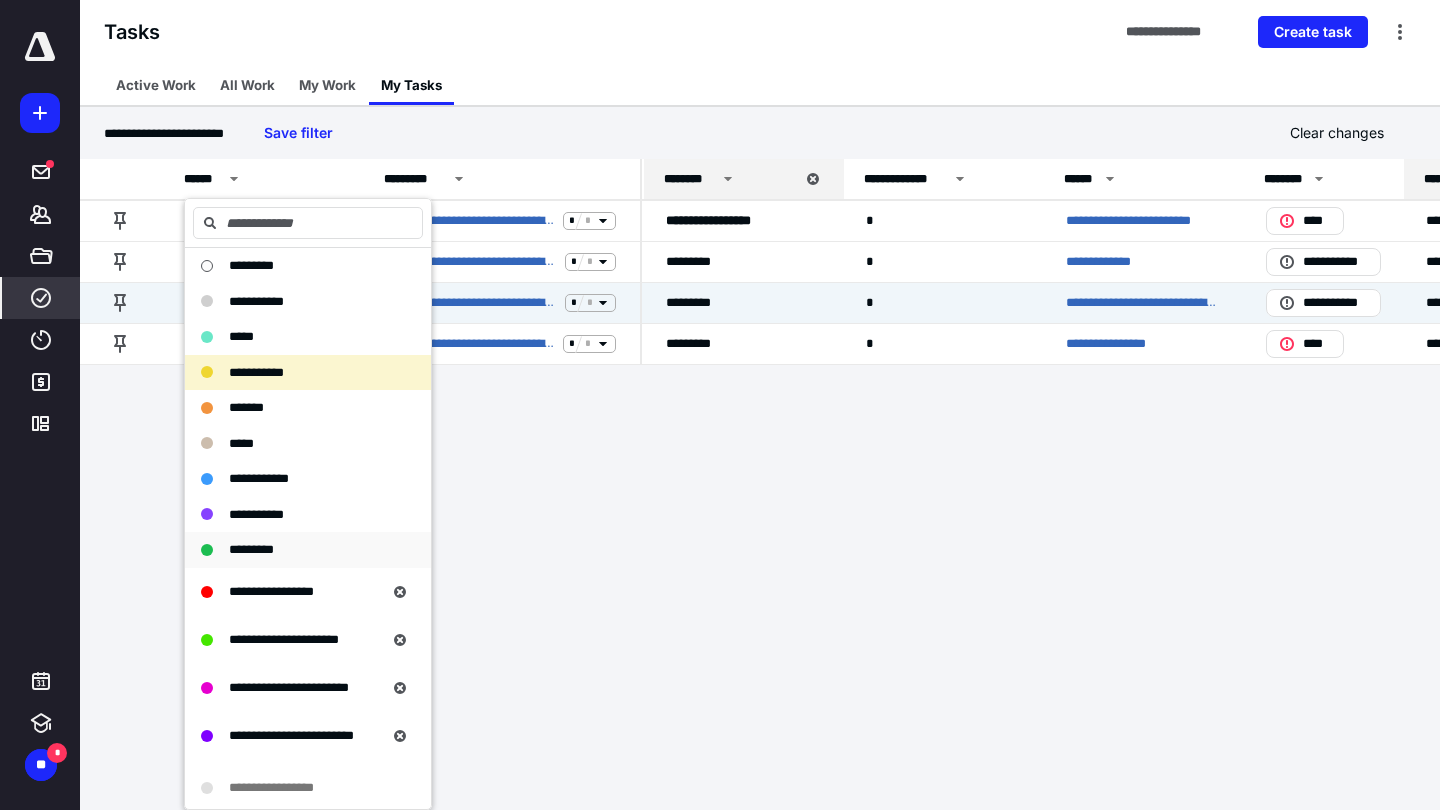 click on "*********" at bounding box center (251, 549) 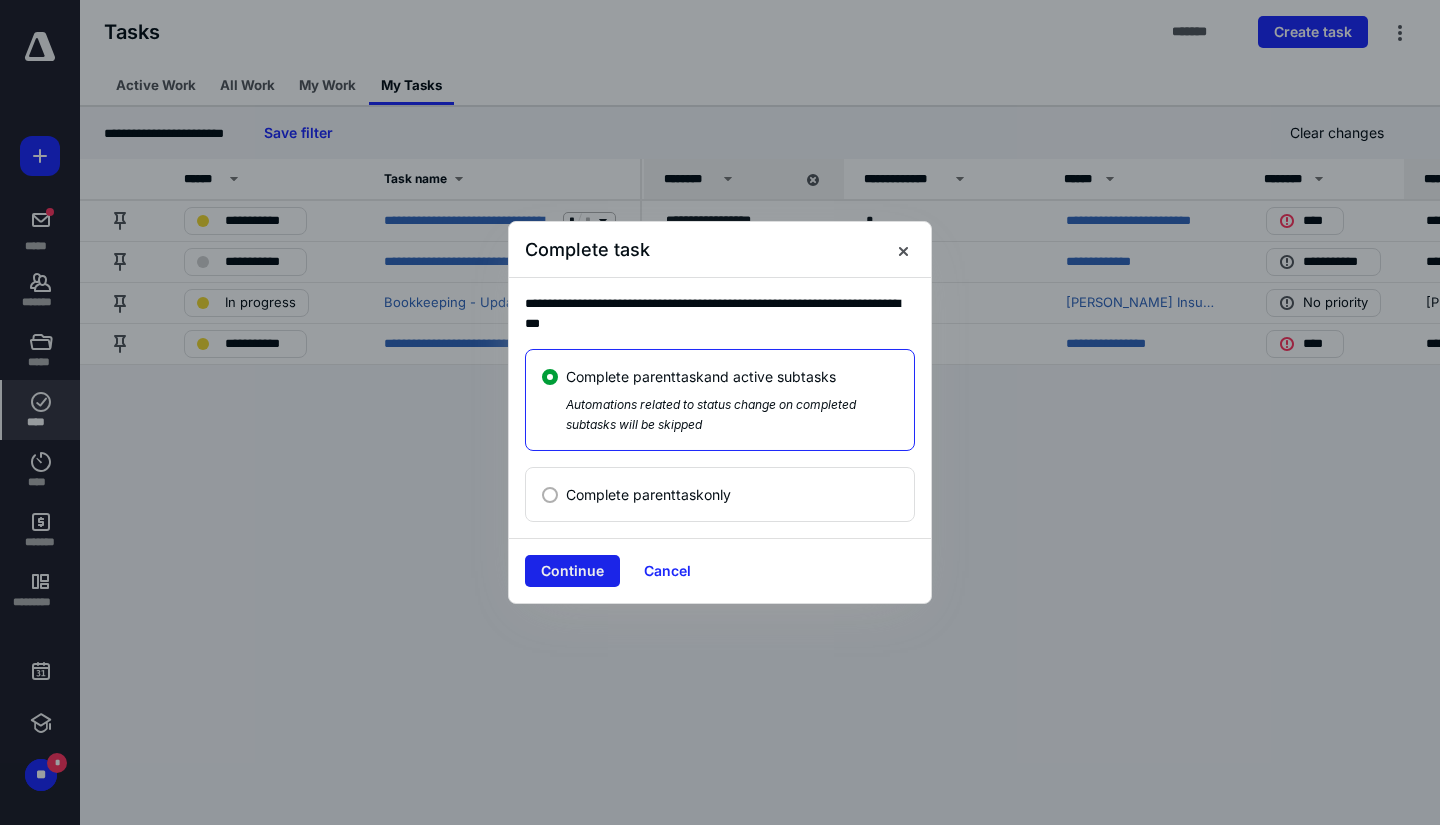 click on "Continue" at bounding box center (572, 571) 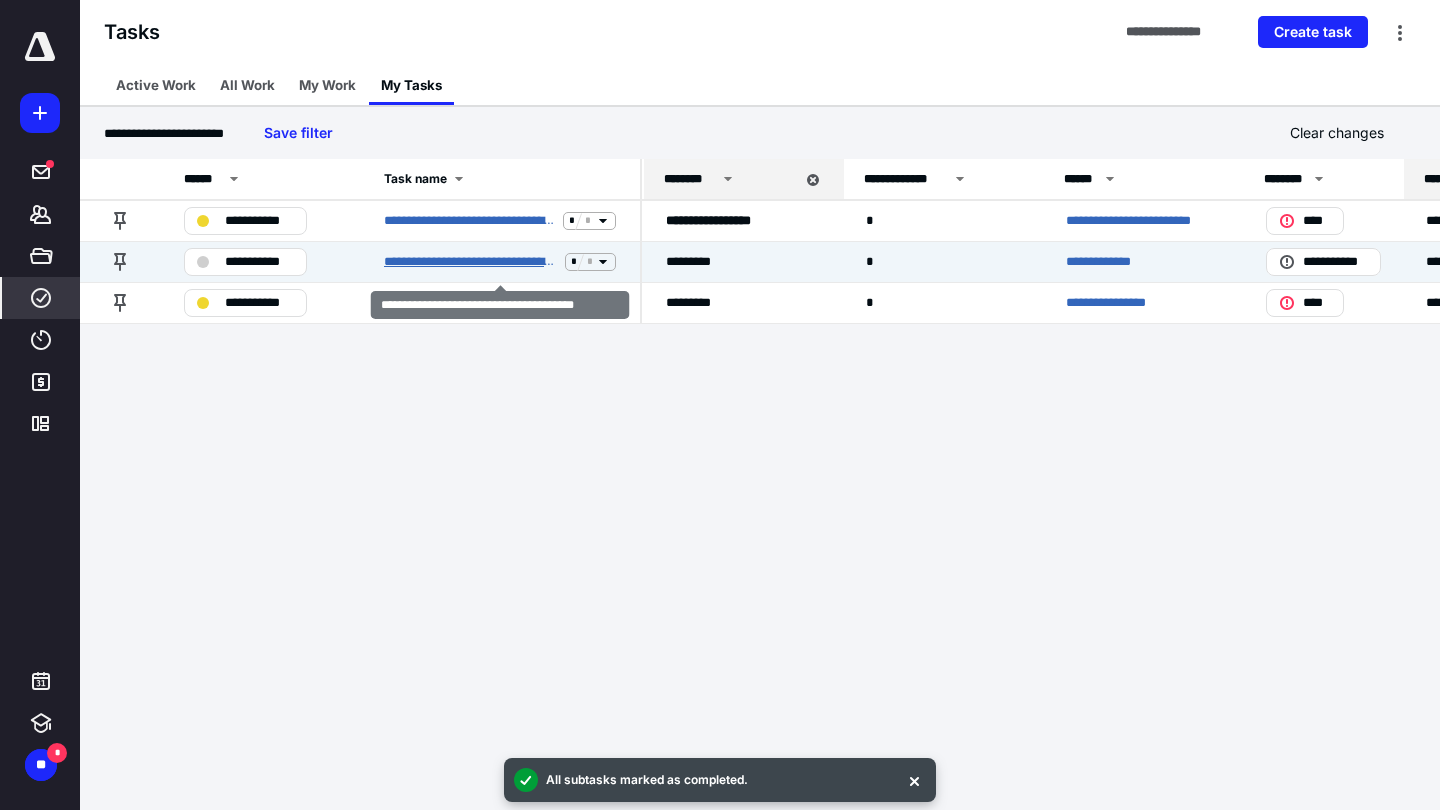 click on "**********" at bounding box center (470, 262) 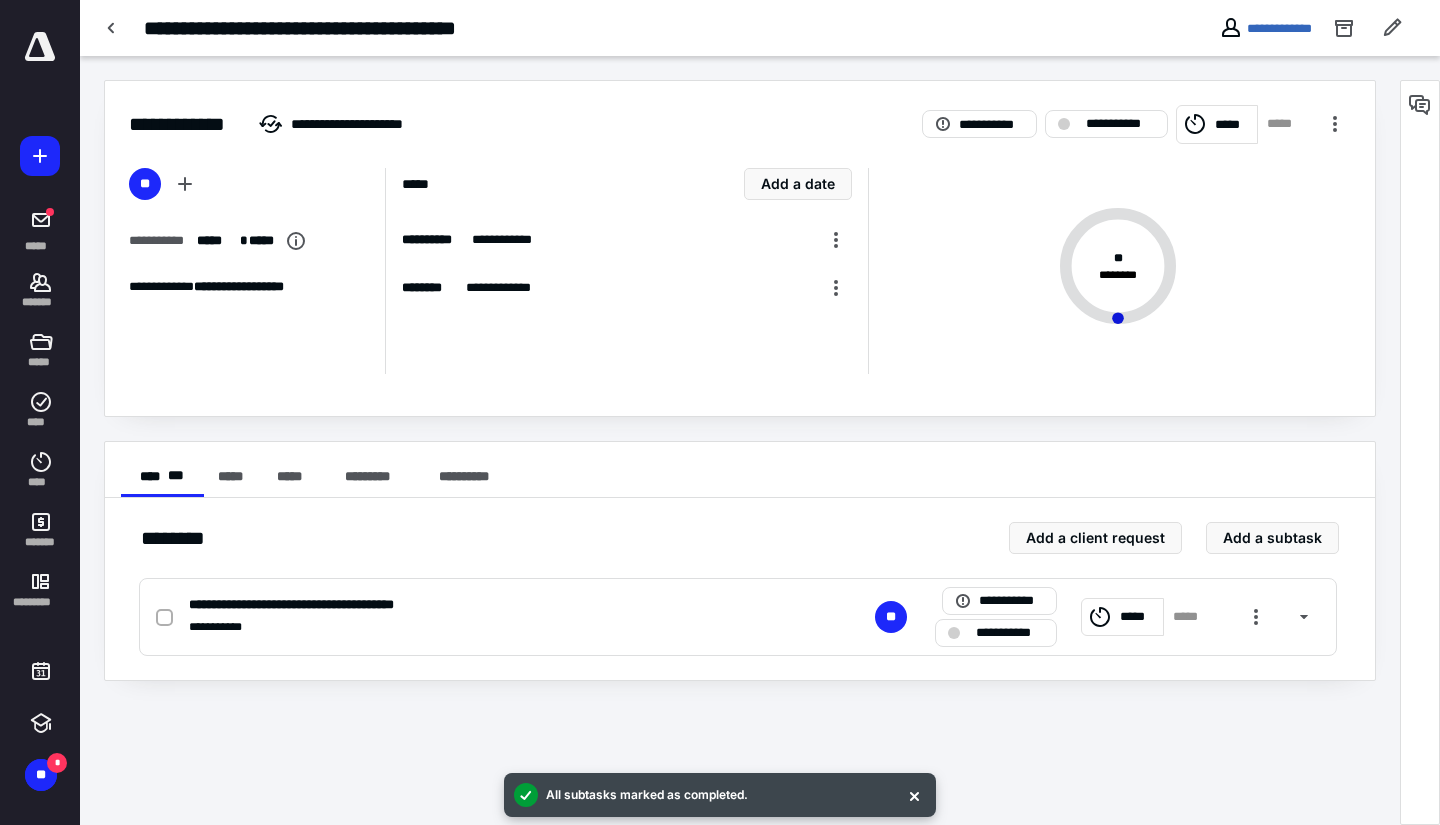 click on "*****" at bounding box center (1233, 125) 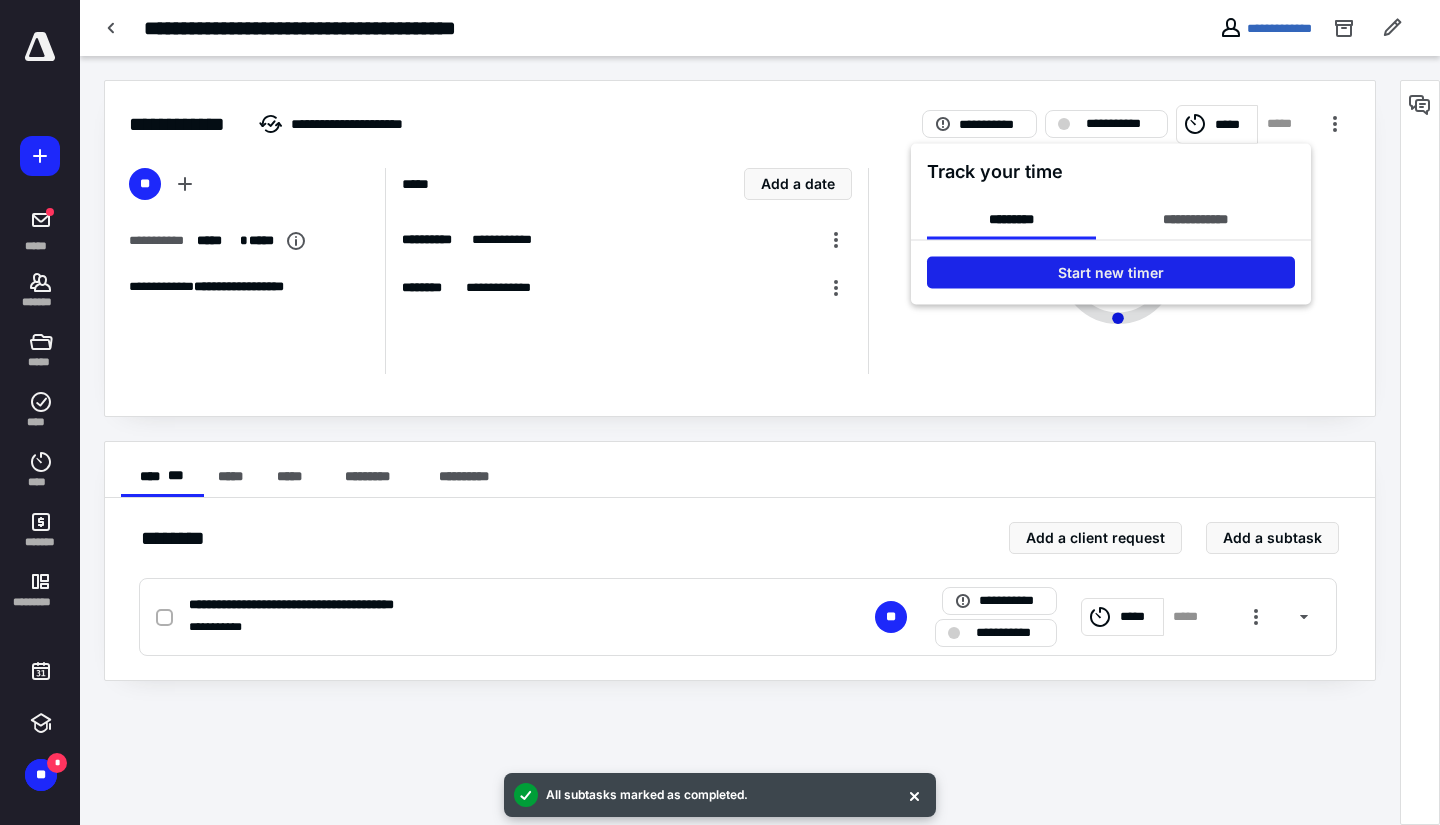 click on "Start new timer" at bounding box center (1111, 273) 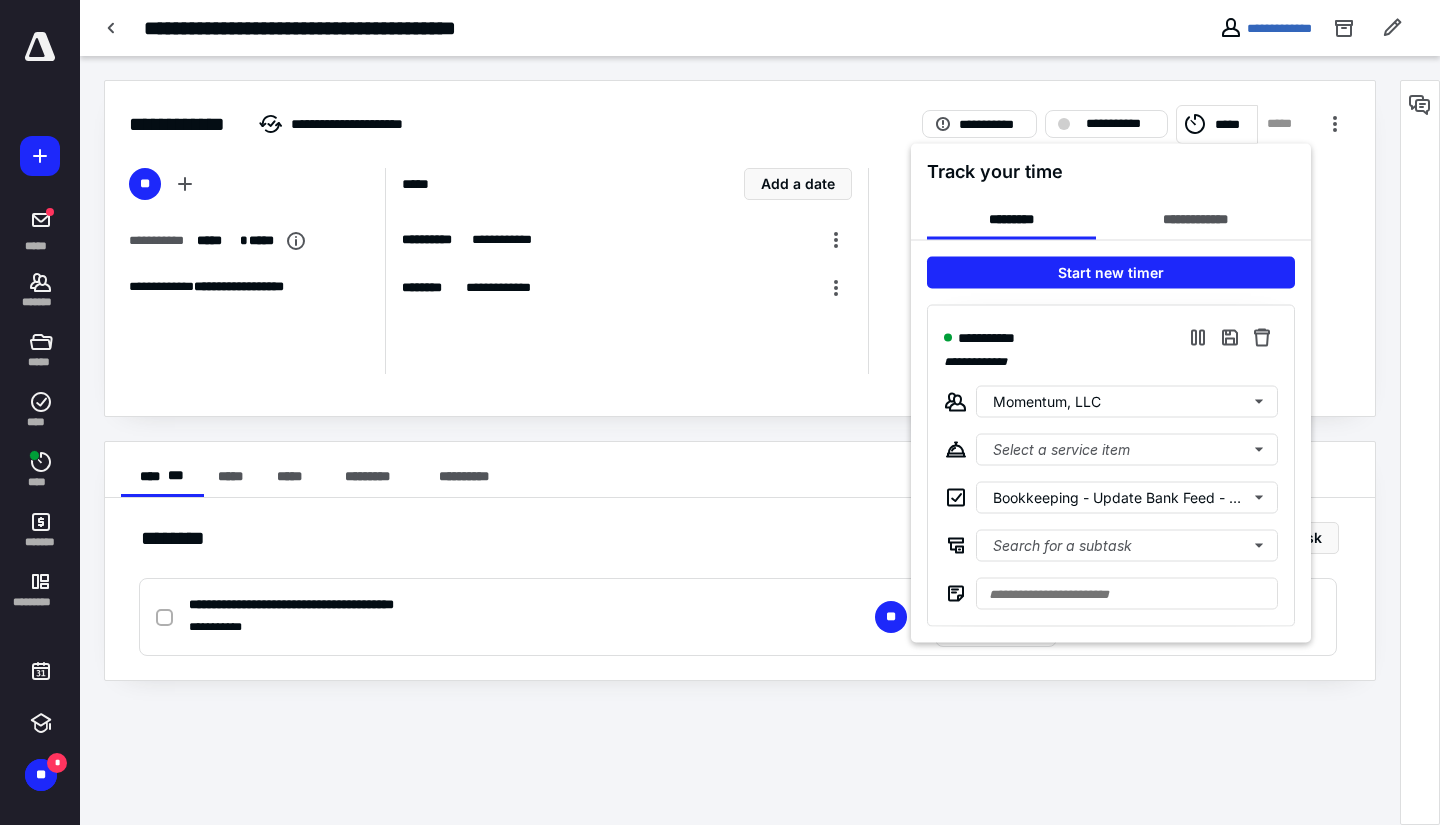 click at bounding box center [720, 412] 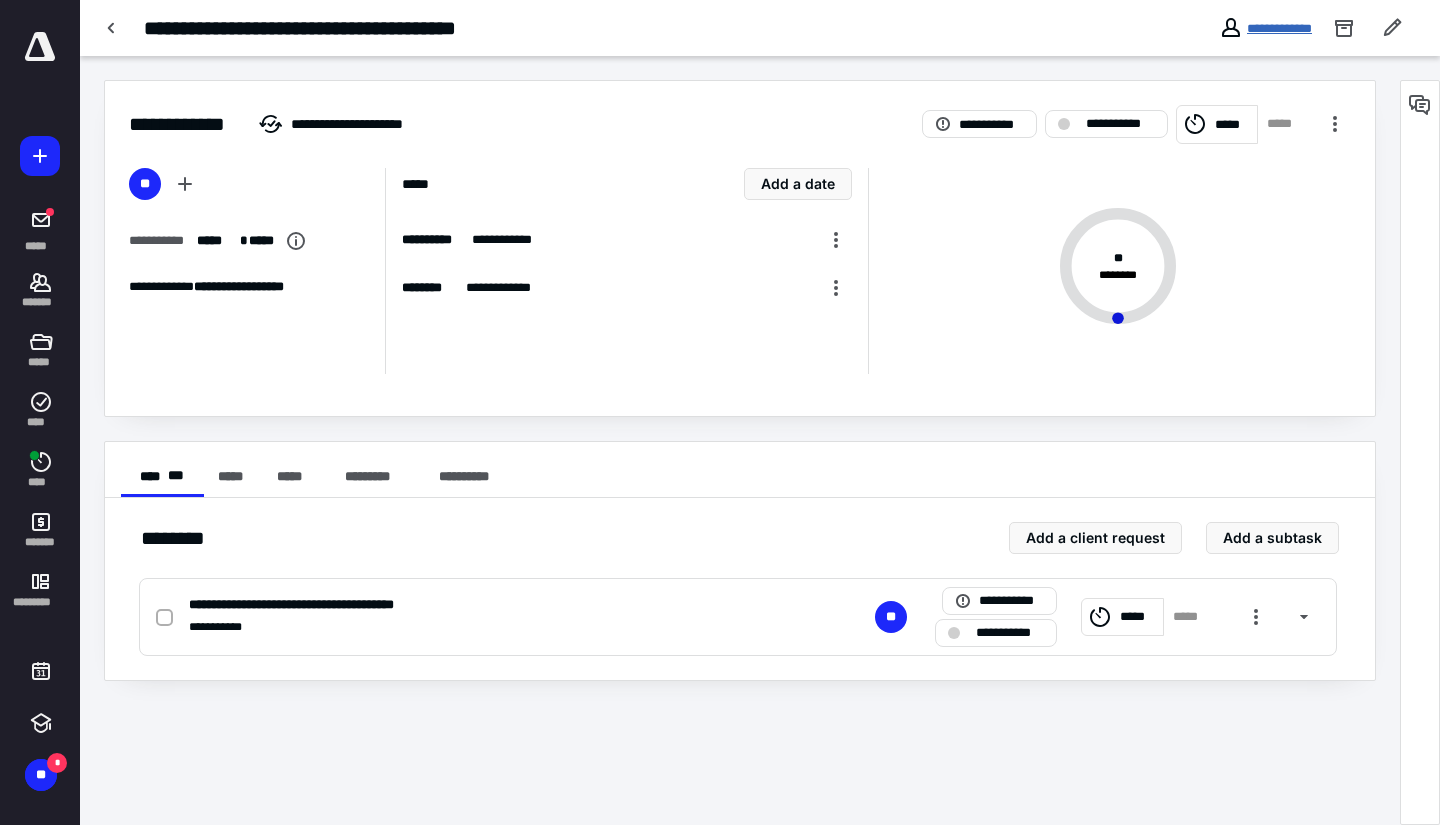 click on "**********" at bounding box center (1279, 28) 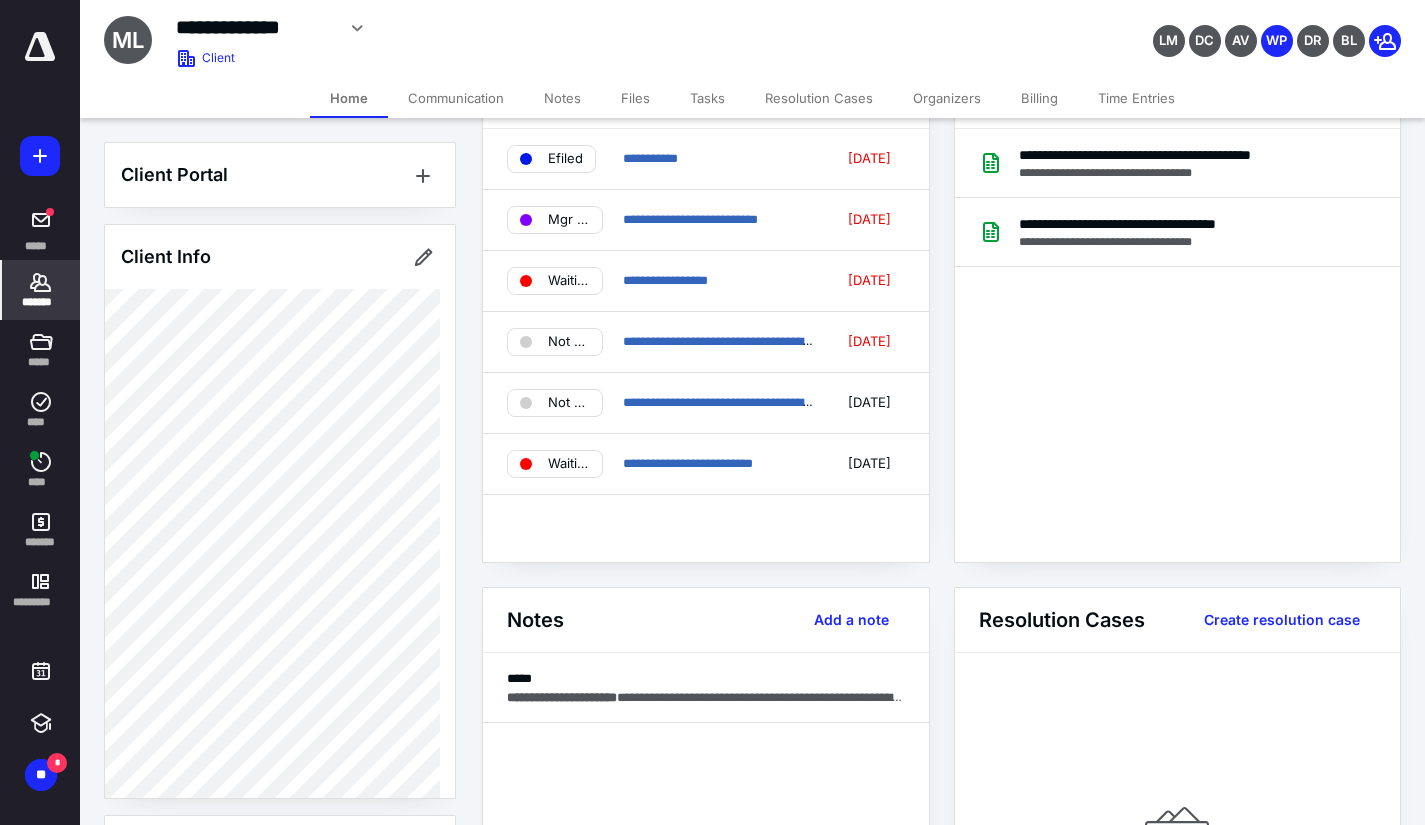 scroll, scrollTop: 100, scrollLeft: 0, axis: vertical 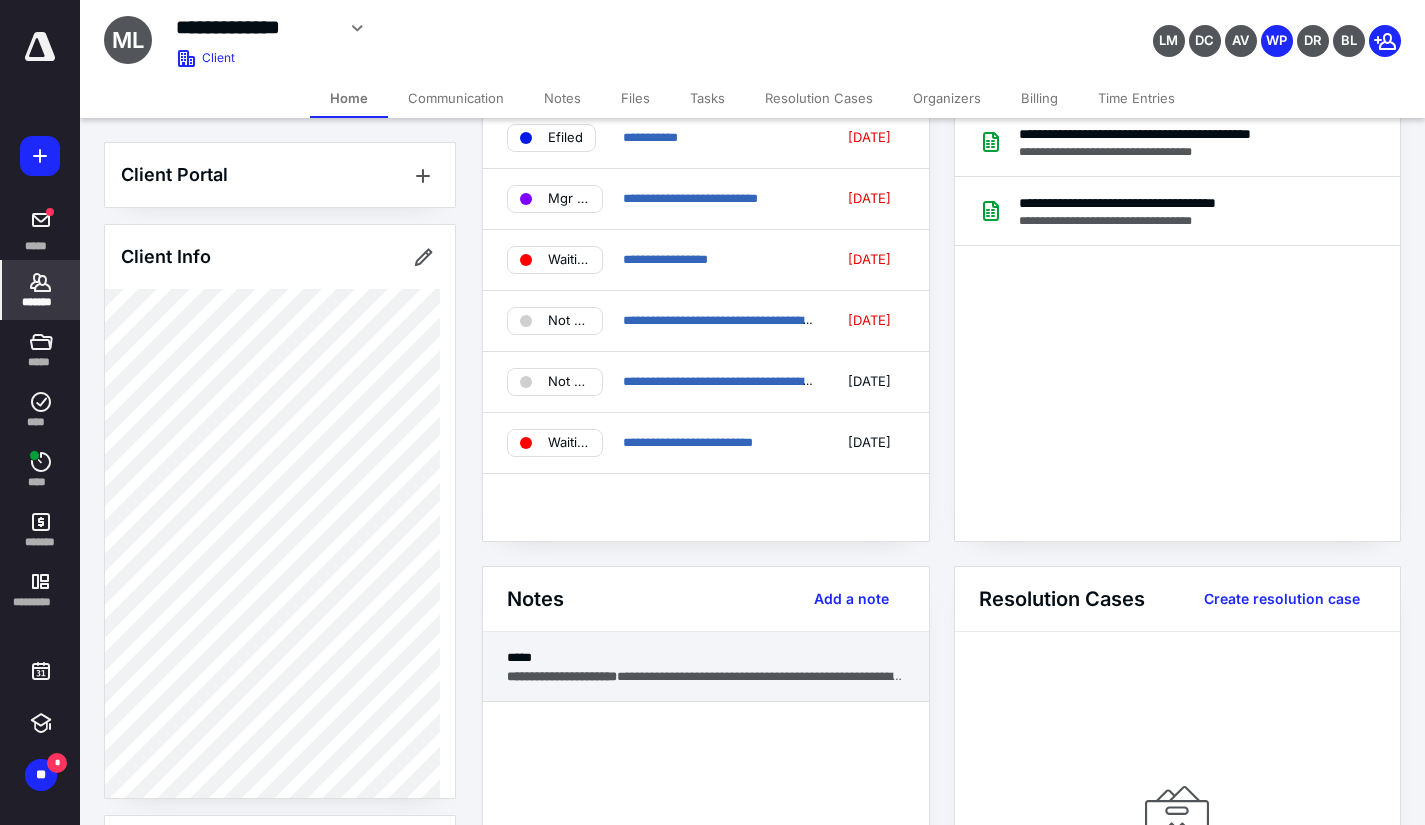 click on "**********" at bounding box center [562, 676] 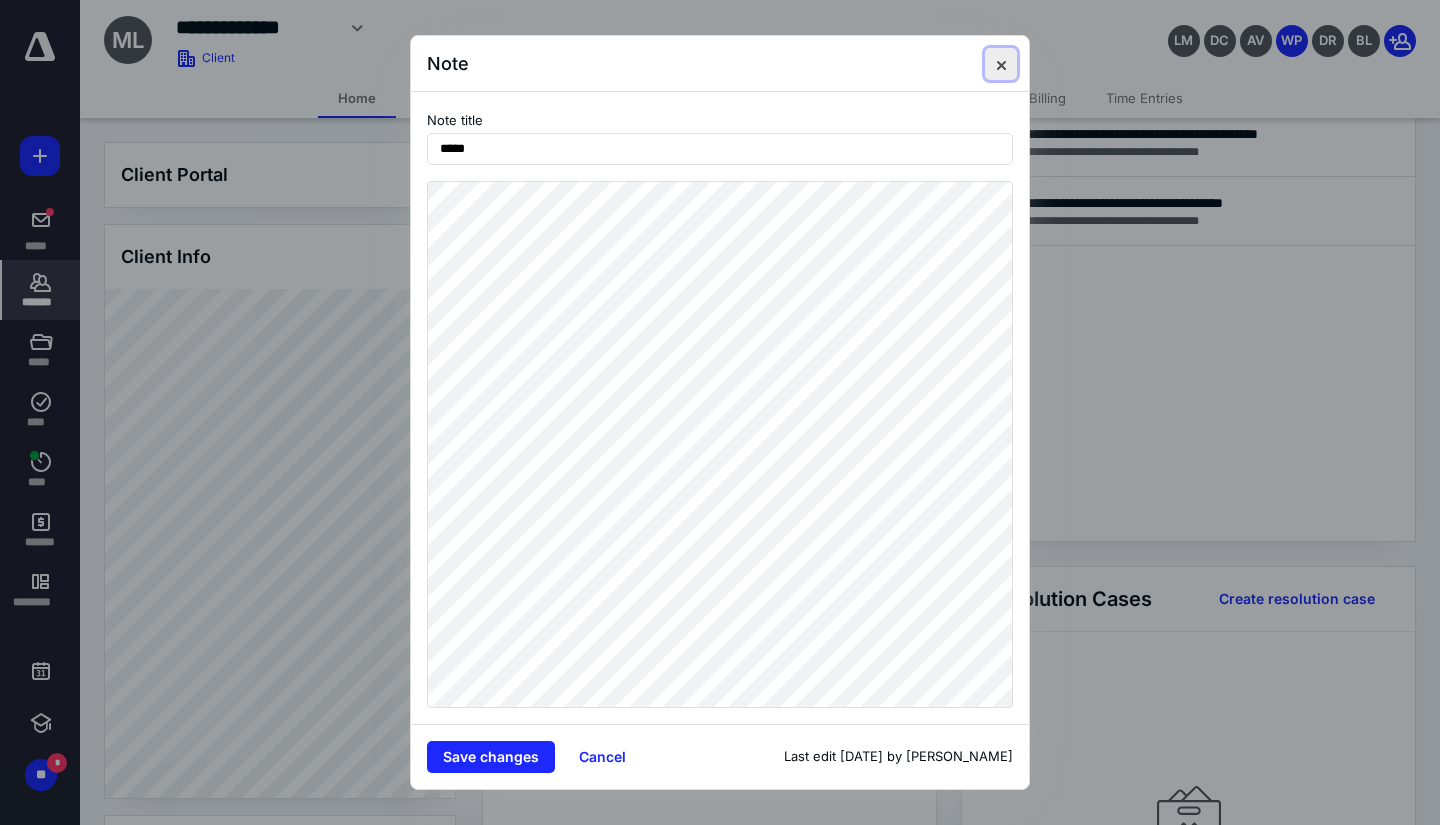 click at bounding box center [1001, 64] 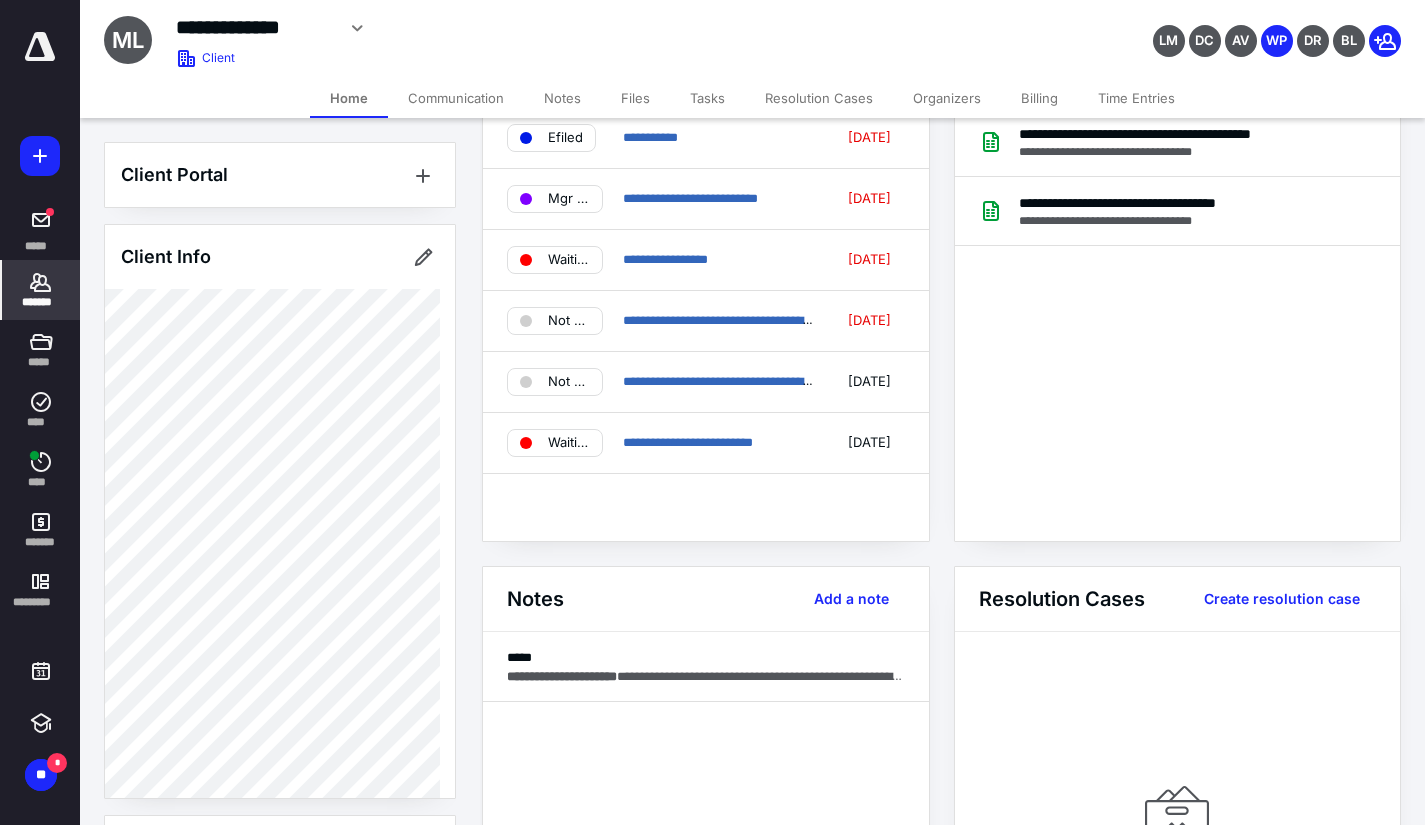scroll, scrollTop: 0, scrollLeft: 0, axis: both 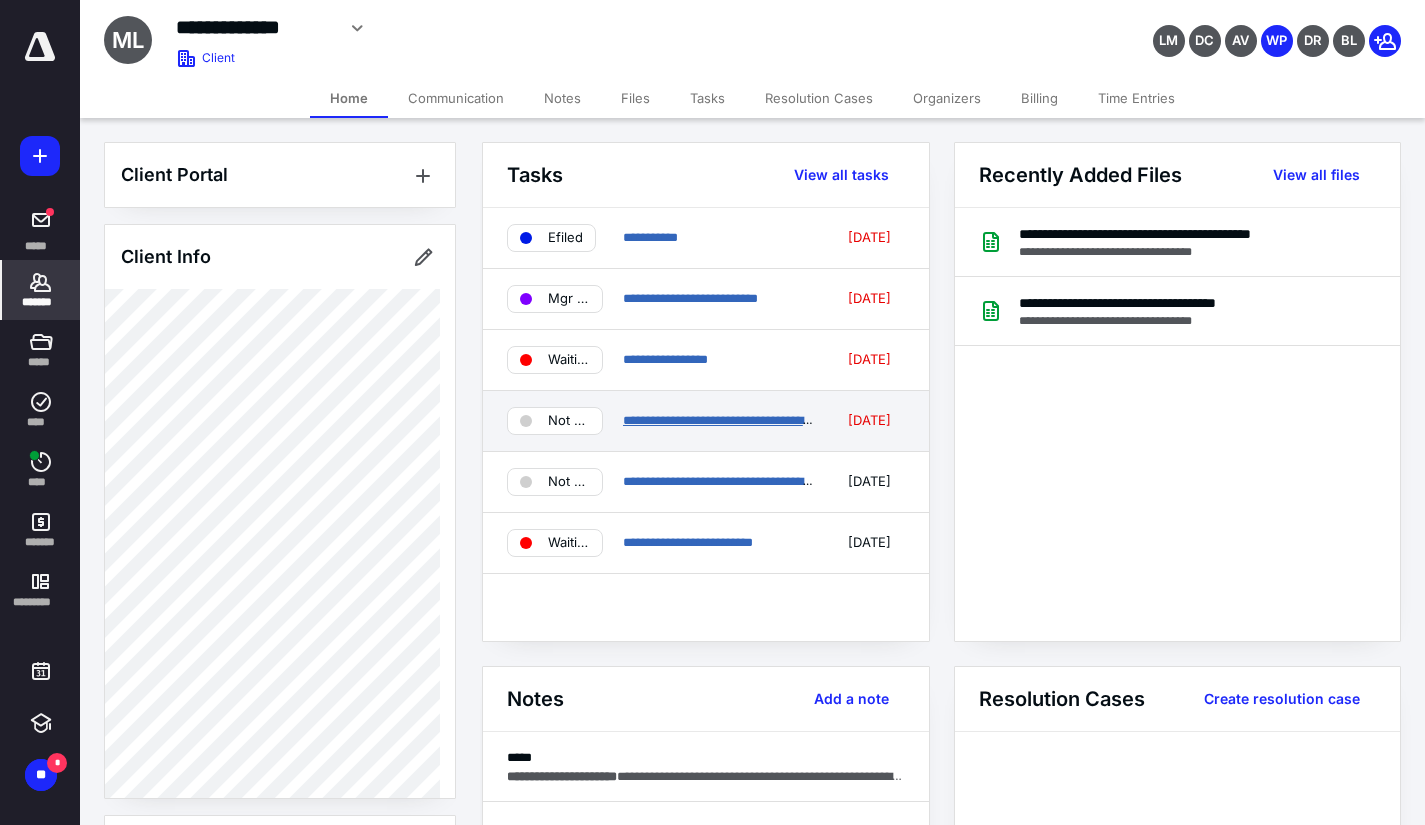 click on "**********" at bounding box center [720, 420] 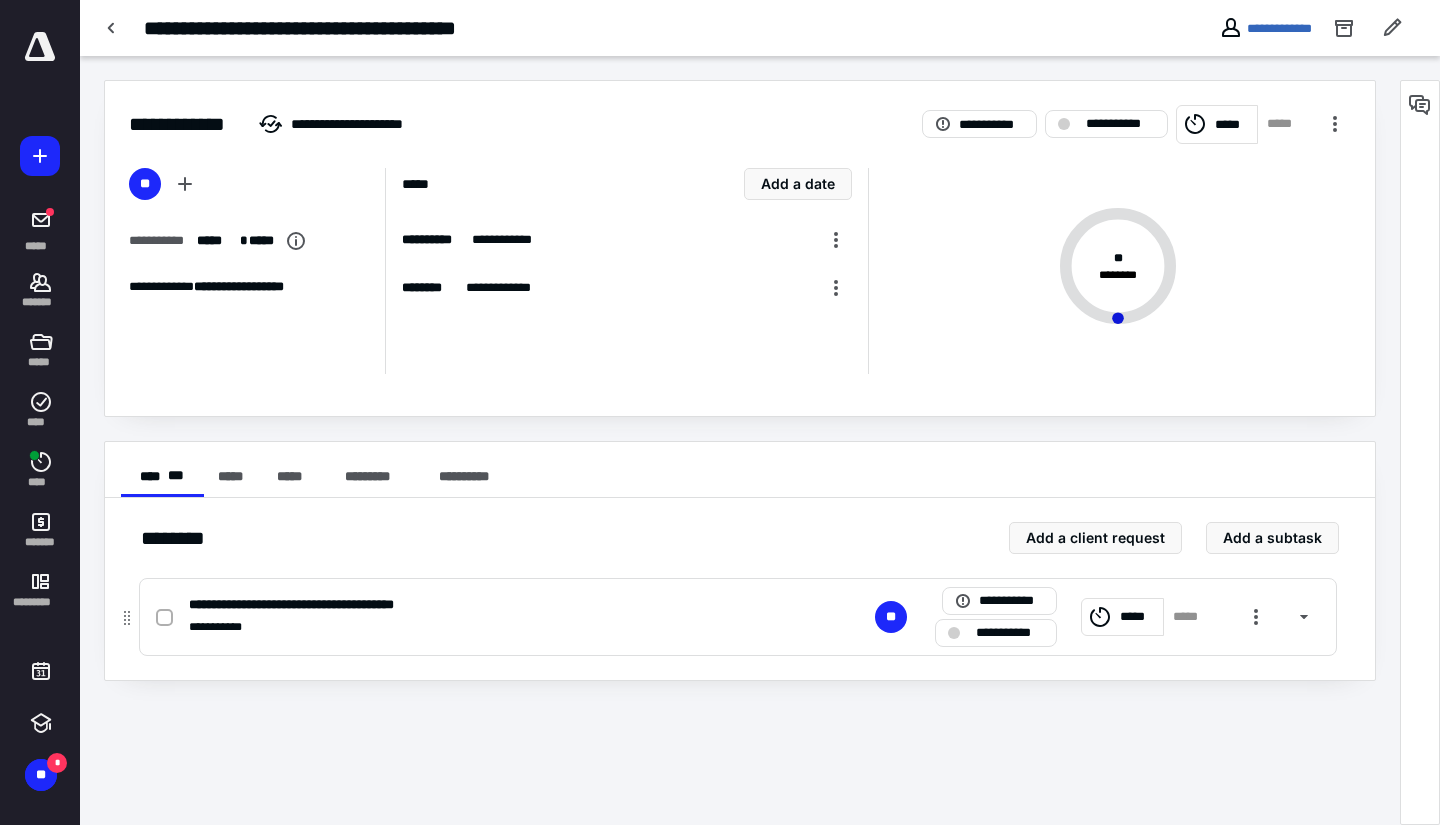 click at bounding box center [164, 618] 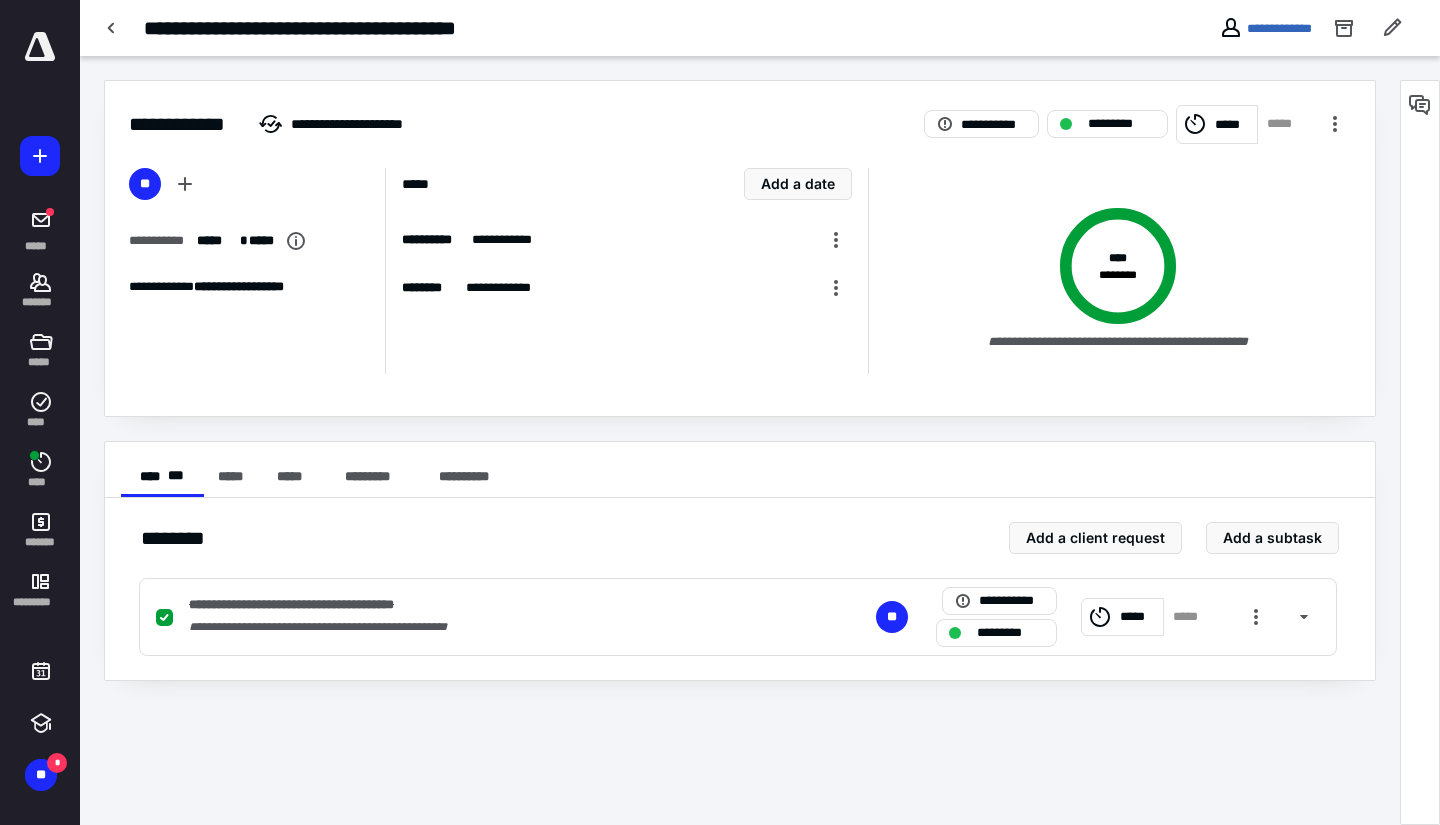 click on "*****" at bounding box center [1217, 124] 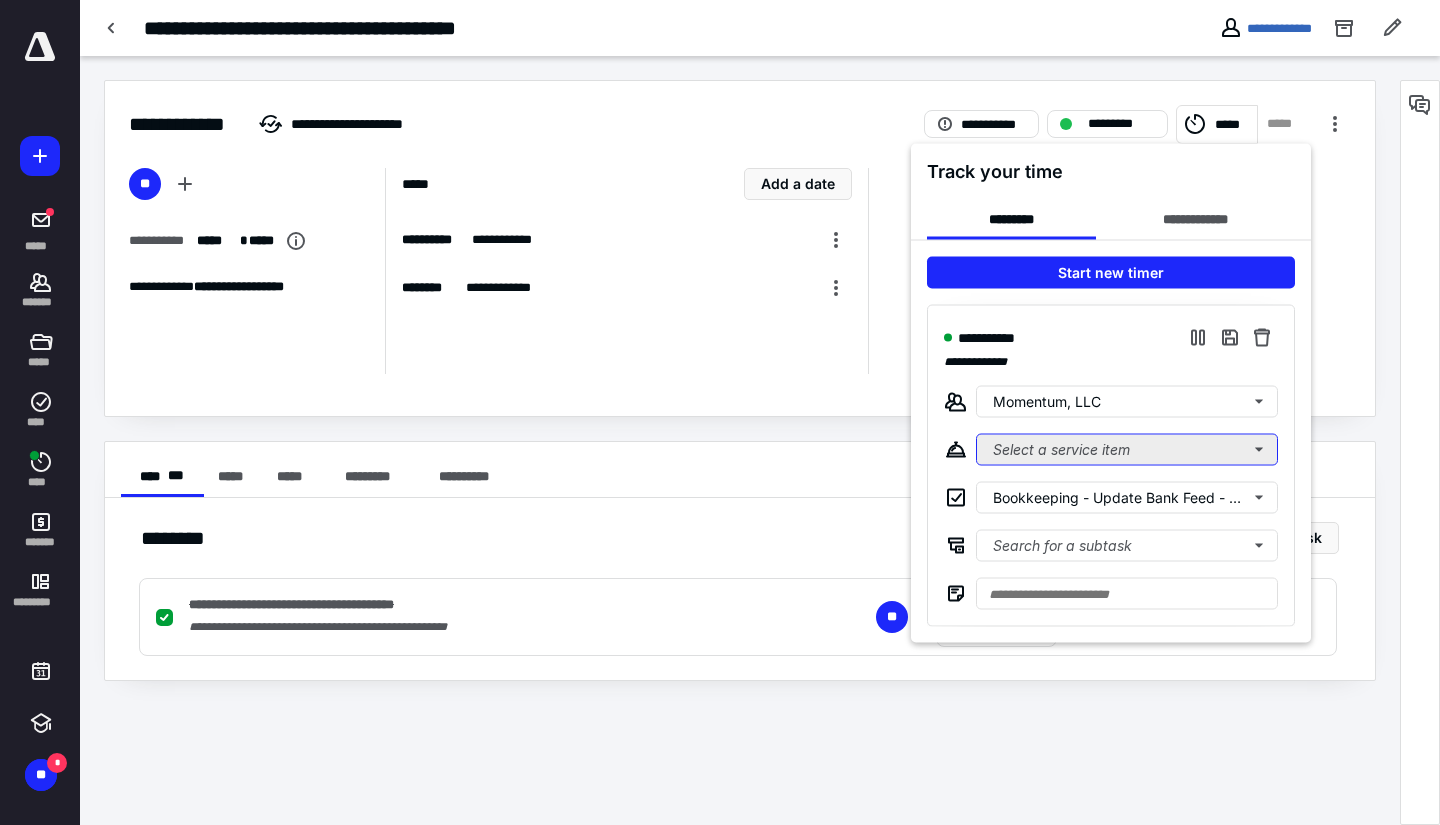 click on "Select a service item" at bounding box center [1127, 450] 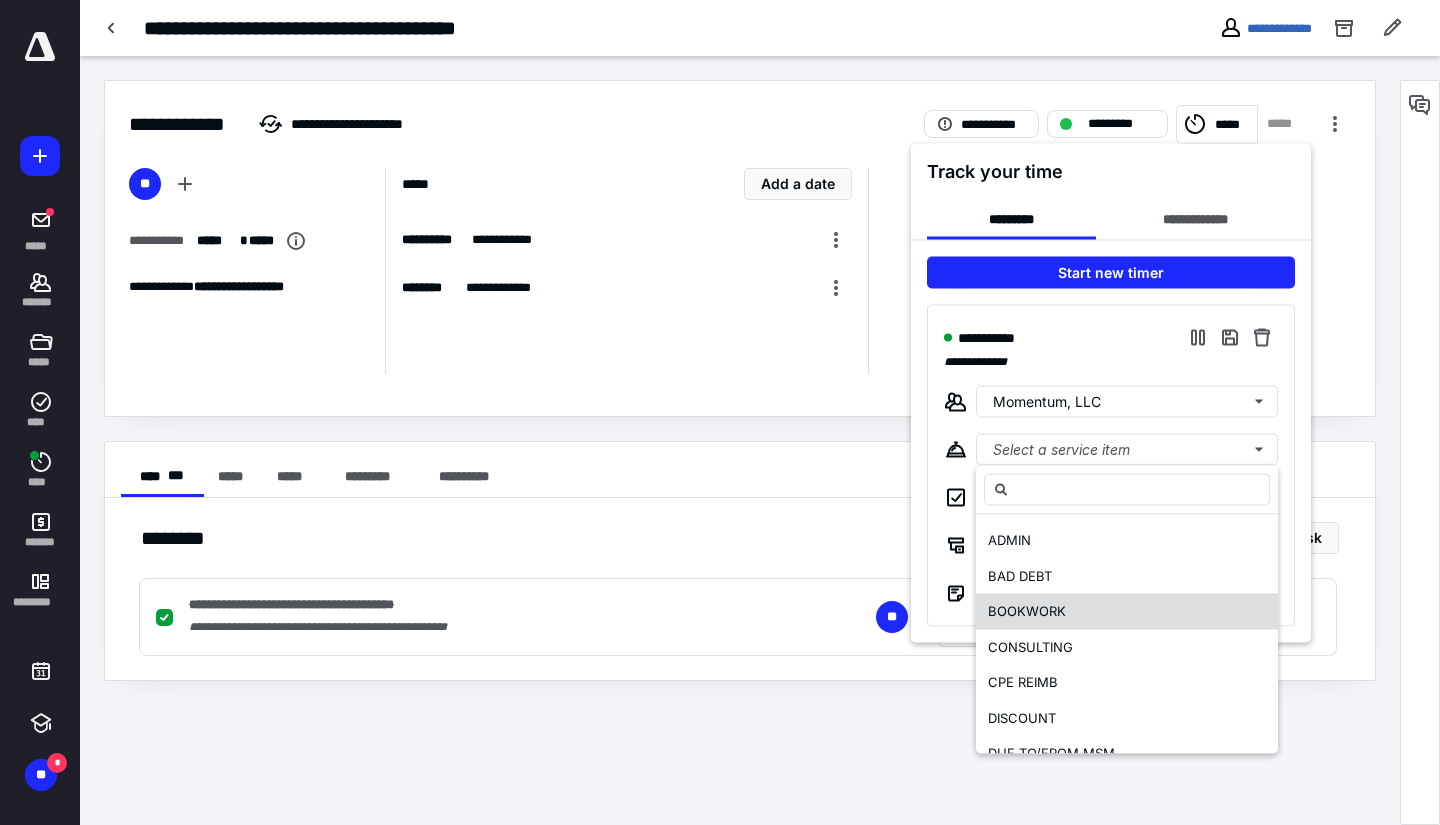 click on "BOOKWORK" at bounding box center [1027, 611] 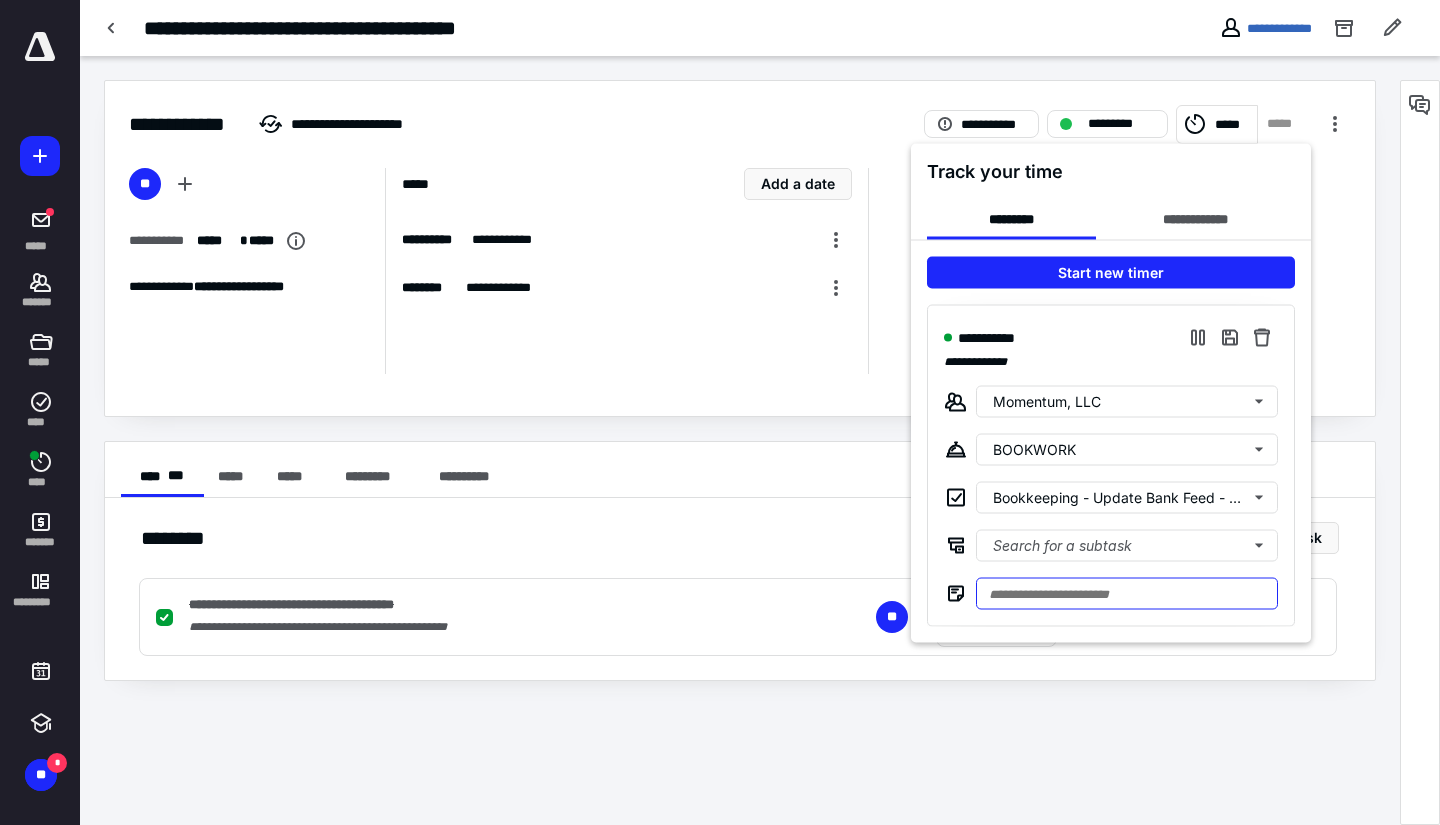 click at bounding box center [1127, 594] 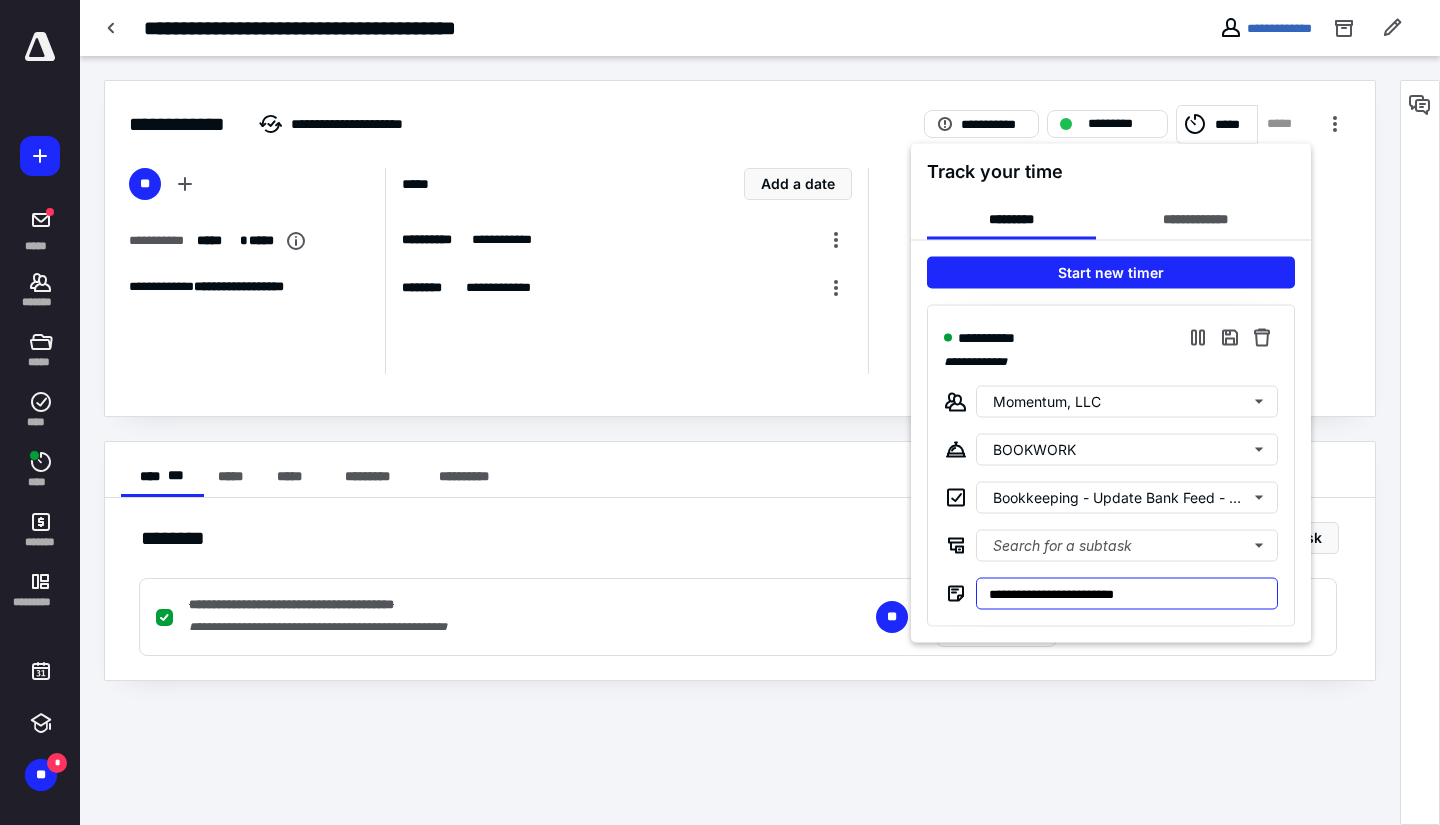 click on "**********" at bounding box center (1127, 594) 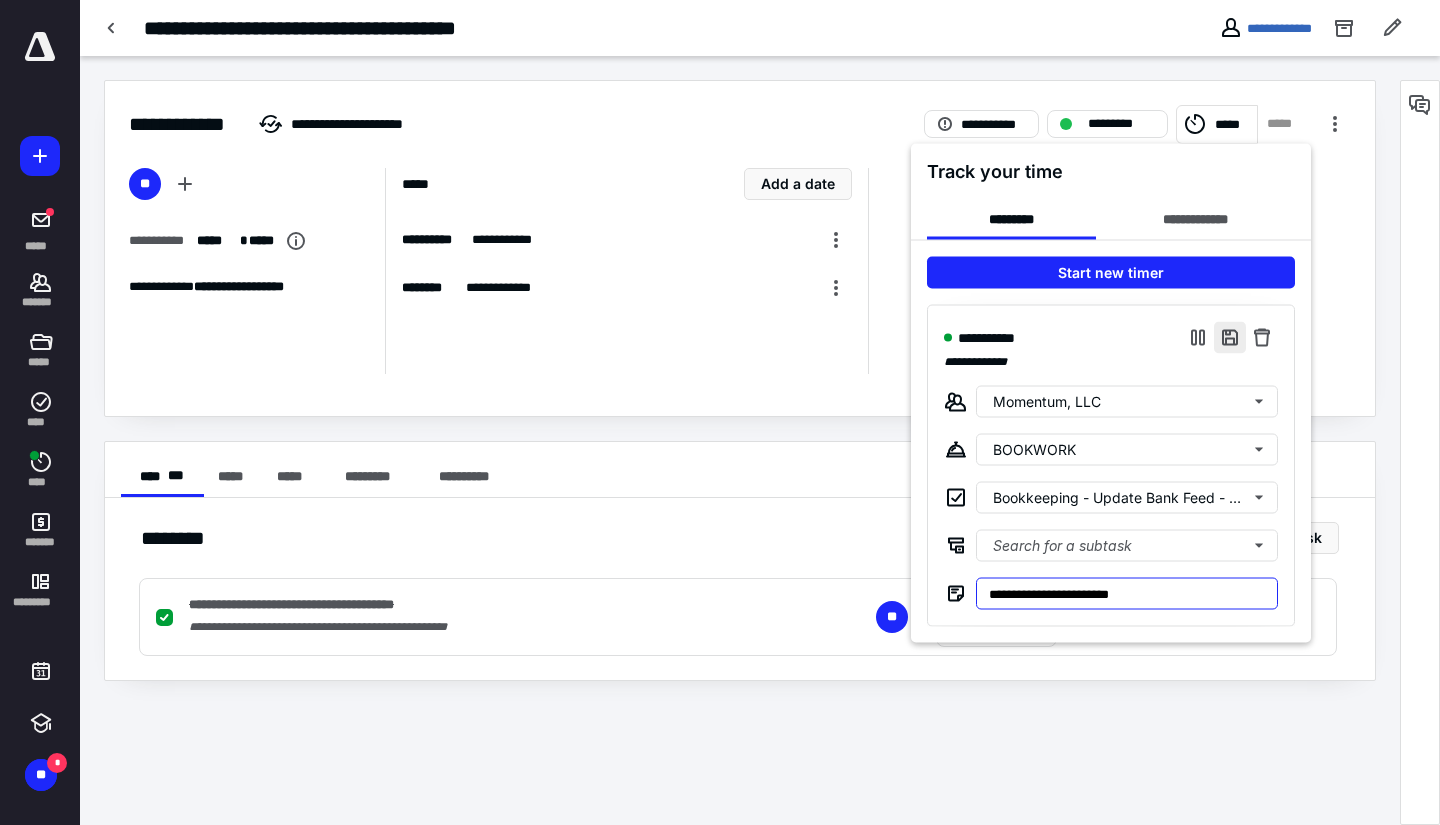 type on "**********" 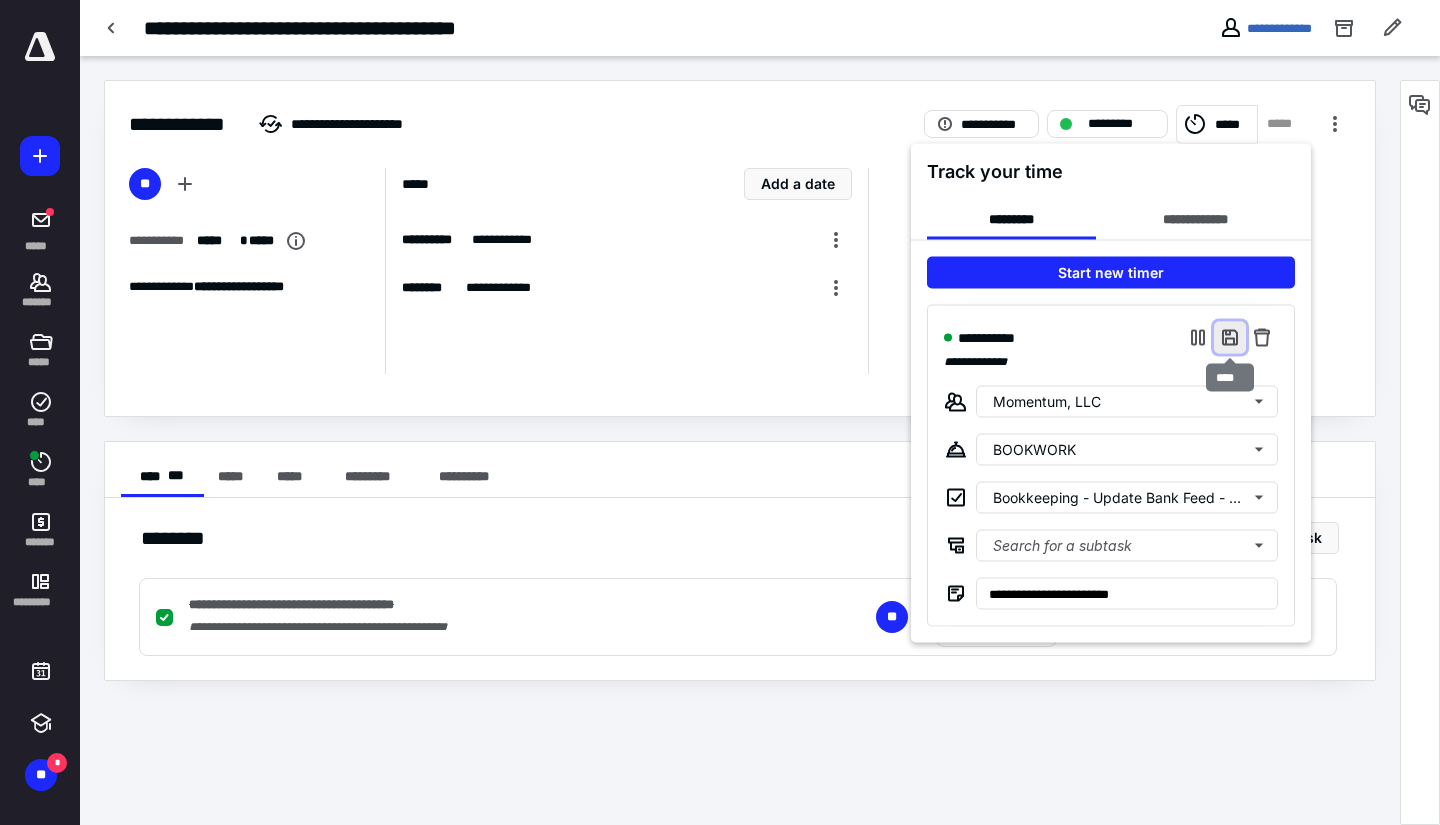click at bounding box center (1230, 338) 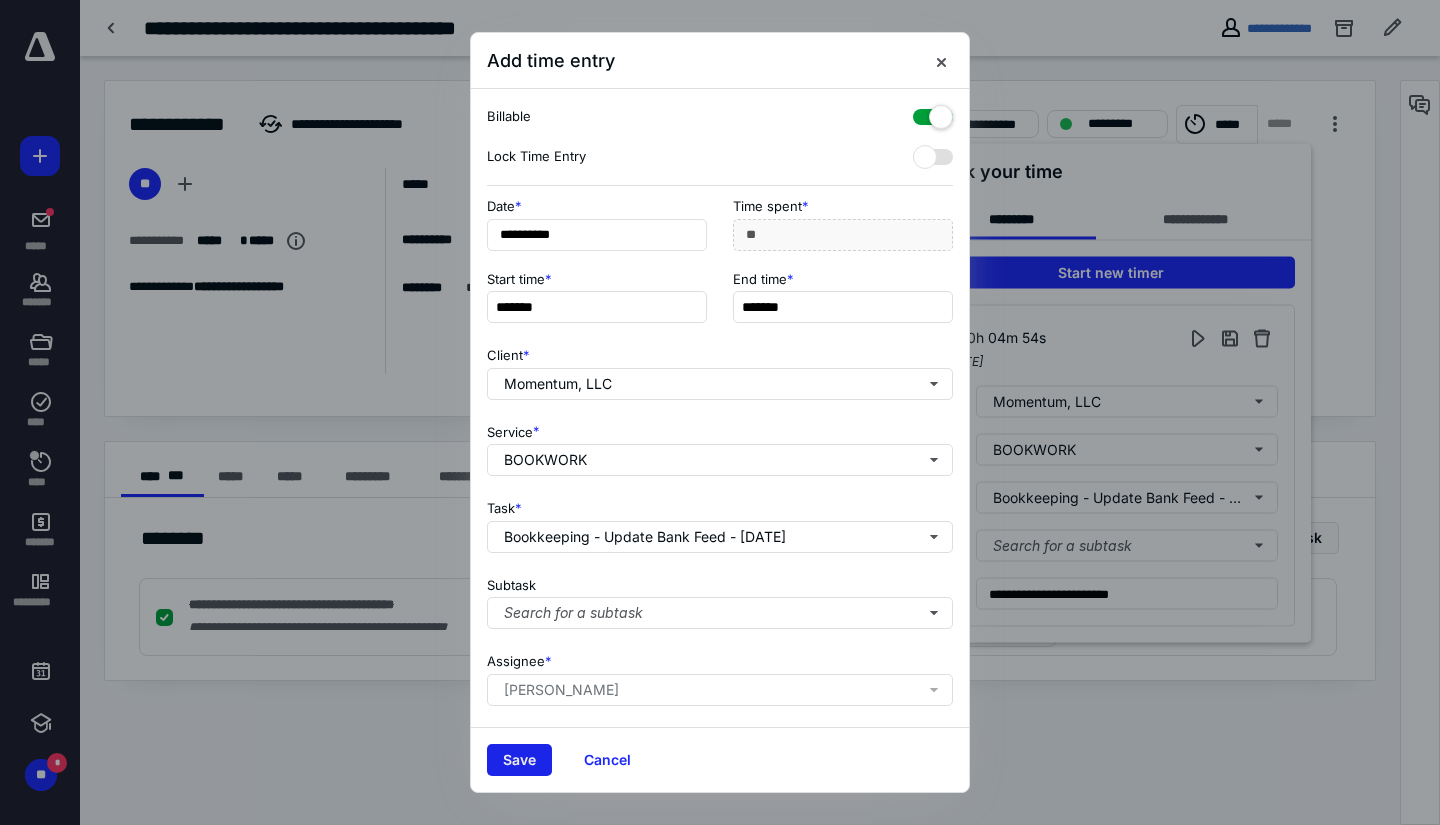 click on "Save" at bounding box center [519, 760] 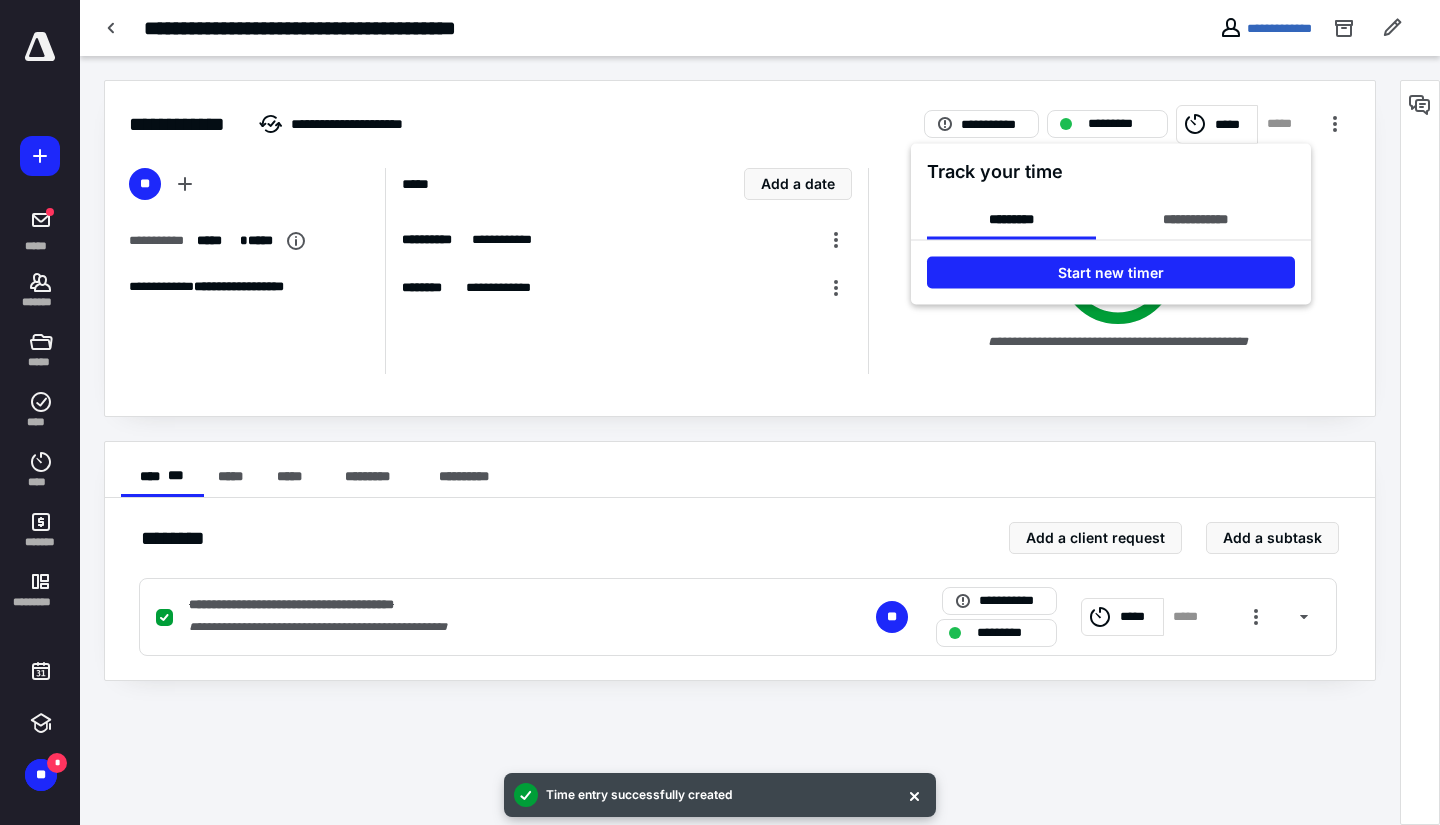 click at bounding box center (720, 412) 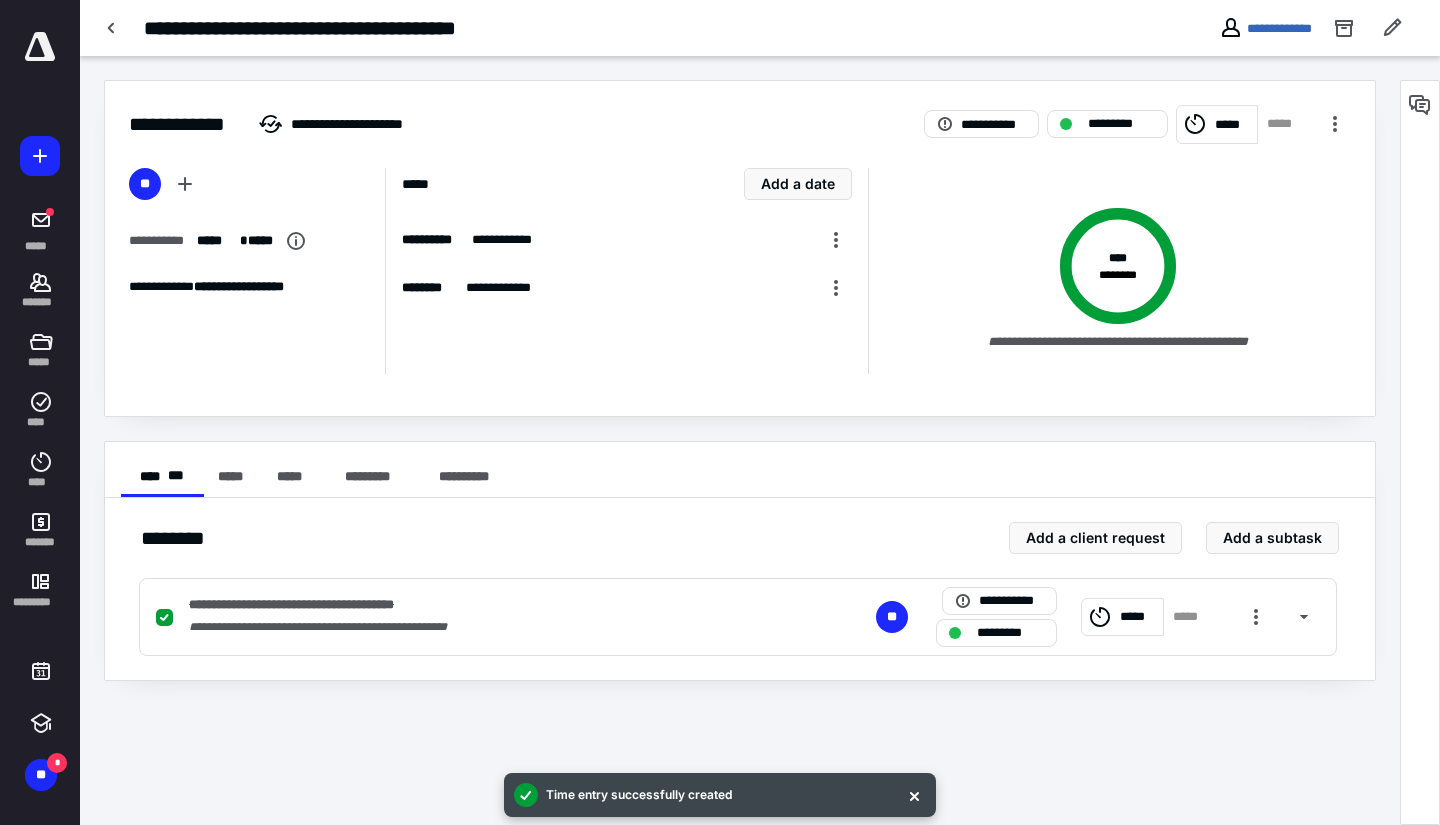 click at bounding box center (40, 47) 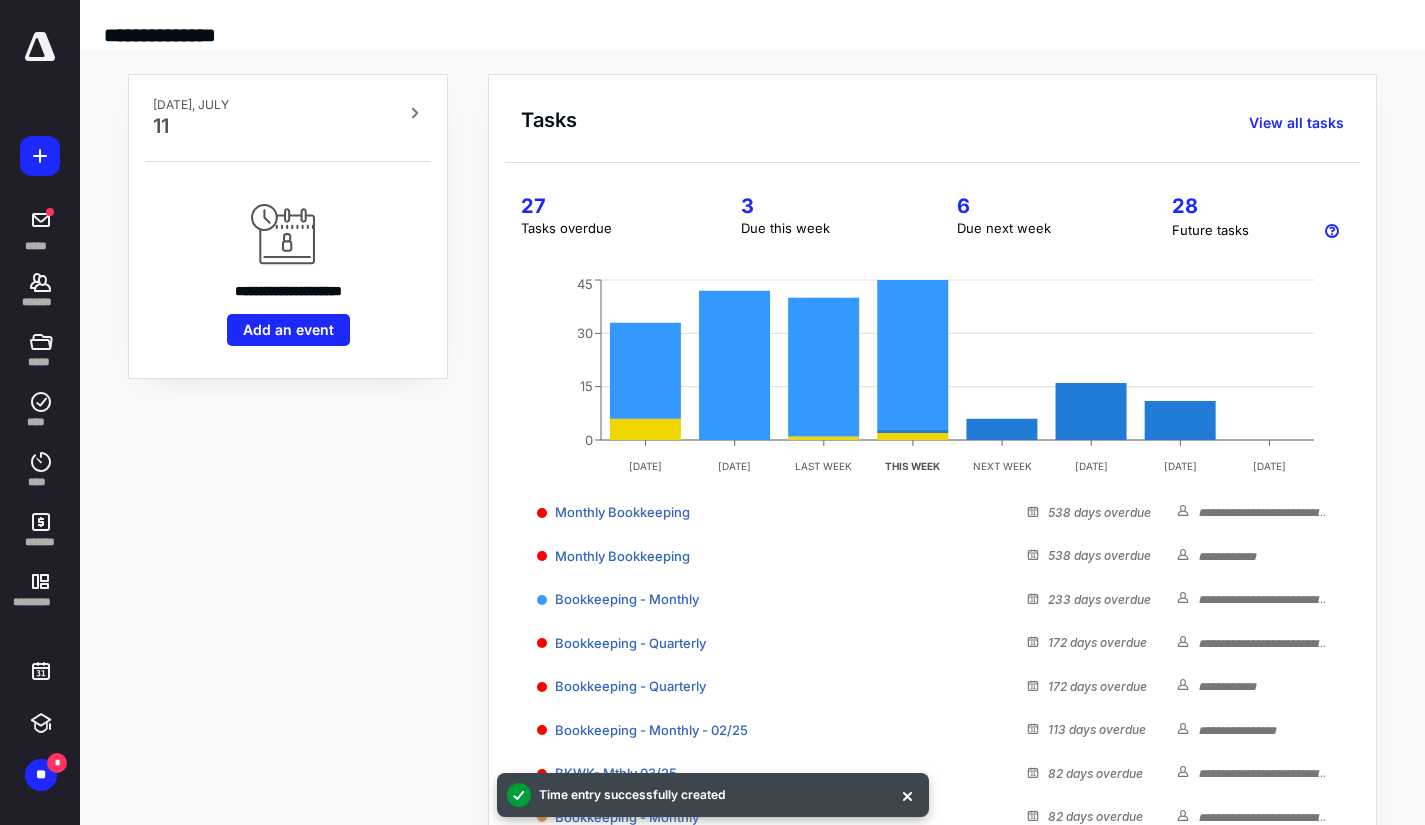 click on "3" at bounding box center [824, 206] 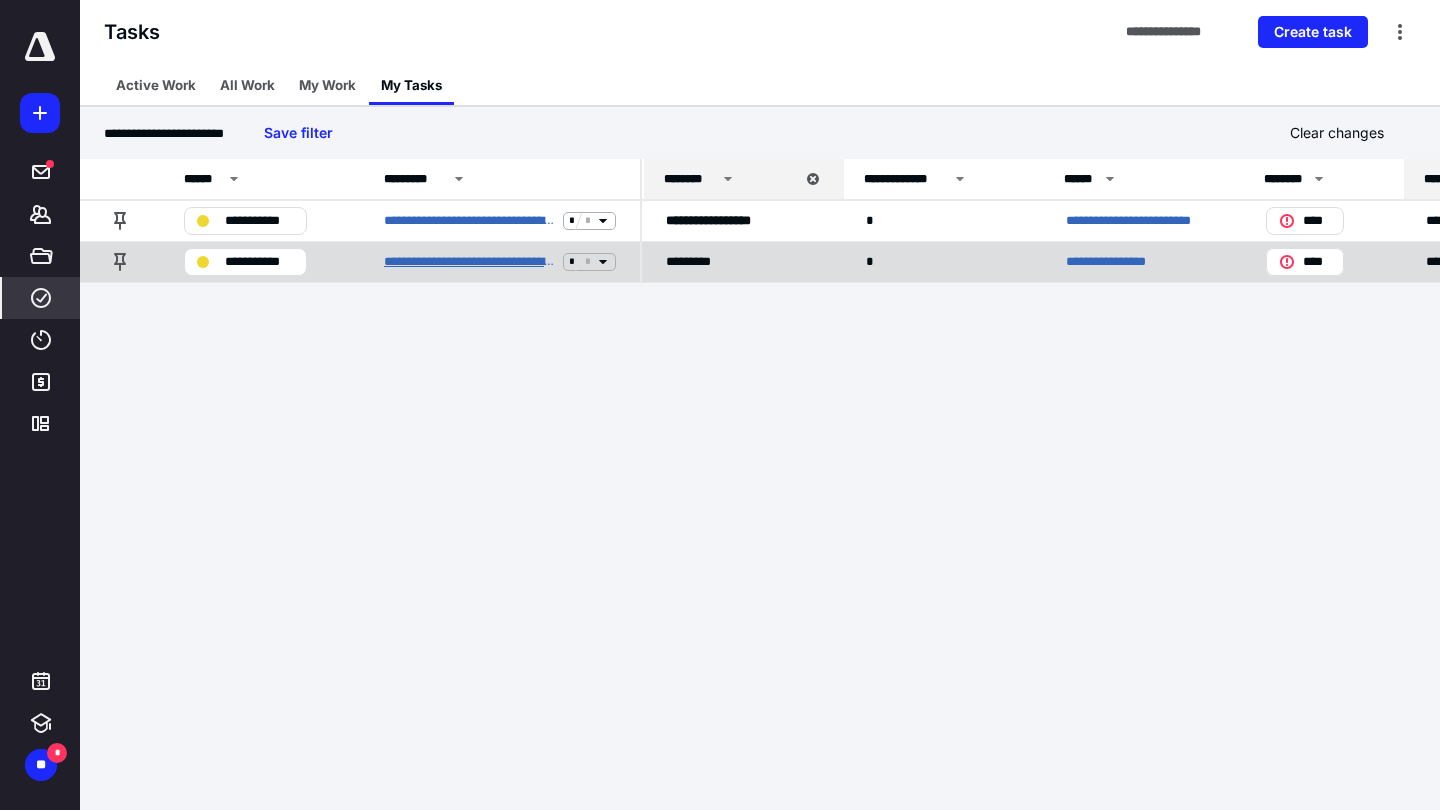 click on "**********" at bounding box center [469, 262] 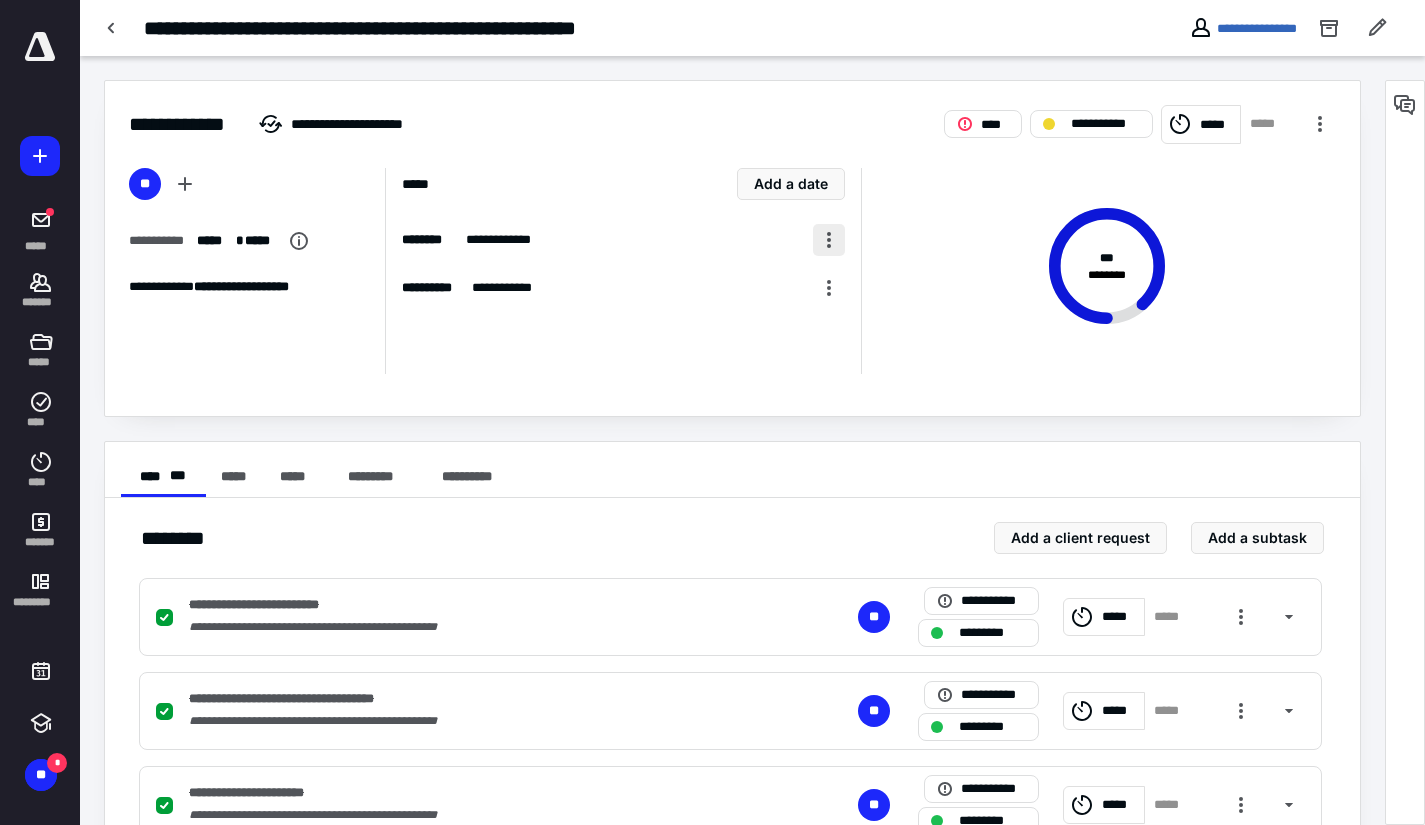 click at bounding box center [829, 240] 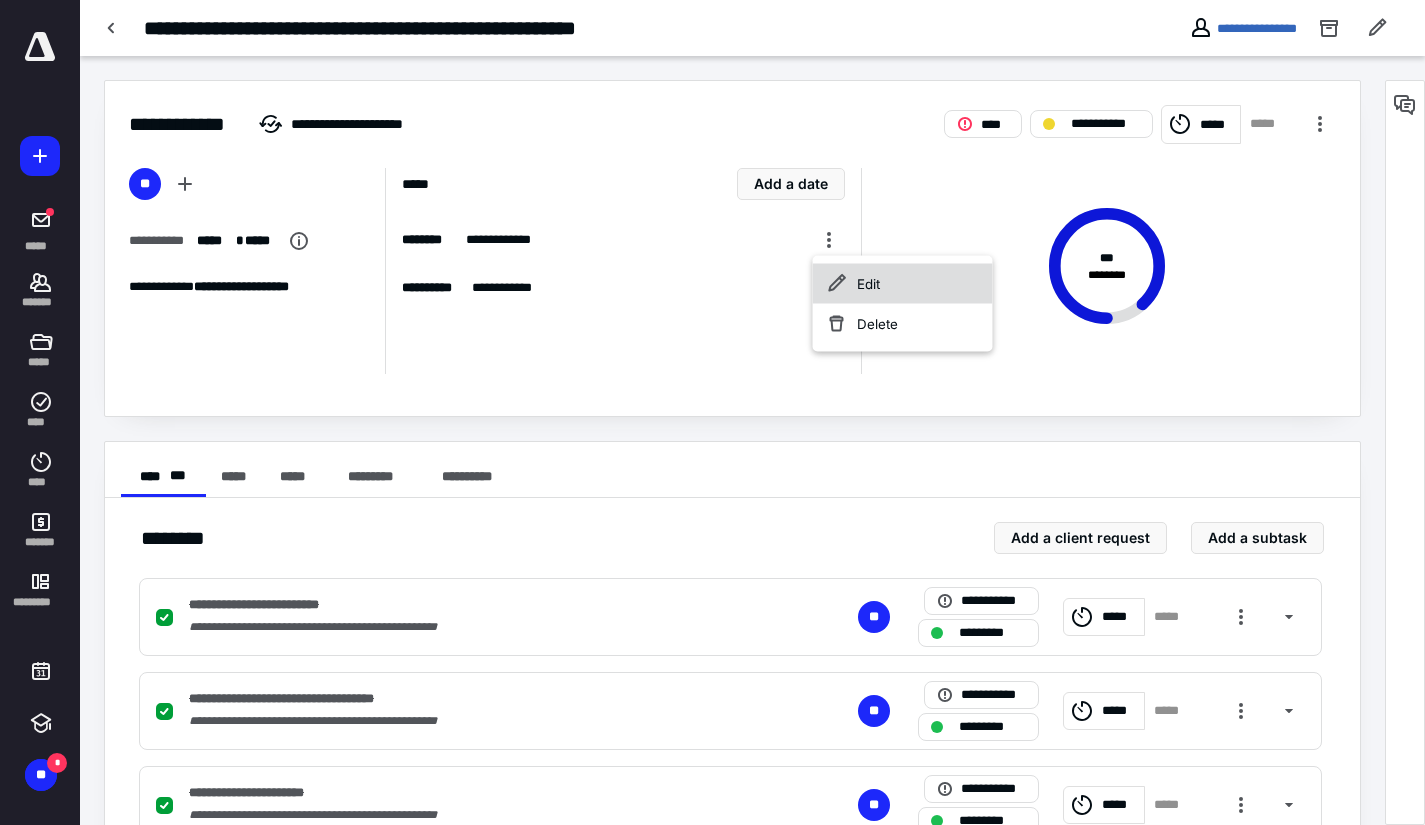 click on "Edit" at bounding box center [903, 284] 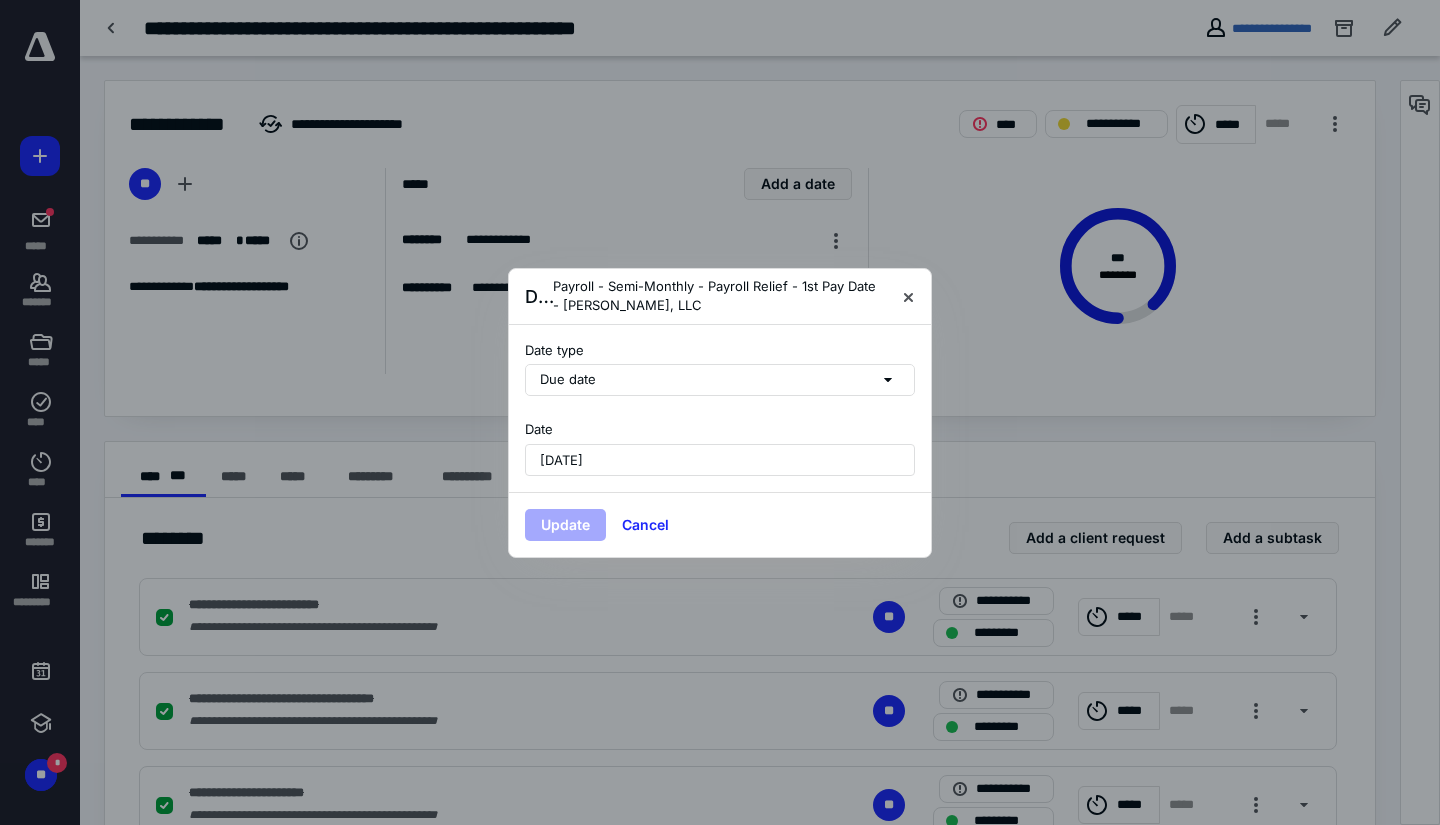 click on "[DATE]" at bounding box center (720, 460) 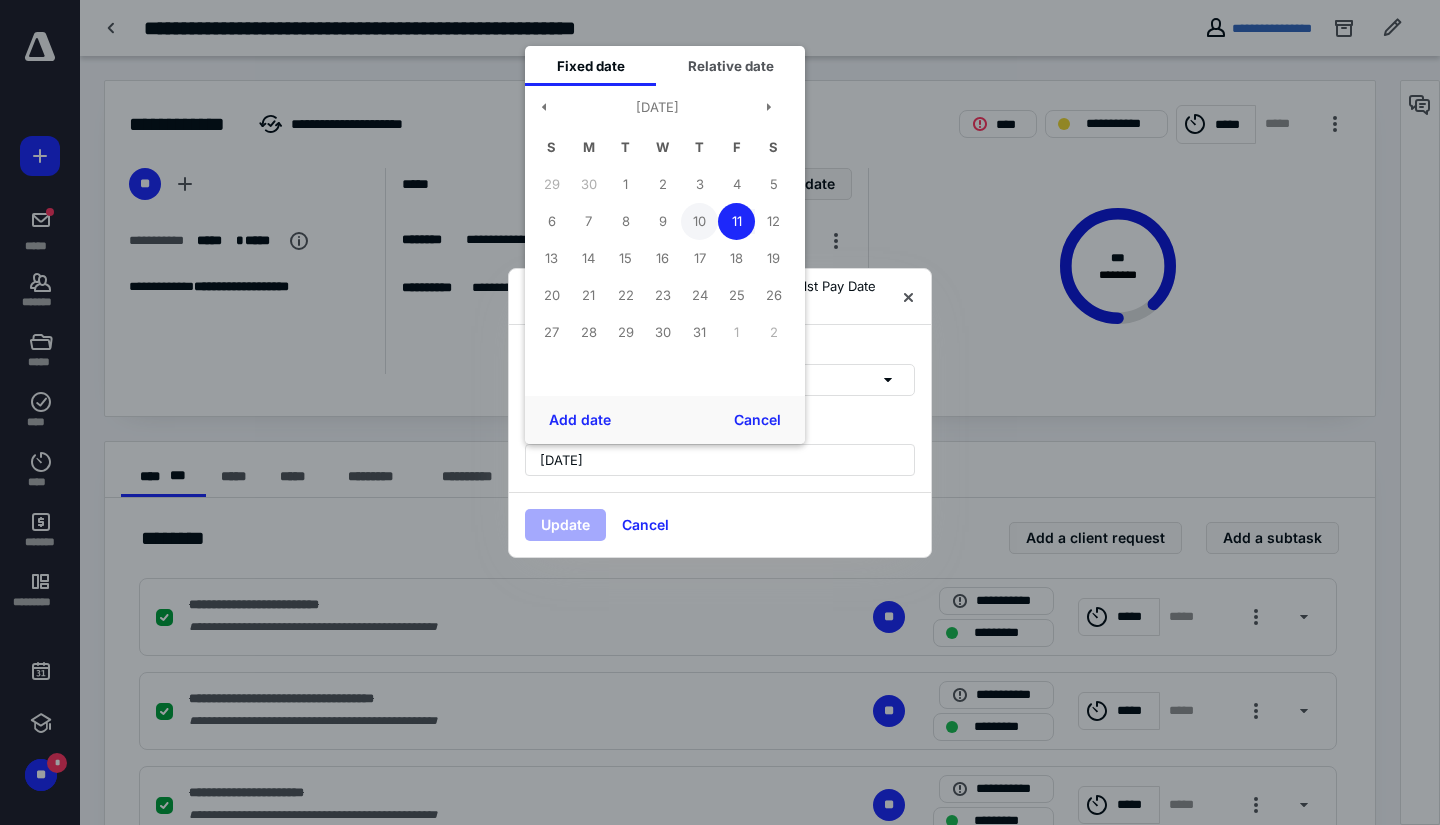 click on "10" at bounding box center [699, 221] 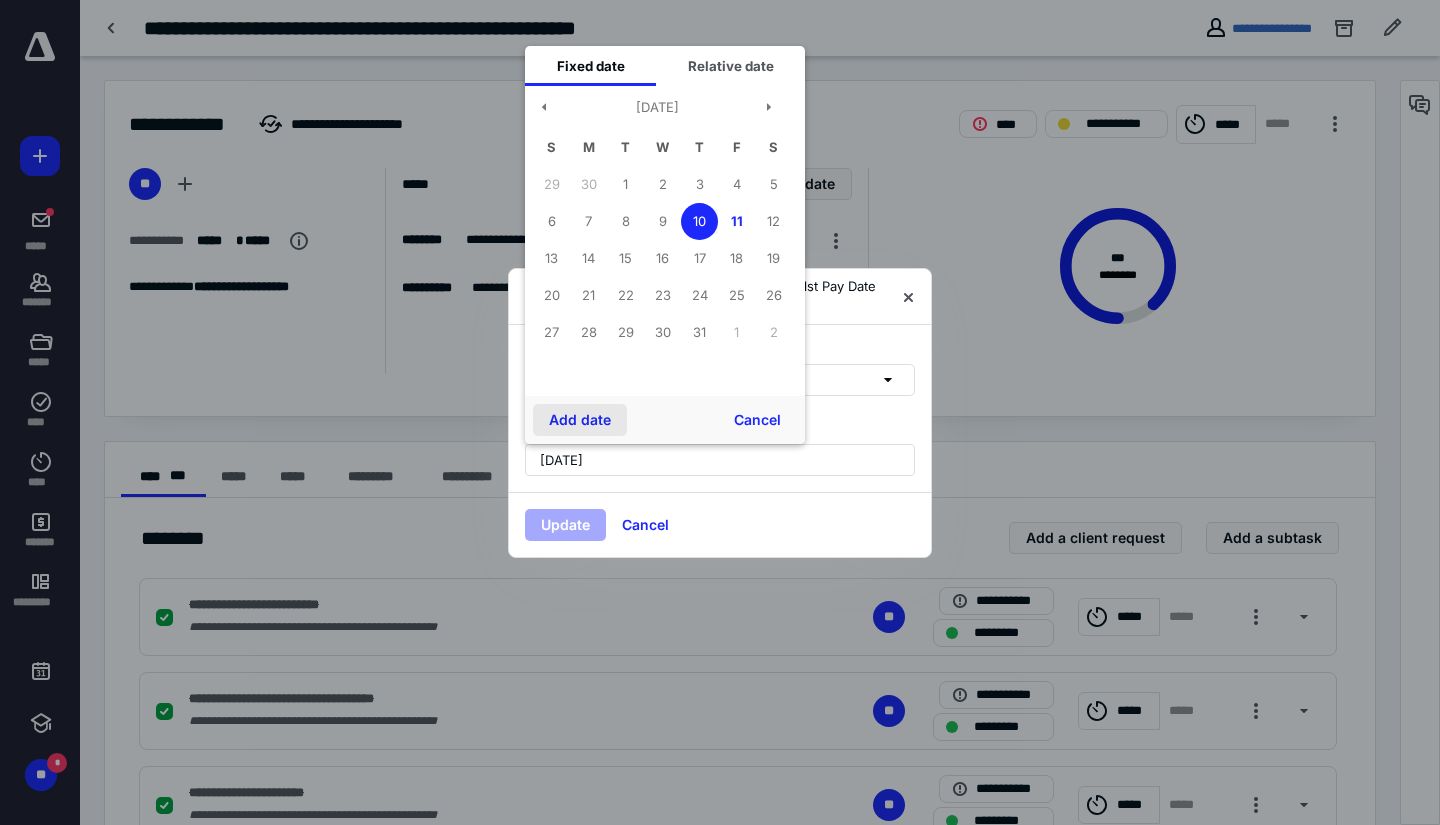 click on "Add date" at bounding box center (580, 420) 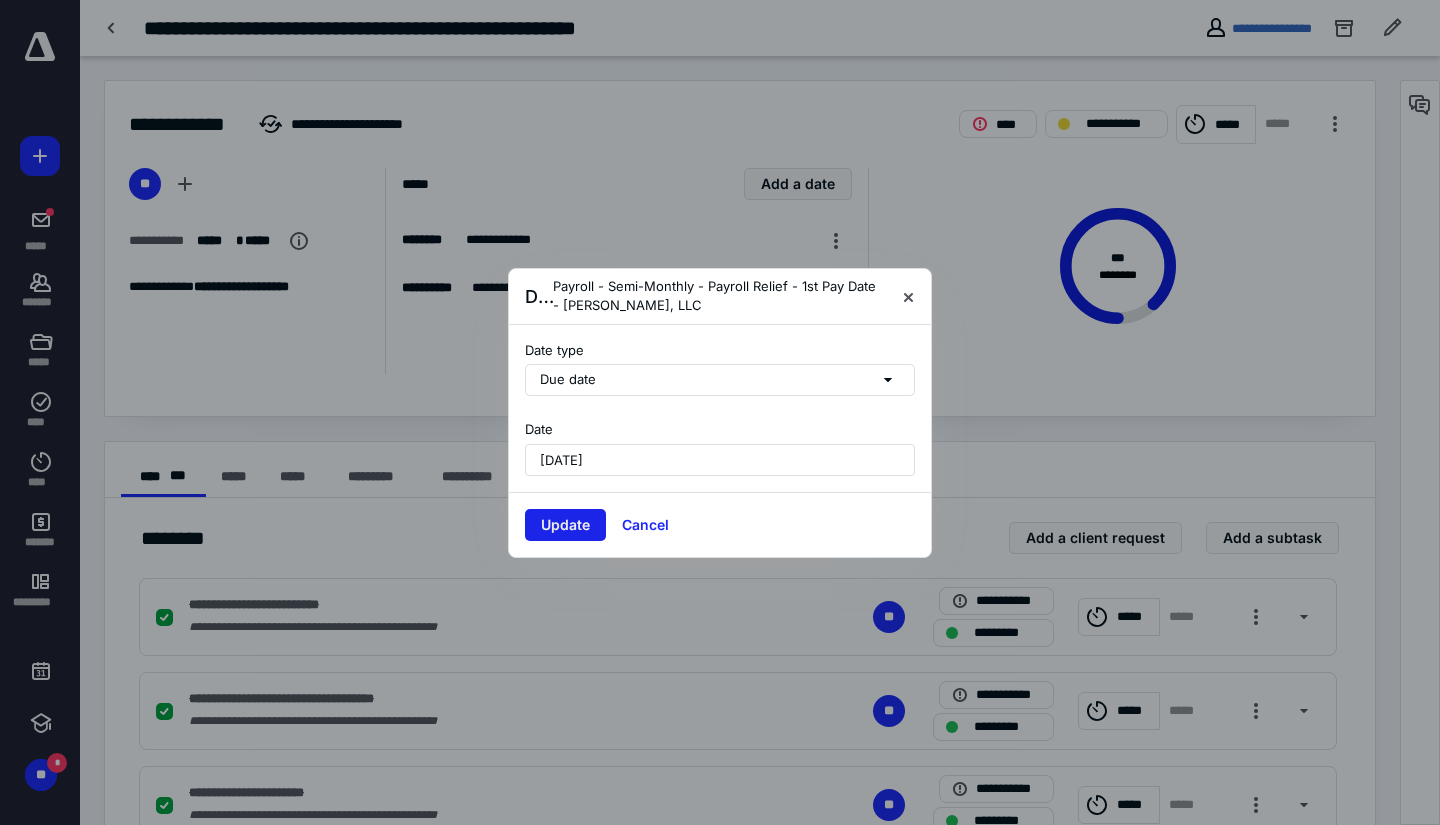 click on "Update" at bounding box center [565, 525] 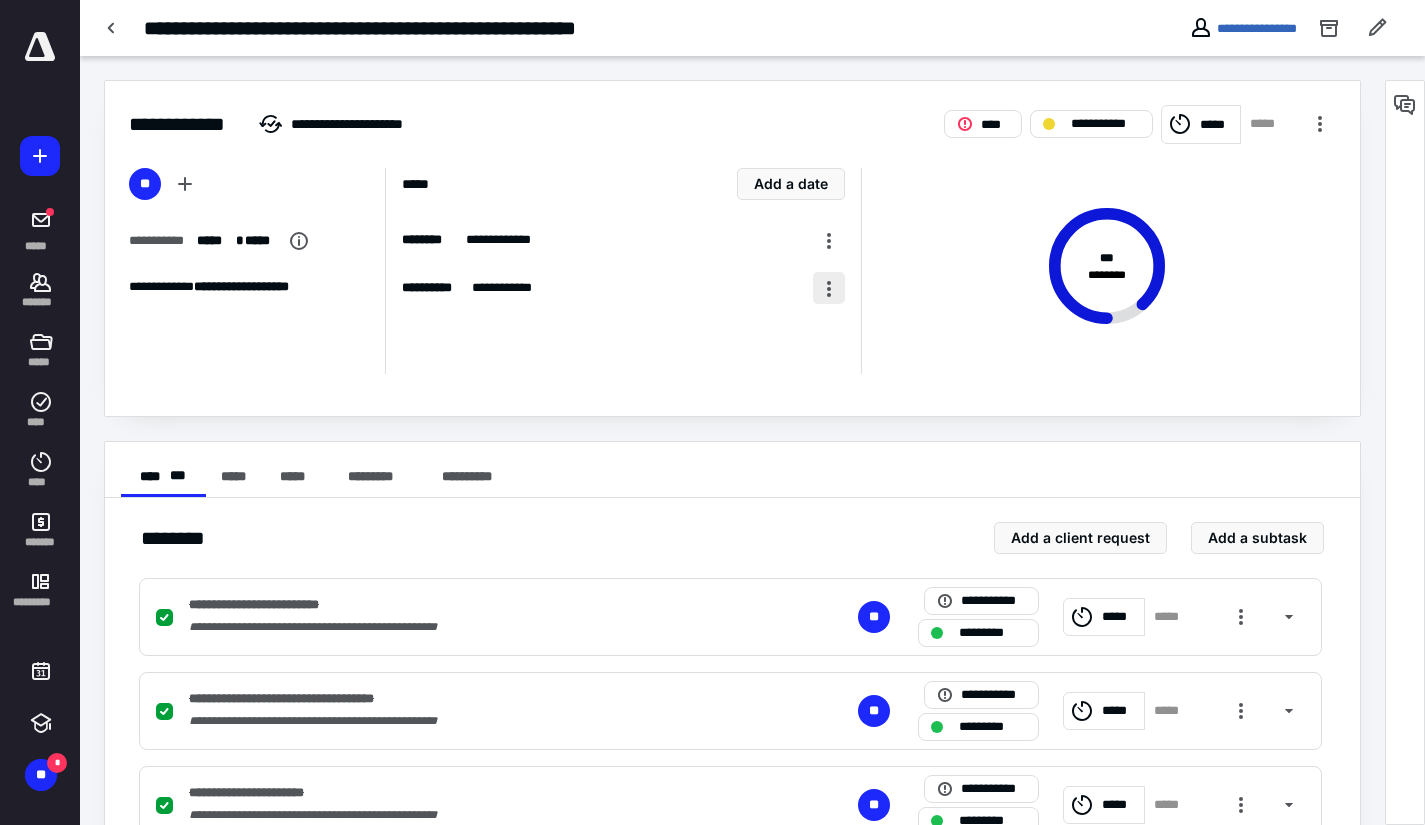 click at bounding box center (829, 288) 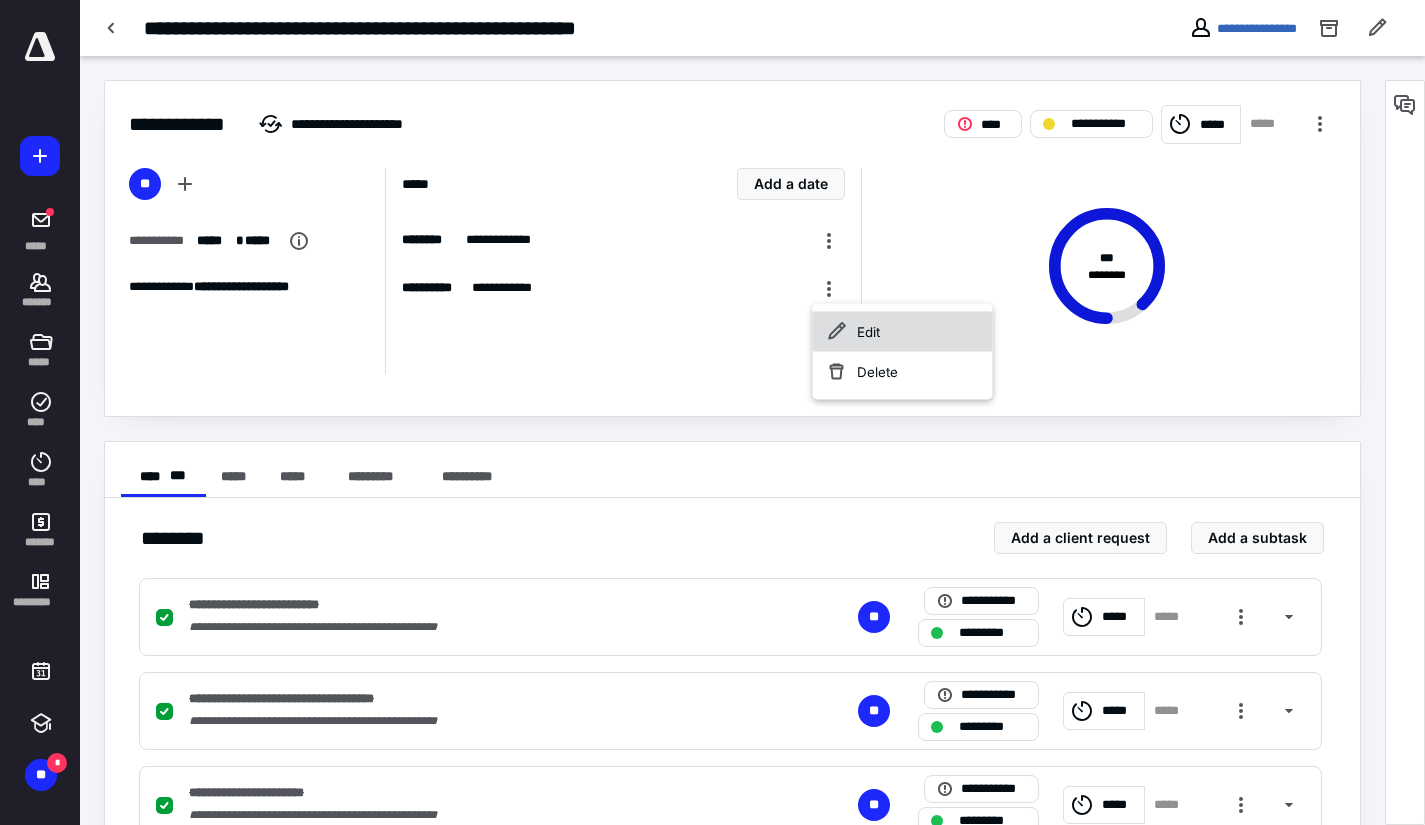 click on "Edit" at bounding box center [903, 332] 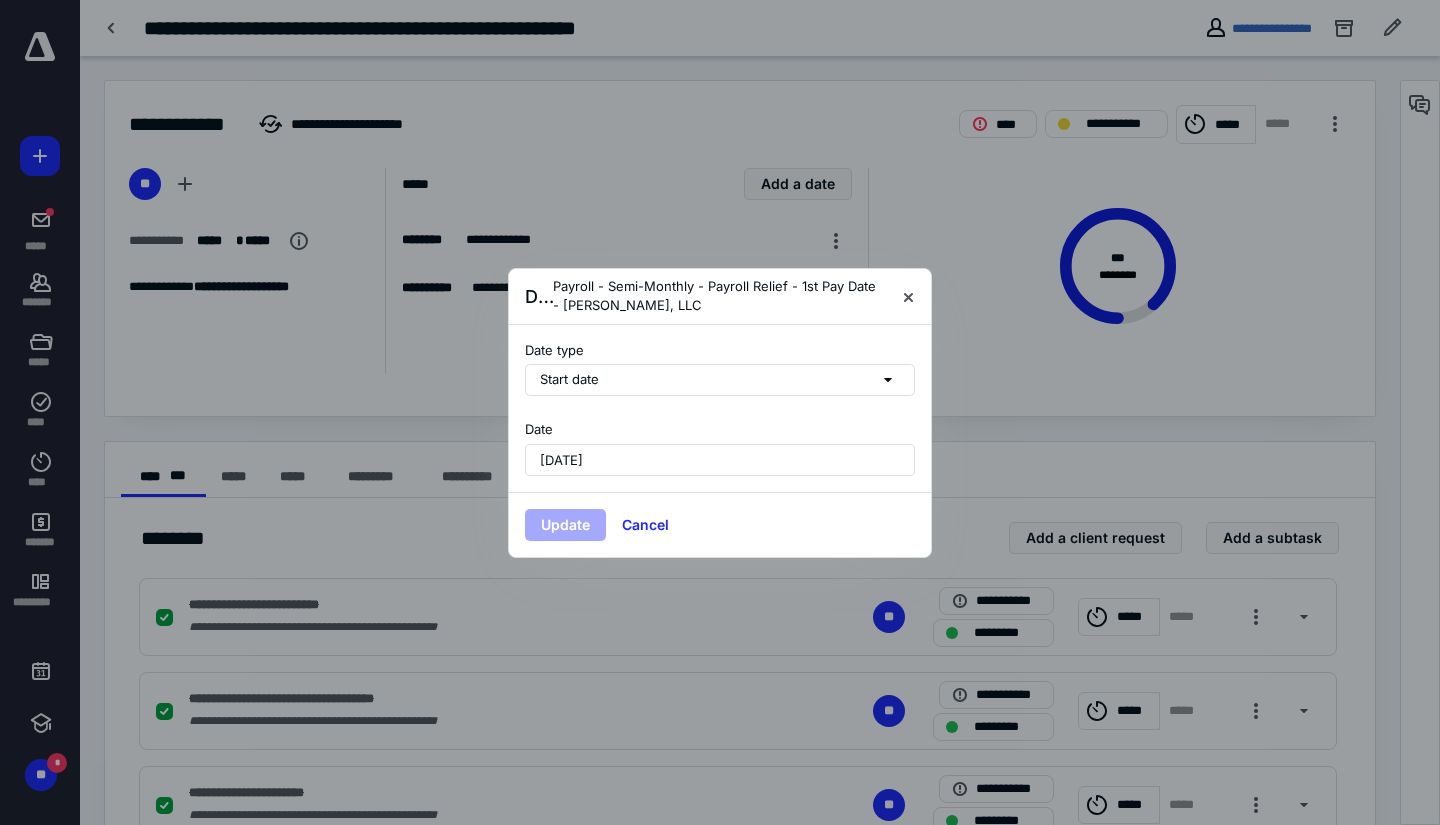 click on "[DATE]" at bounding box center (720, 460) 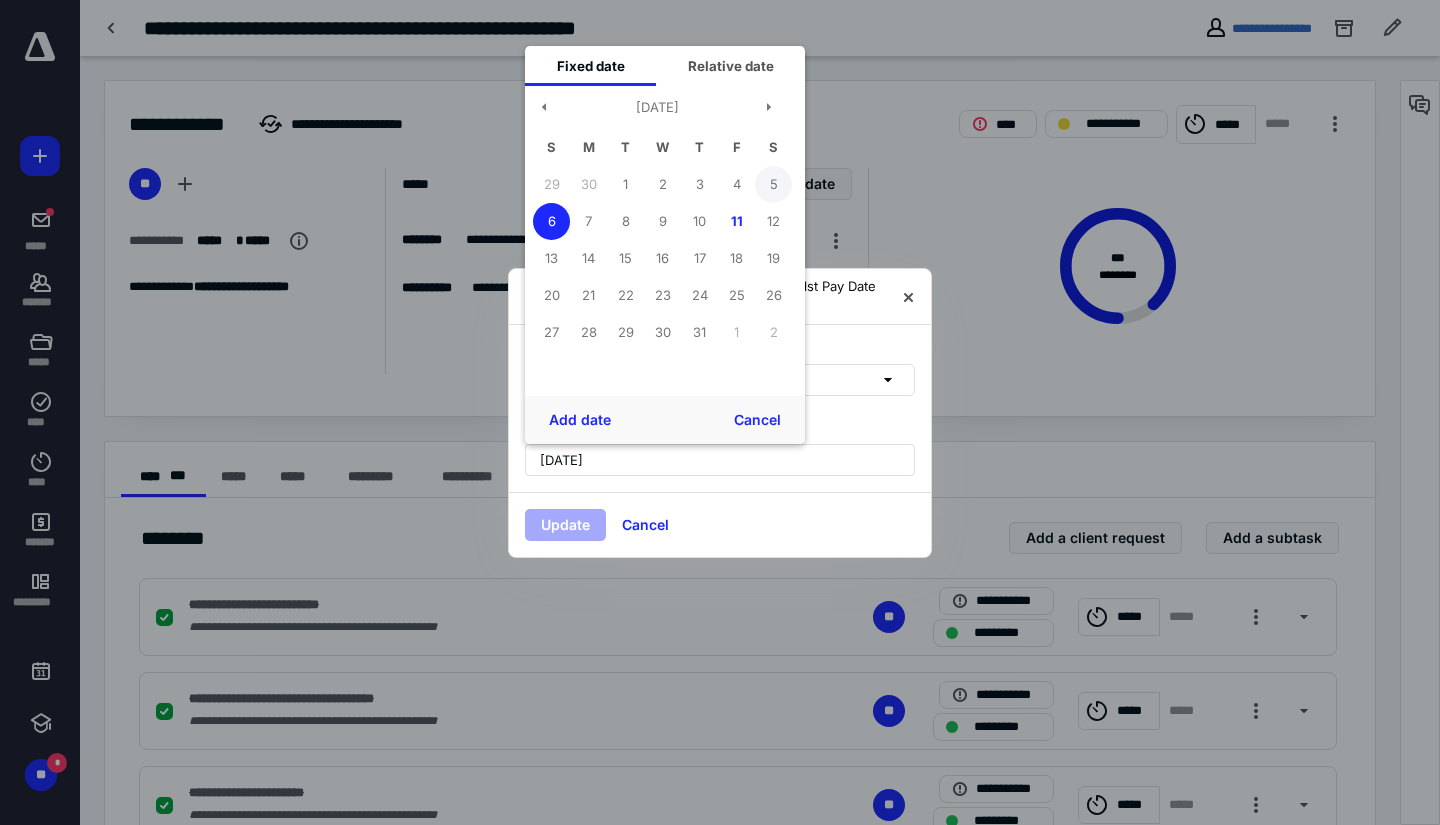 click on "5" at bounding box center (773, 184) 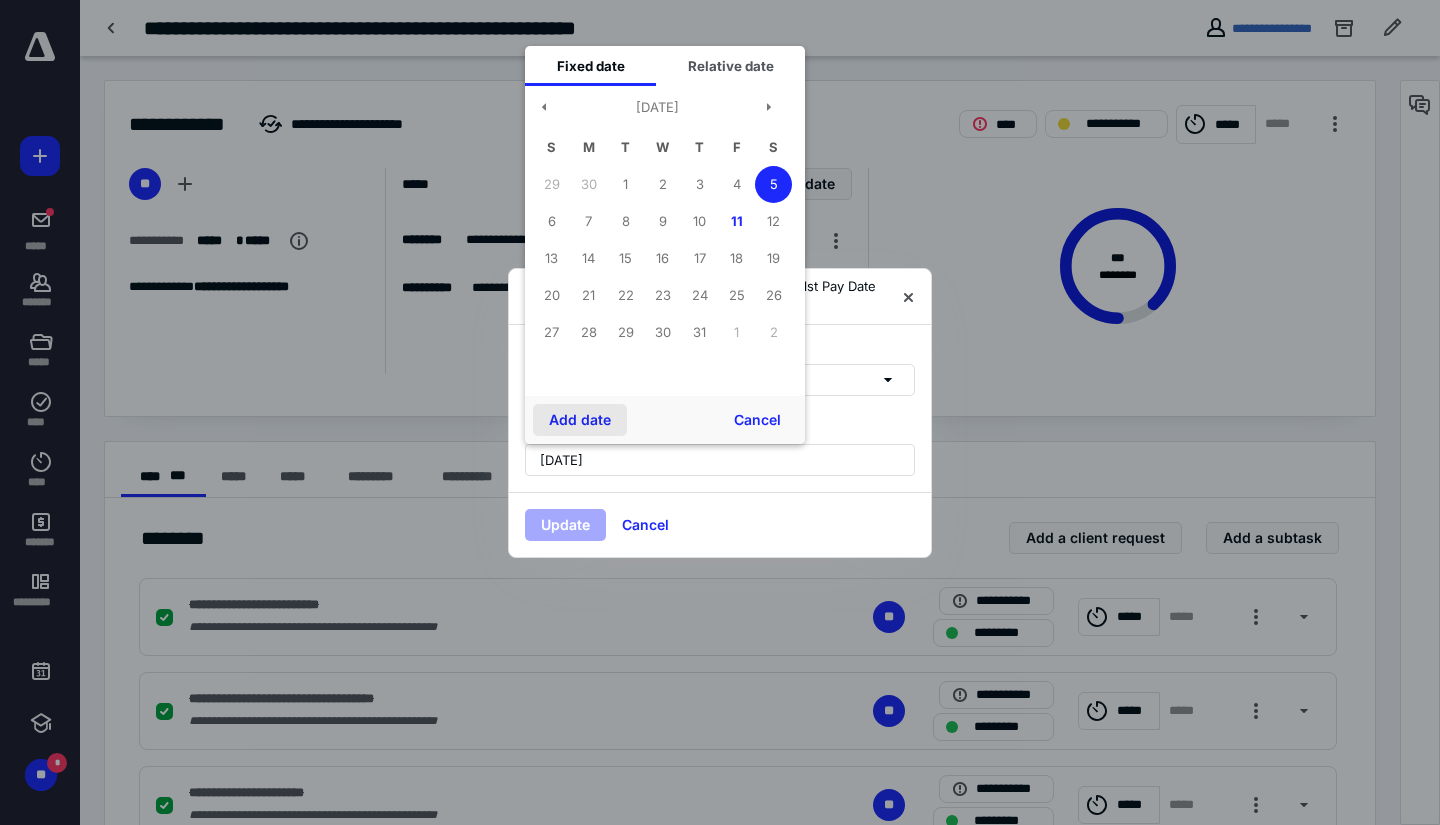 click on "Add date" at bounding box center [580, 420] 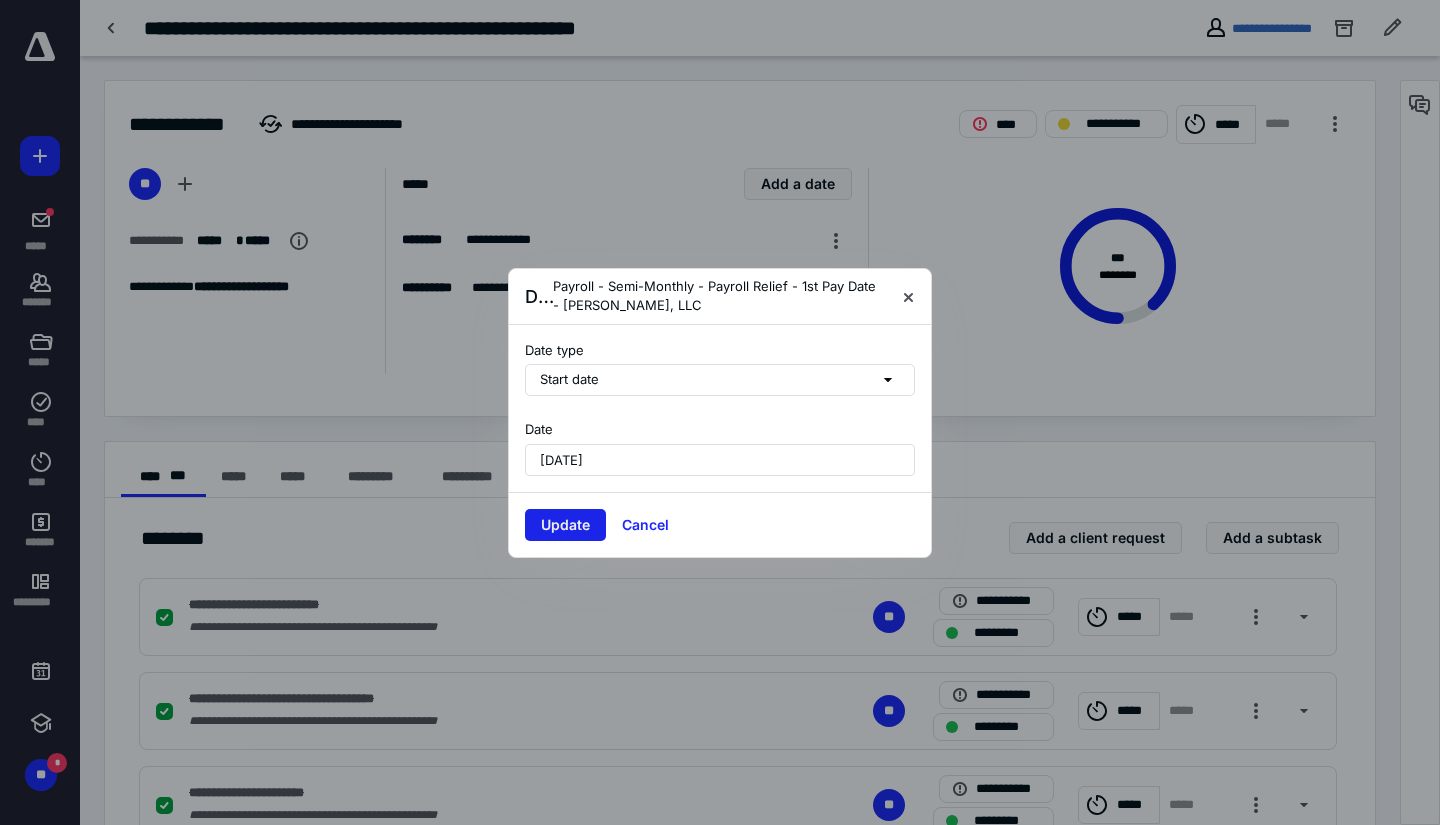 click on "Update" at bounding box center (565, 525) 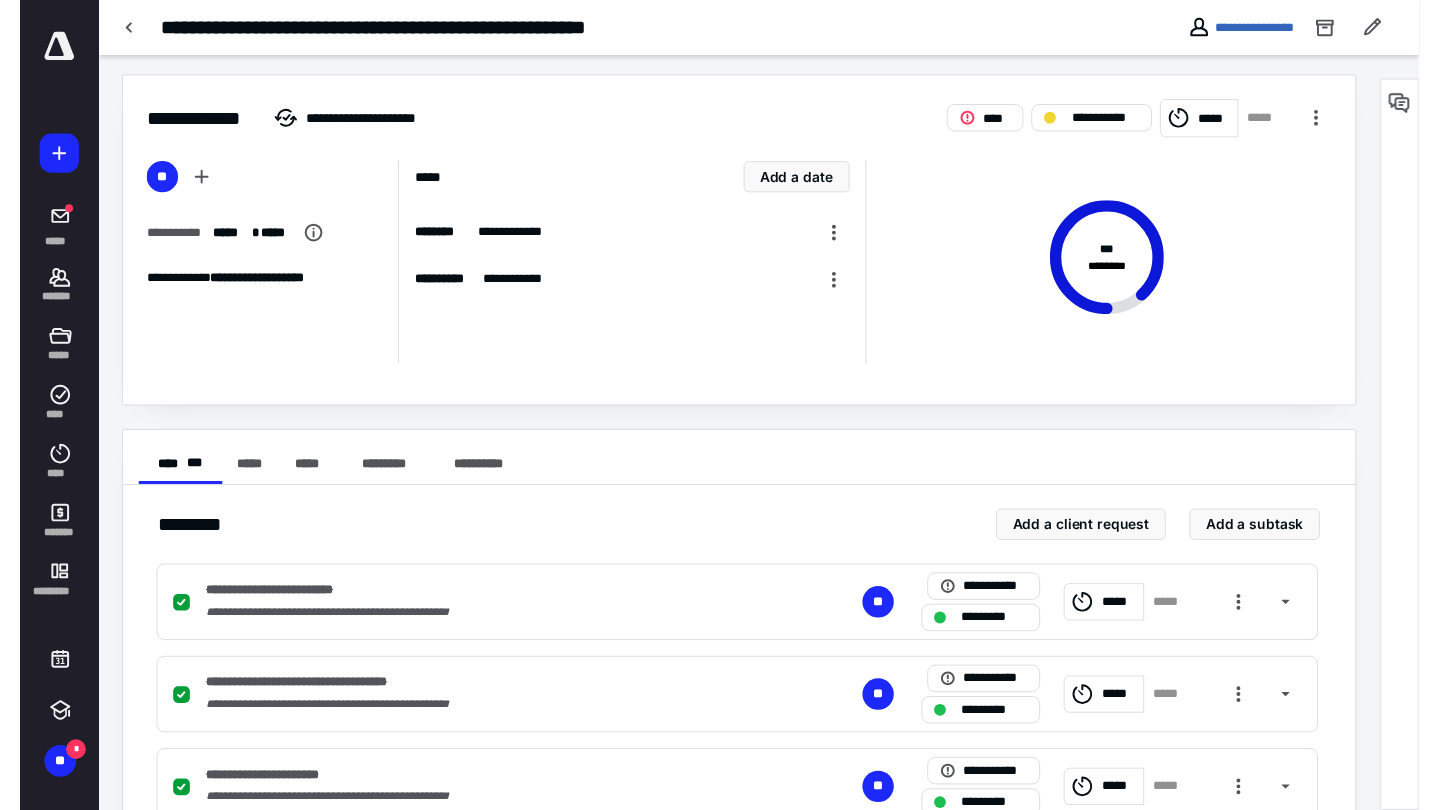 scroll, scrollTop: 0, scrollLeft: 0, axis: both 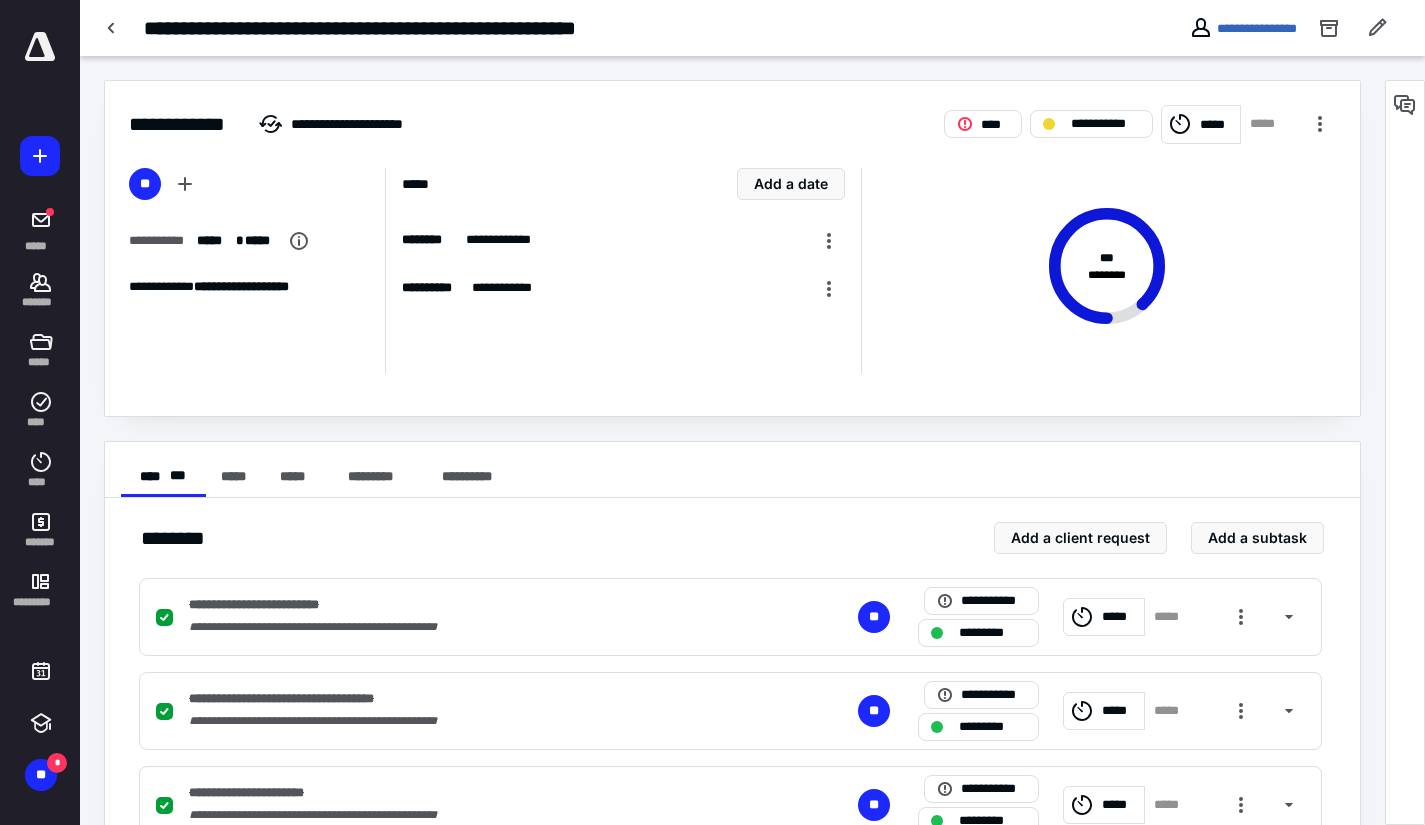 click at bounding box center [40, 47] 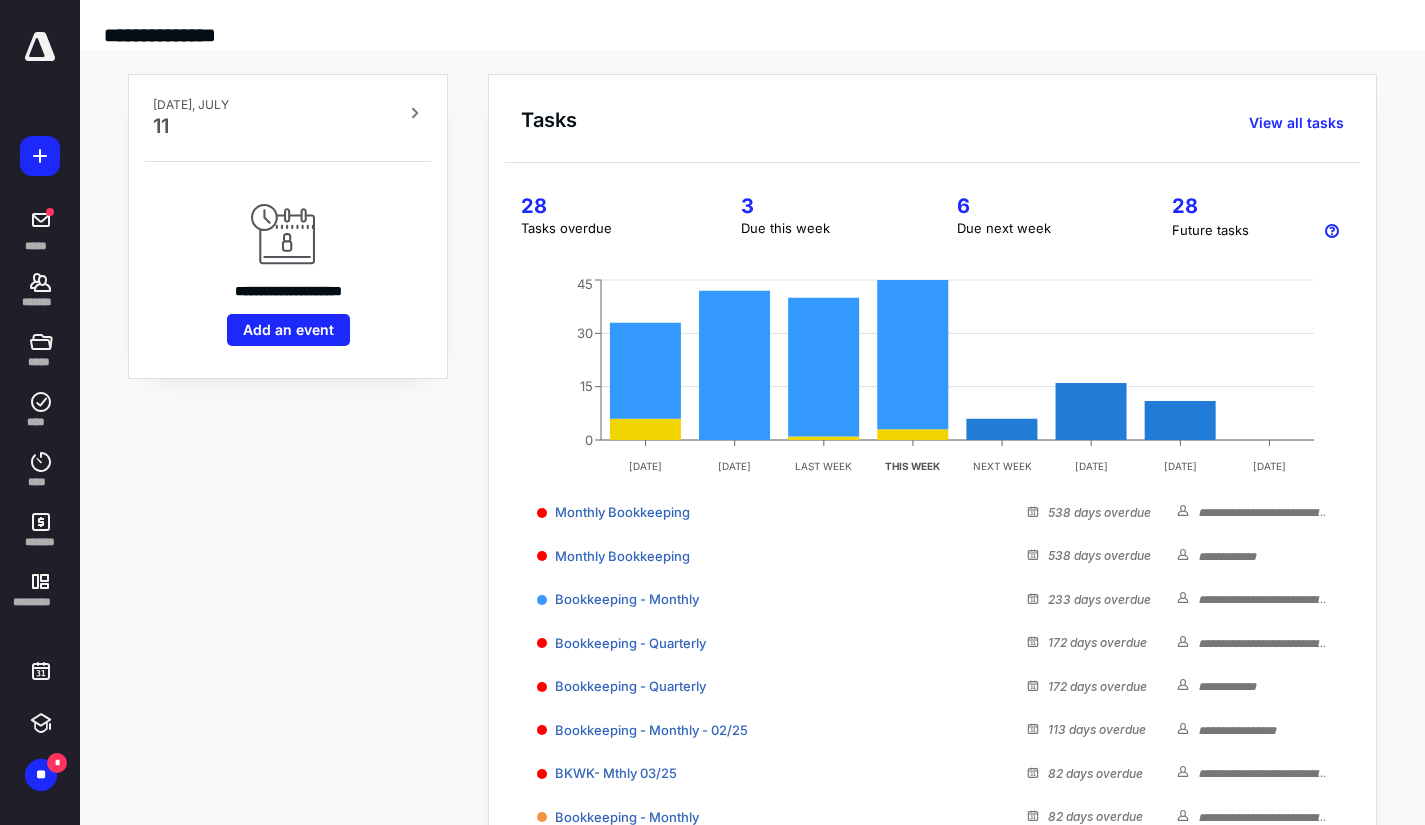 click on "3" at bounding box center (824, 206) 